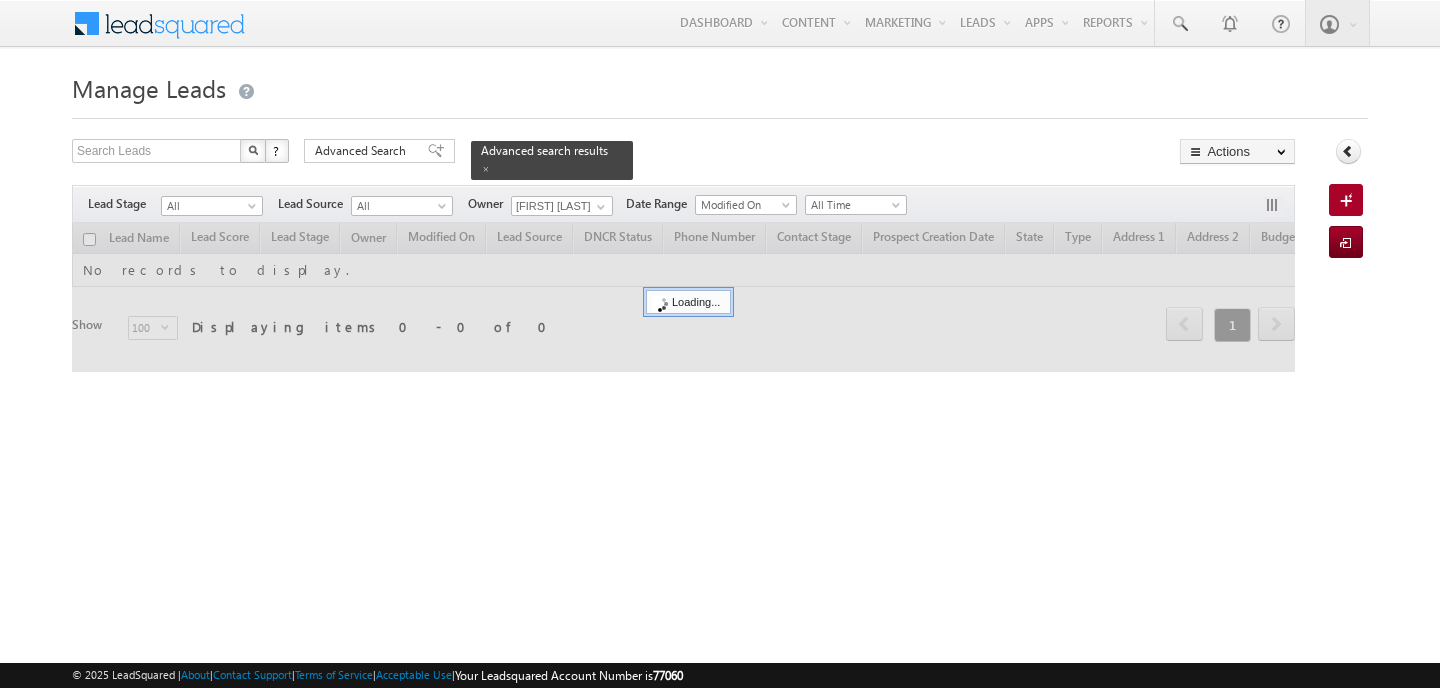 scroll, scrollTop: 0, scrollLeft: 0, axis: both 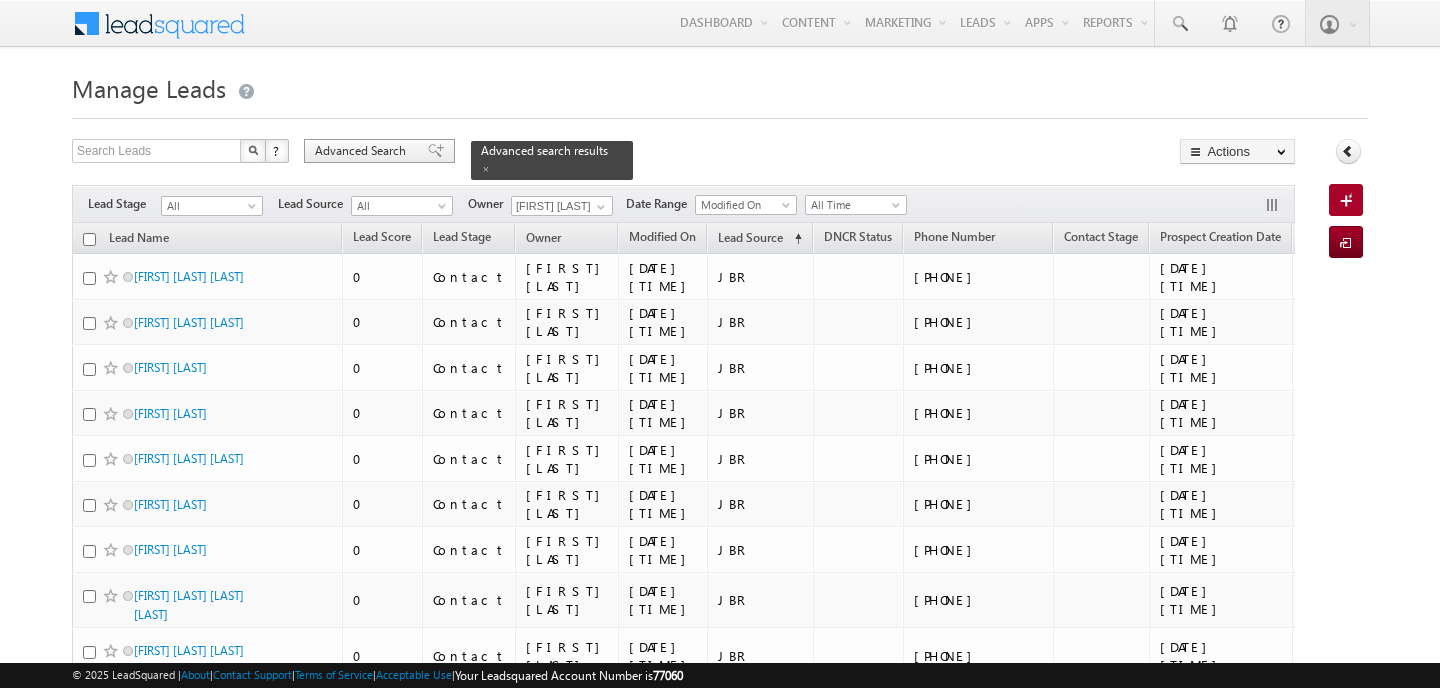 click on "Advanced Search" at bounding box center (363, 151) 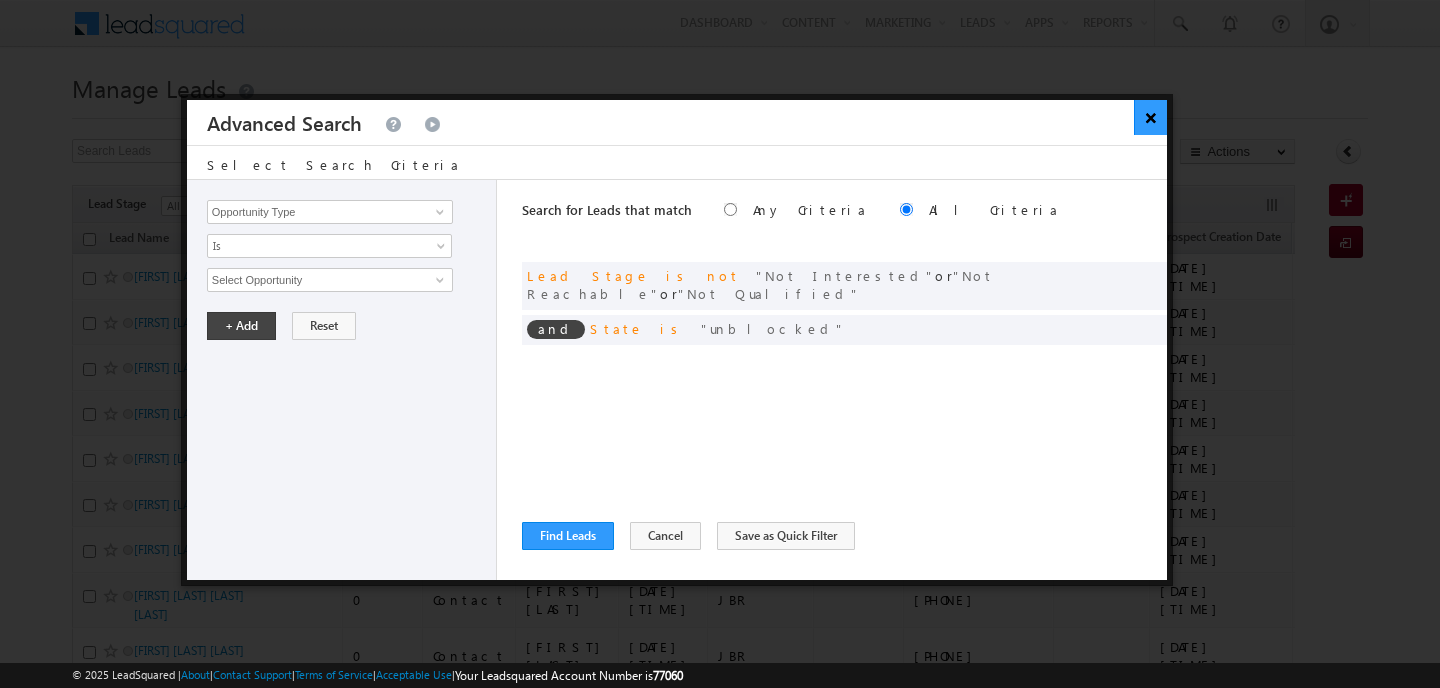 click on "×" at bounding box center (1150, 117) 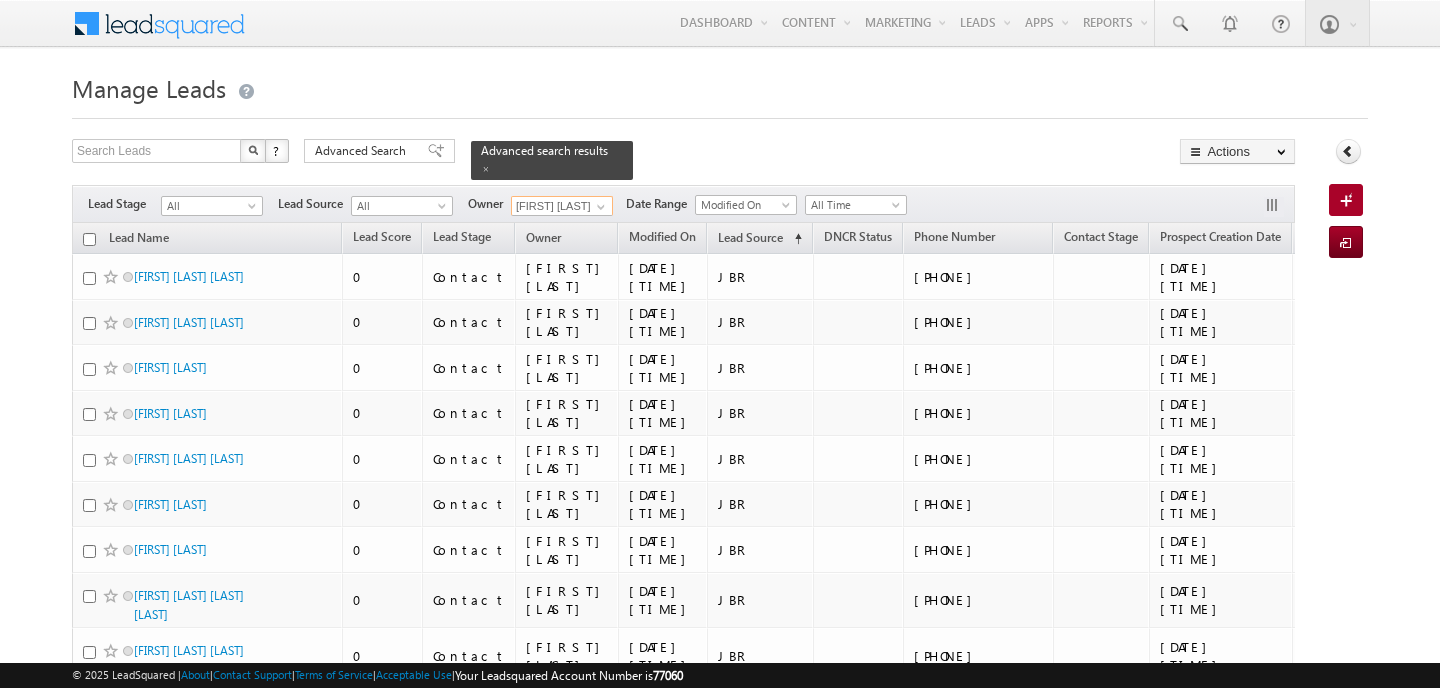 click on "[FIRST] [LAST]" at bounding box center (562, 206) 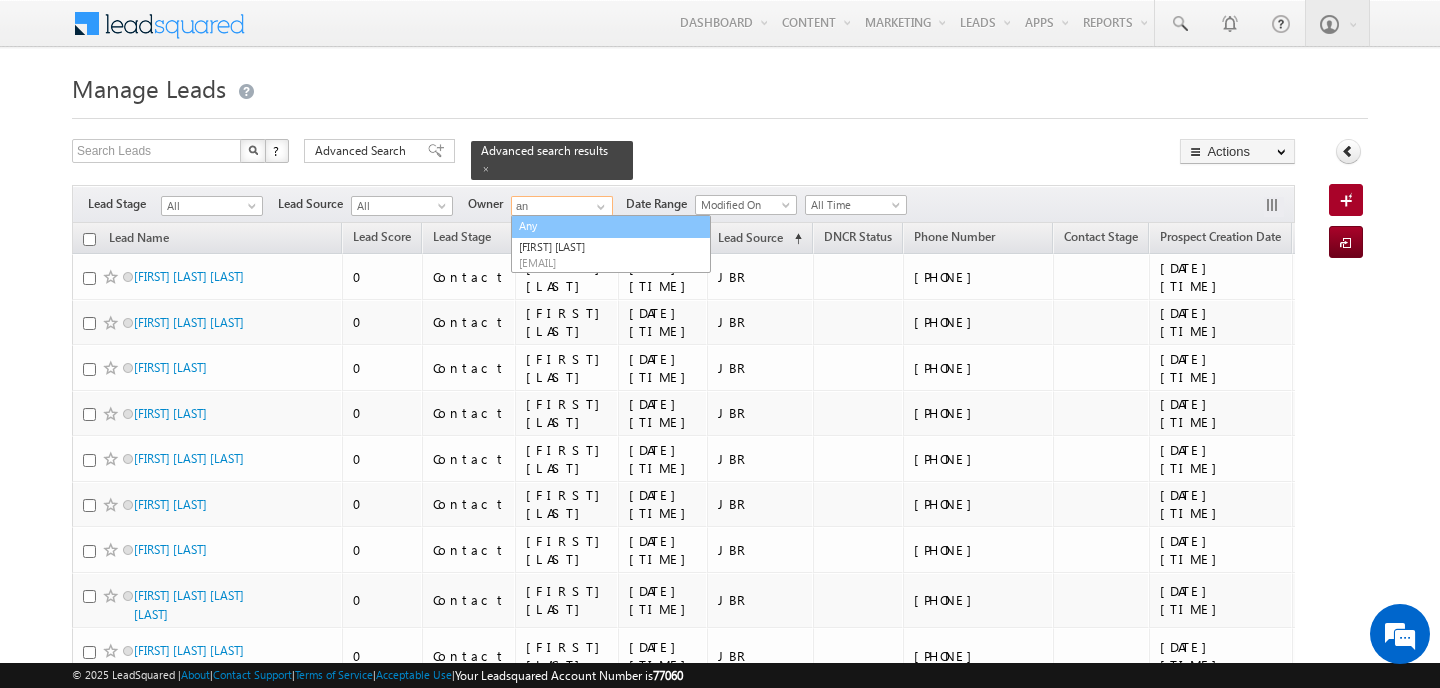 type on "a" 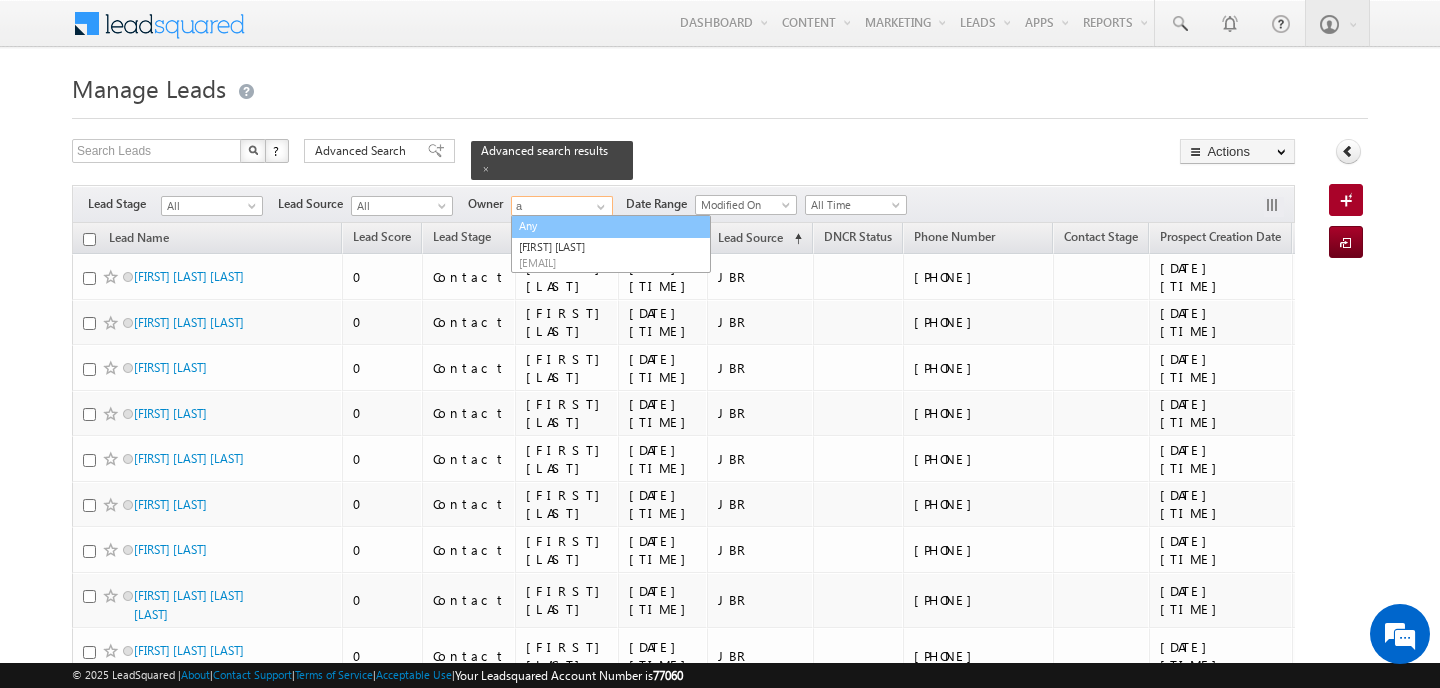 type 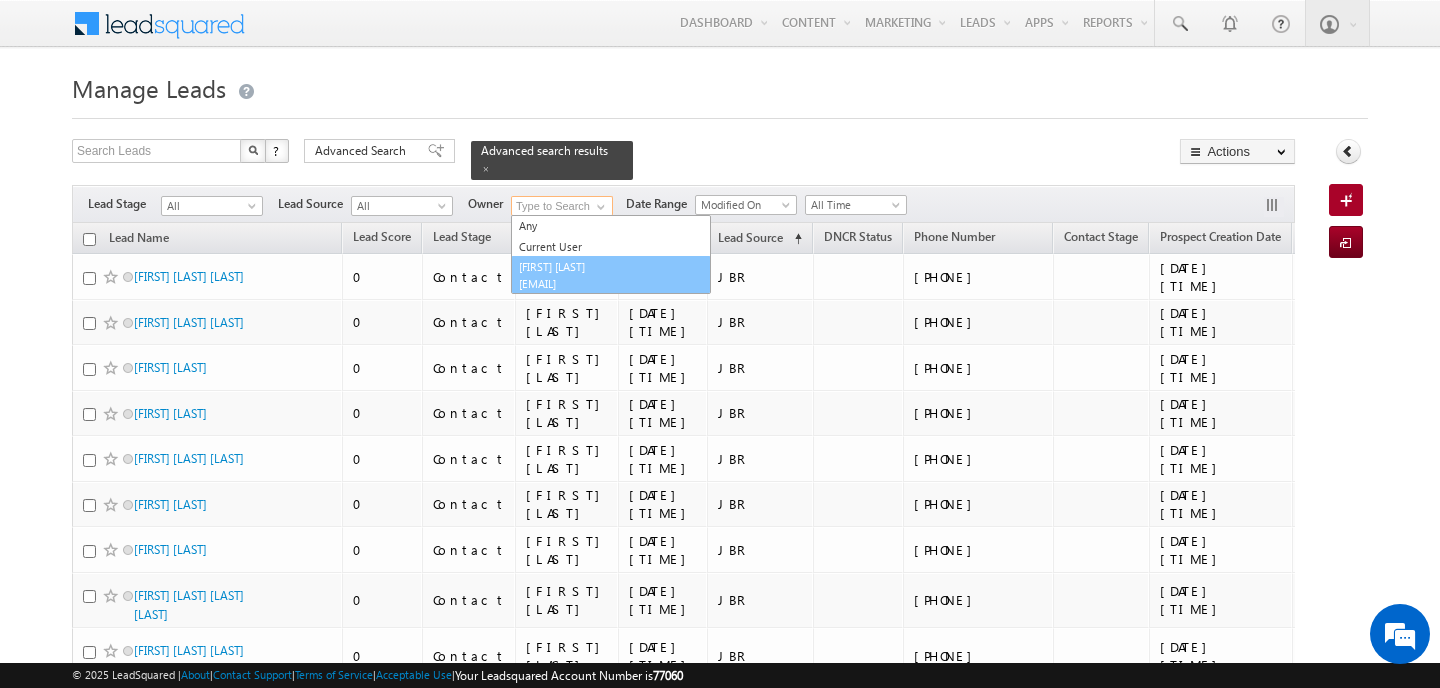scroll, scrollTop: 1, scrollLeft: 0, axis: vertical 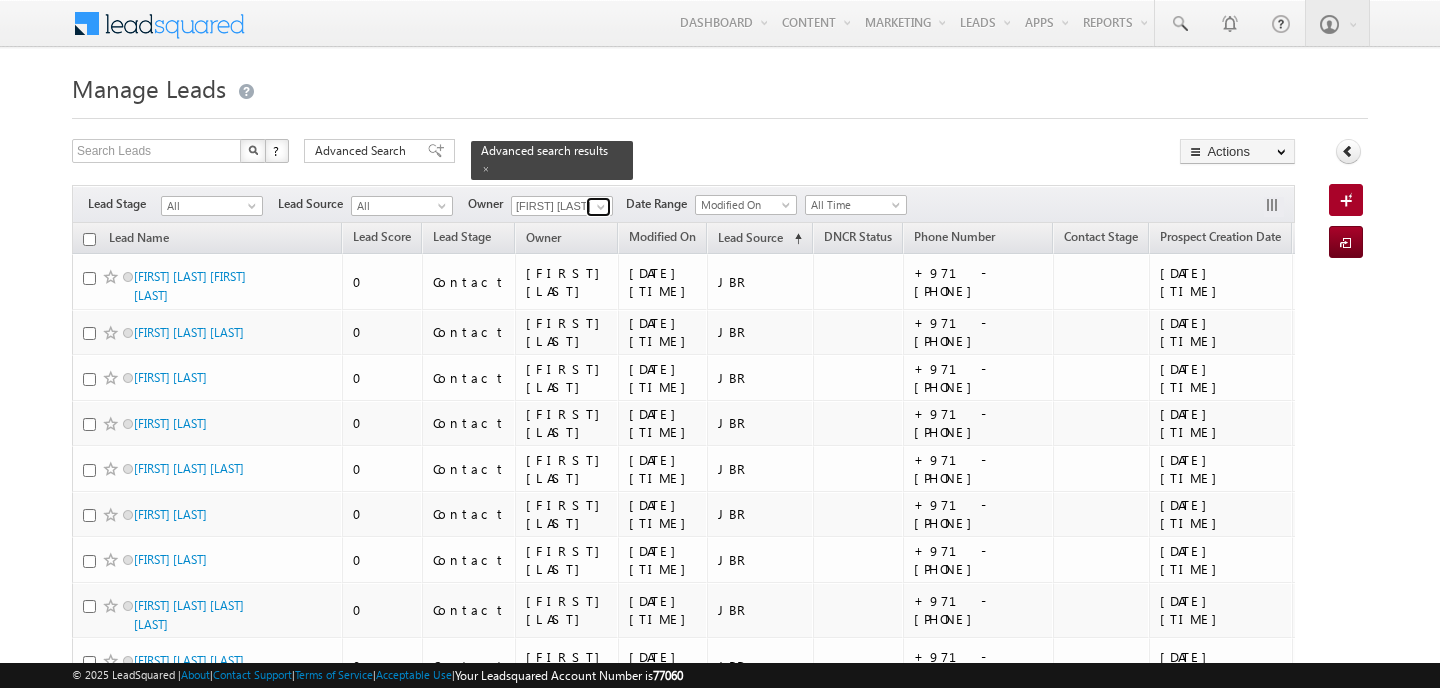 click at bounding box center (601, 207) 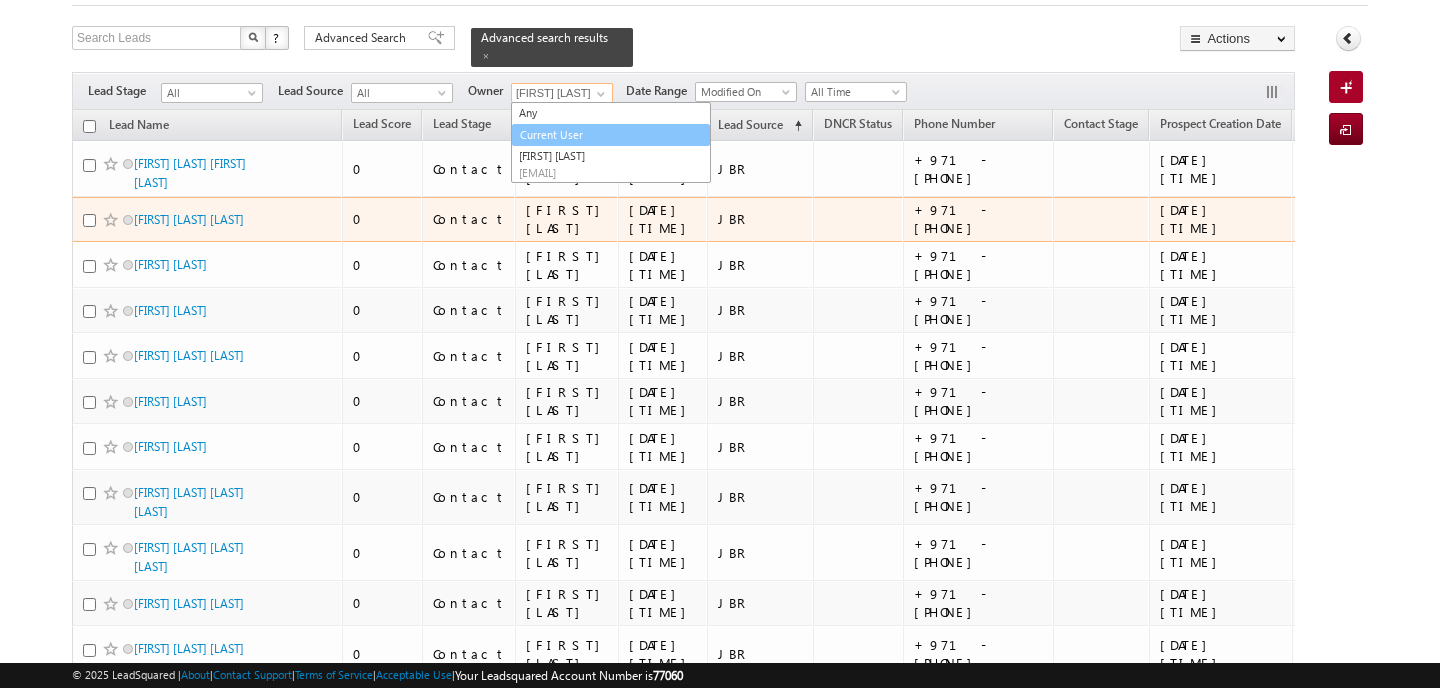 scroll, scrollTop: 0, scrollLeft: 0, axis: both 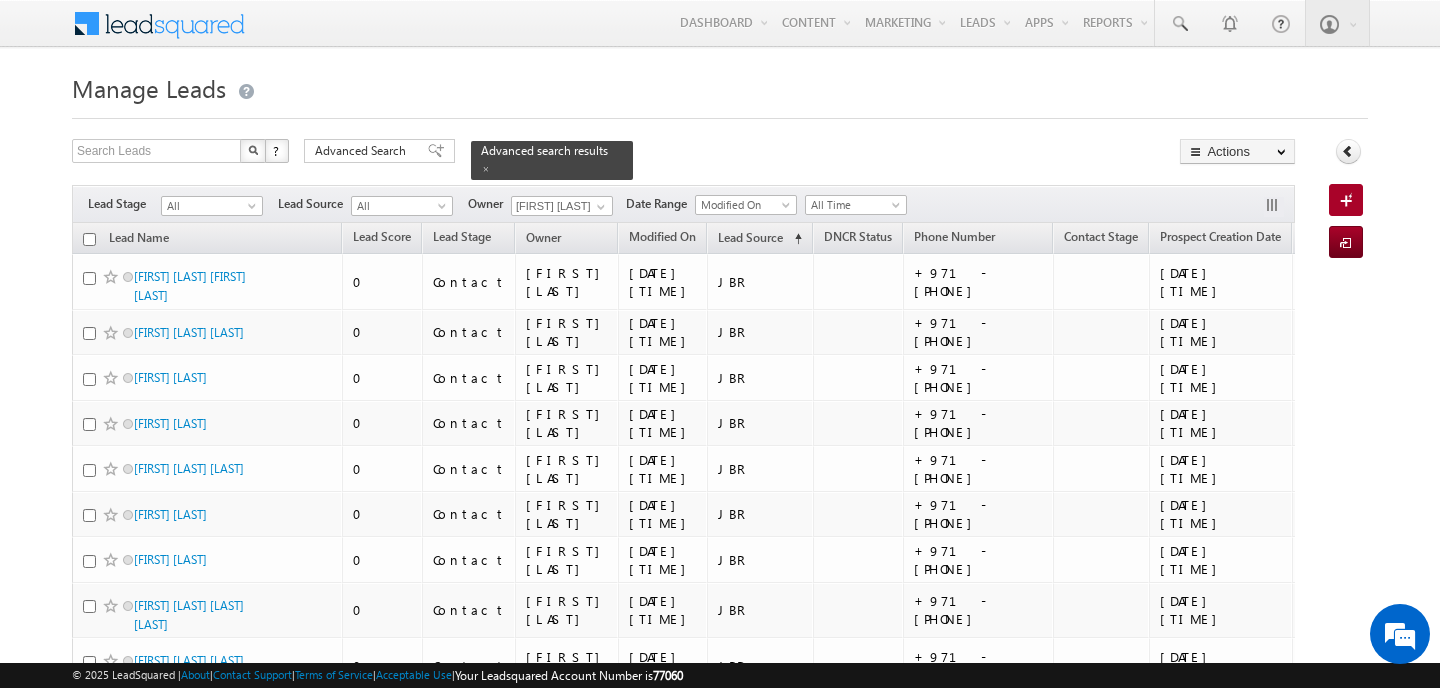 click on "Manage Leads
Search Leads X ?   64 results found
Advanced Search
Advanced Search" at bounding box center [720, 1737] 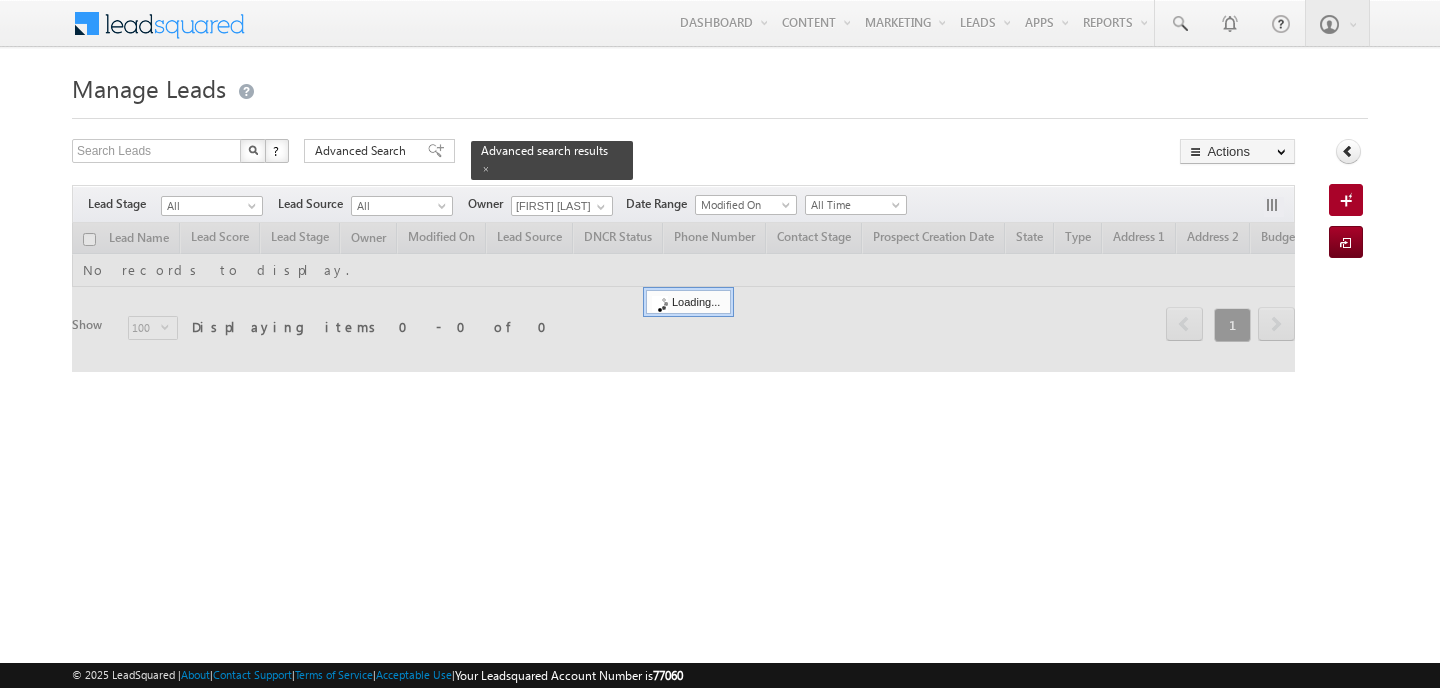 scroll, scrollTop: 0, scrollLeft: 0, axis: both 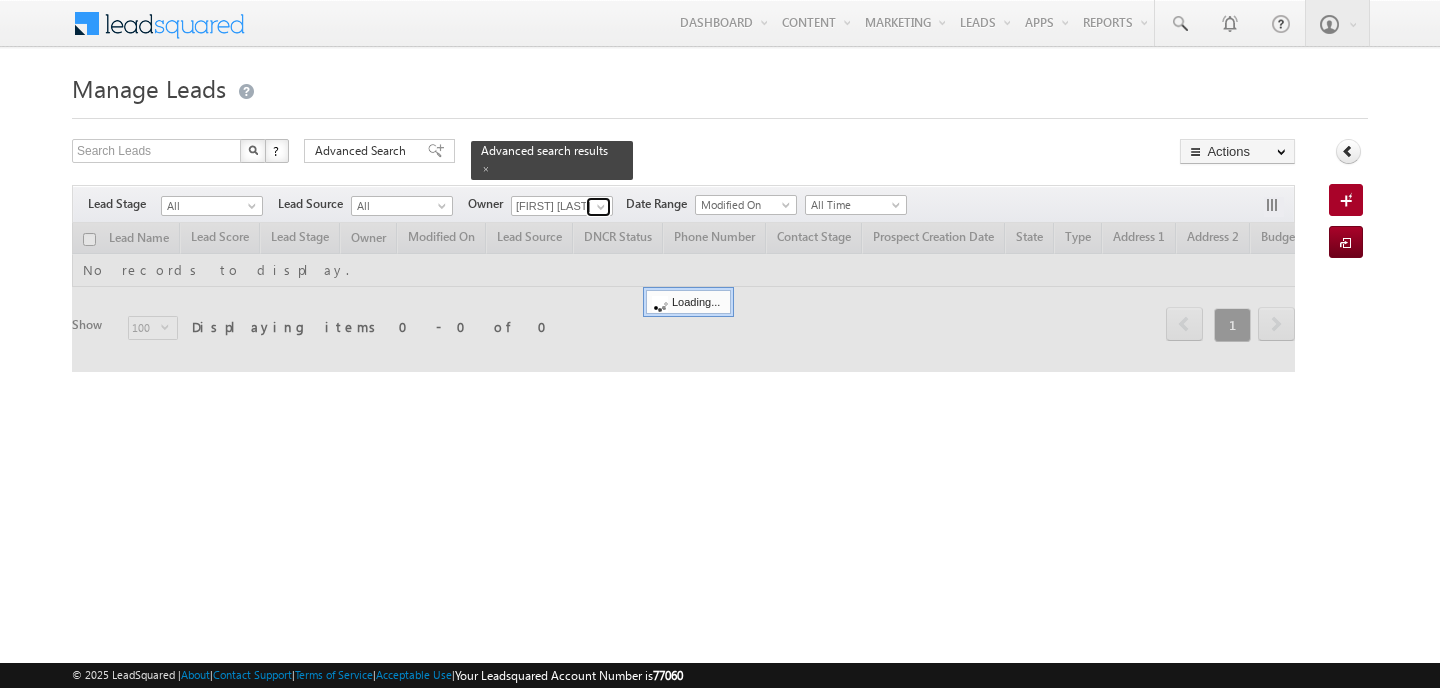 click at bounding box center [601, 207] 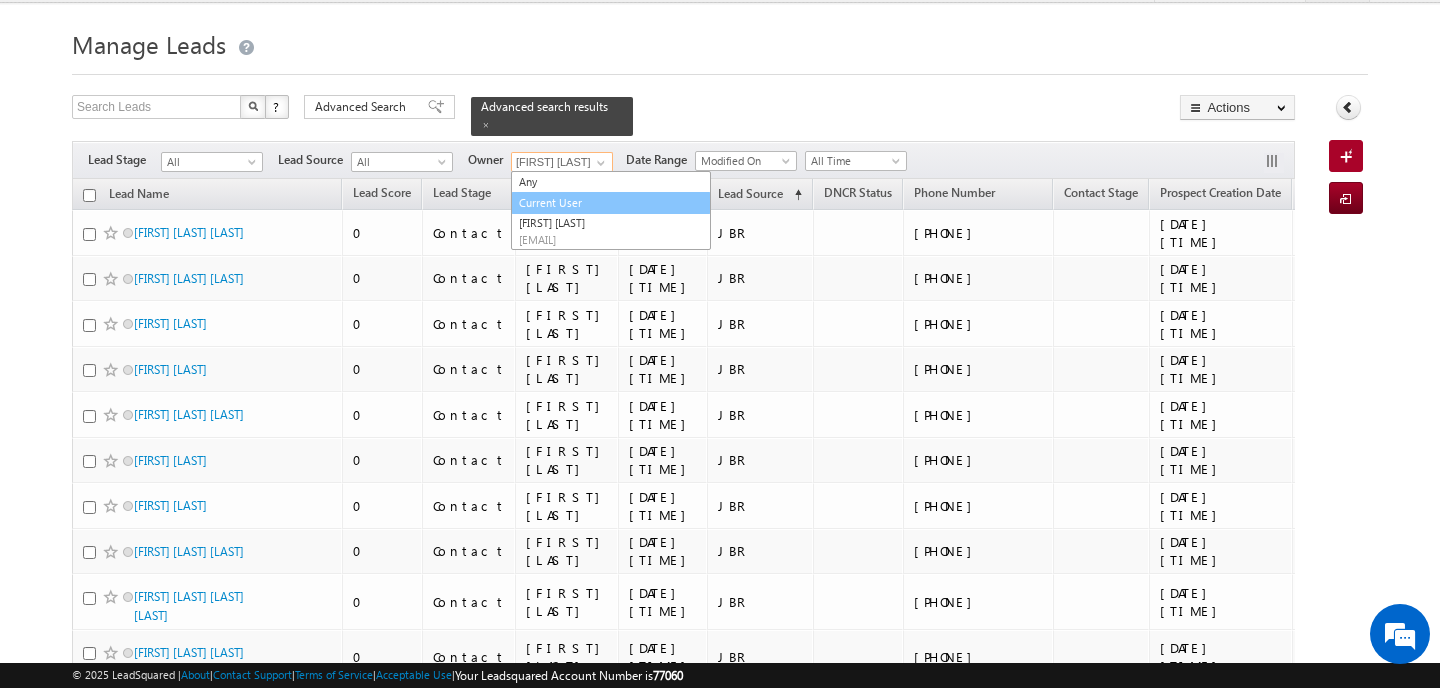 scroll, scrollTop: 64, scrollLeft: 0, axis: vertical 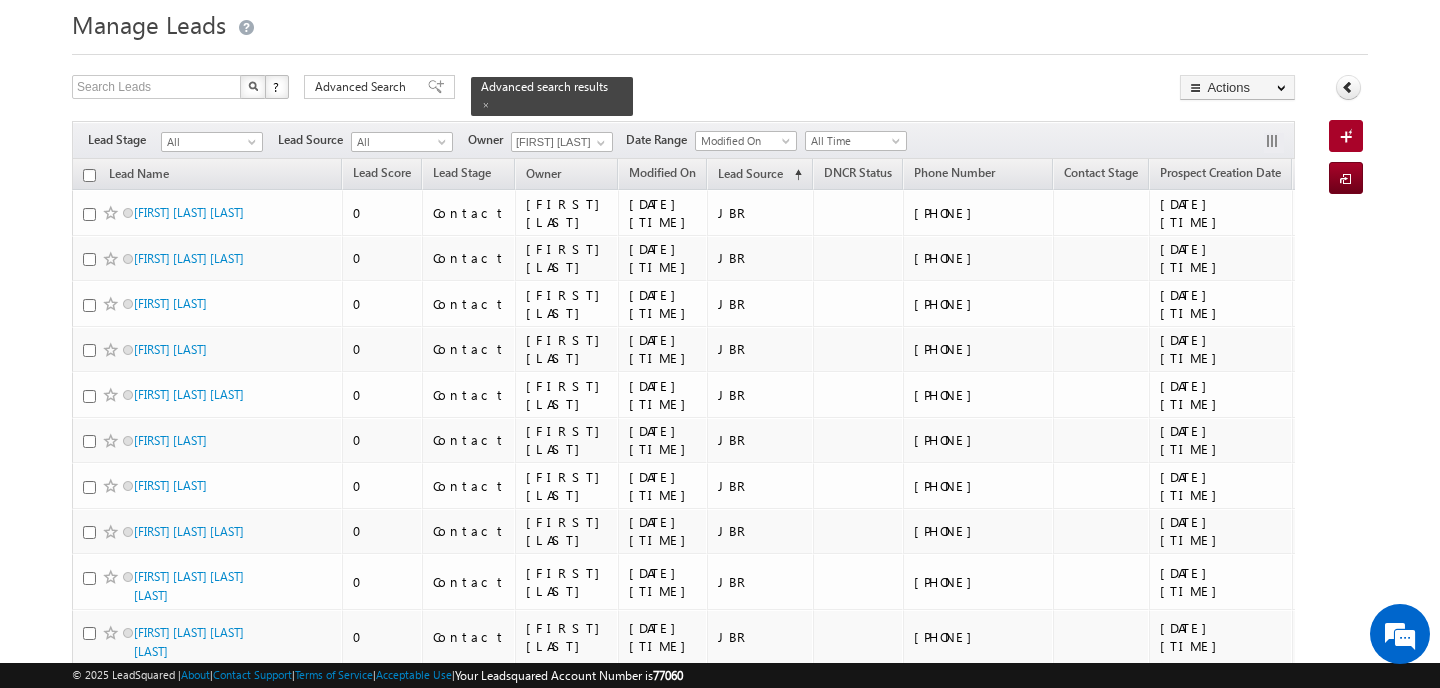 click on "Search Leads X ?   64 results found
Advanced Search
Advanced Search
Advanced search results
Actions Export Leads Reset all Filters
Actions Export Leads Bulk Update Send Email Add to List Add Activity Add Opportunity Change Owner Change Stage" at bounding box center [683, 95] 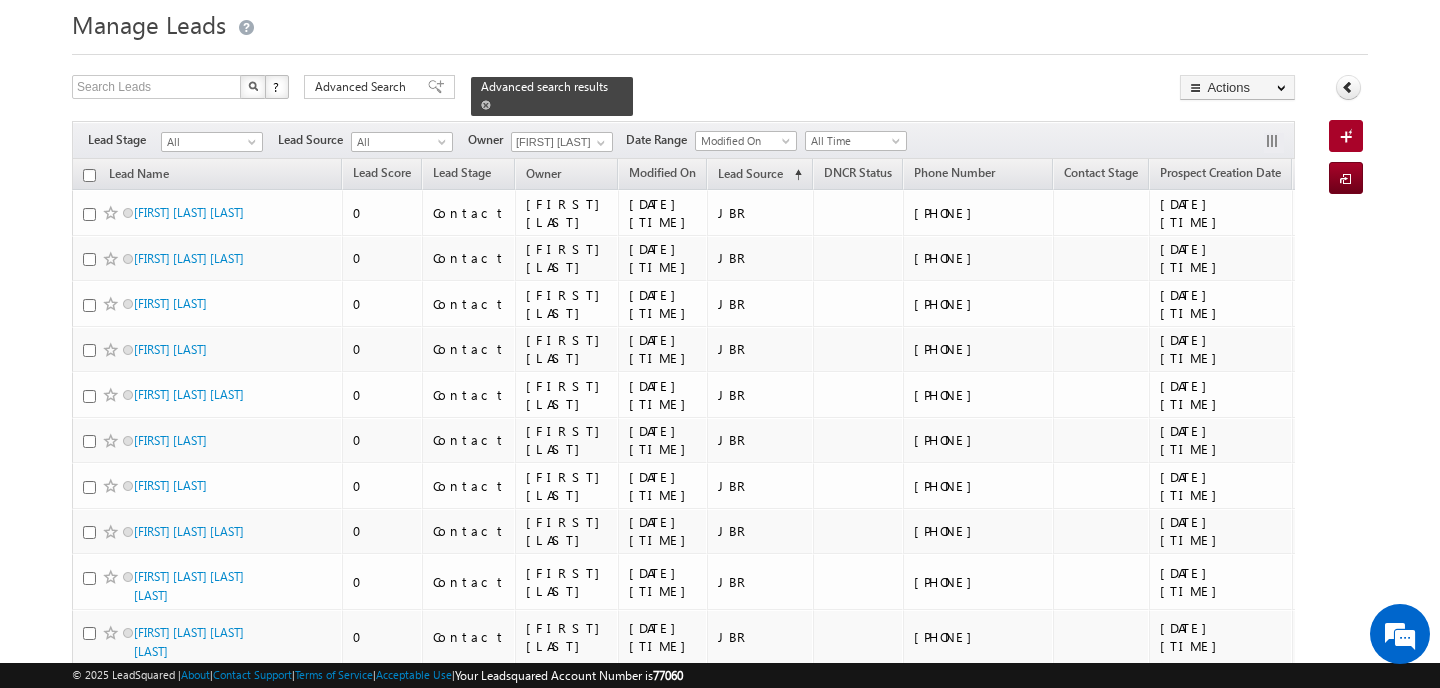 click at bounding box center (486, 105) 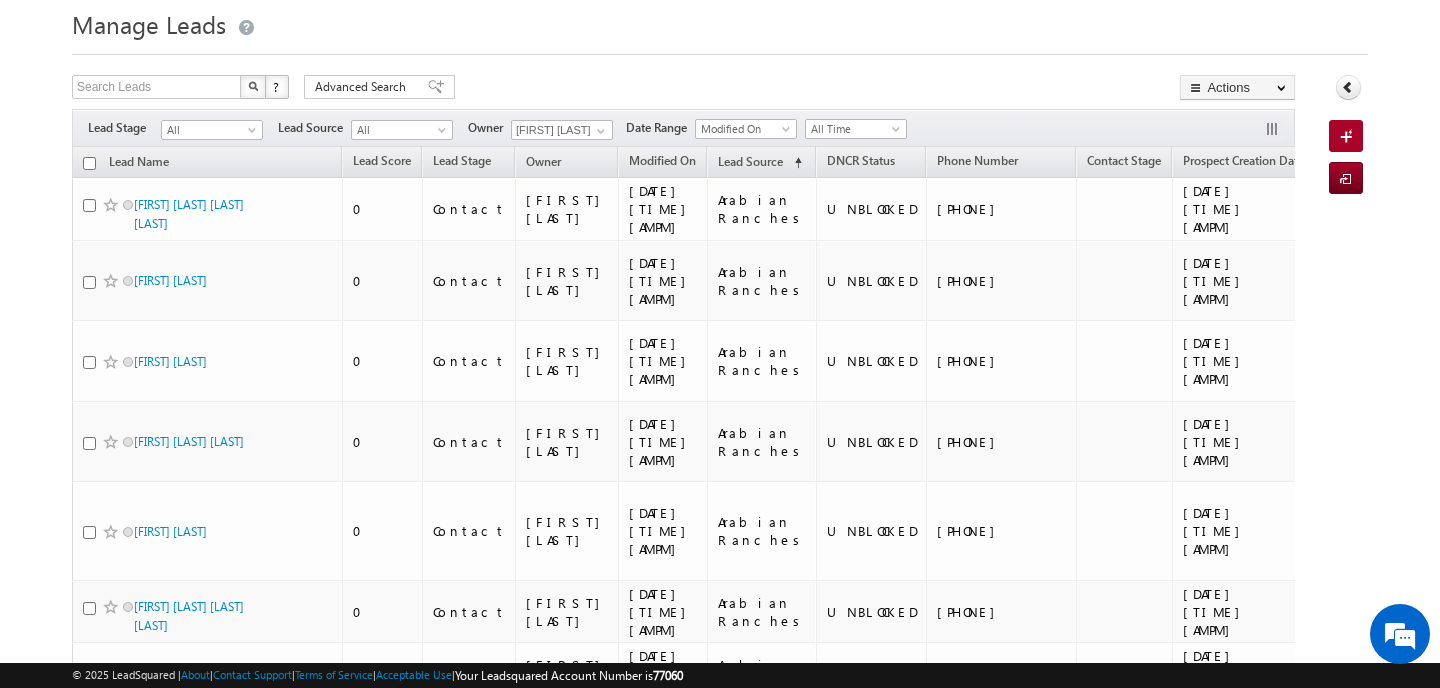 scroll, scrollTop: 0, scrollLeft: 0, axis: both 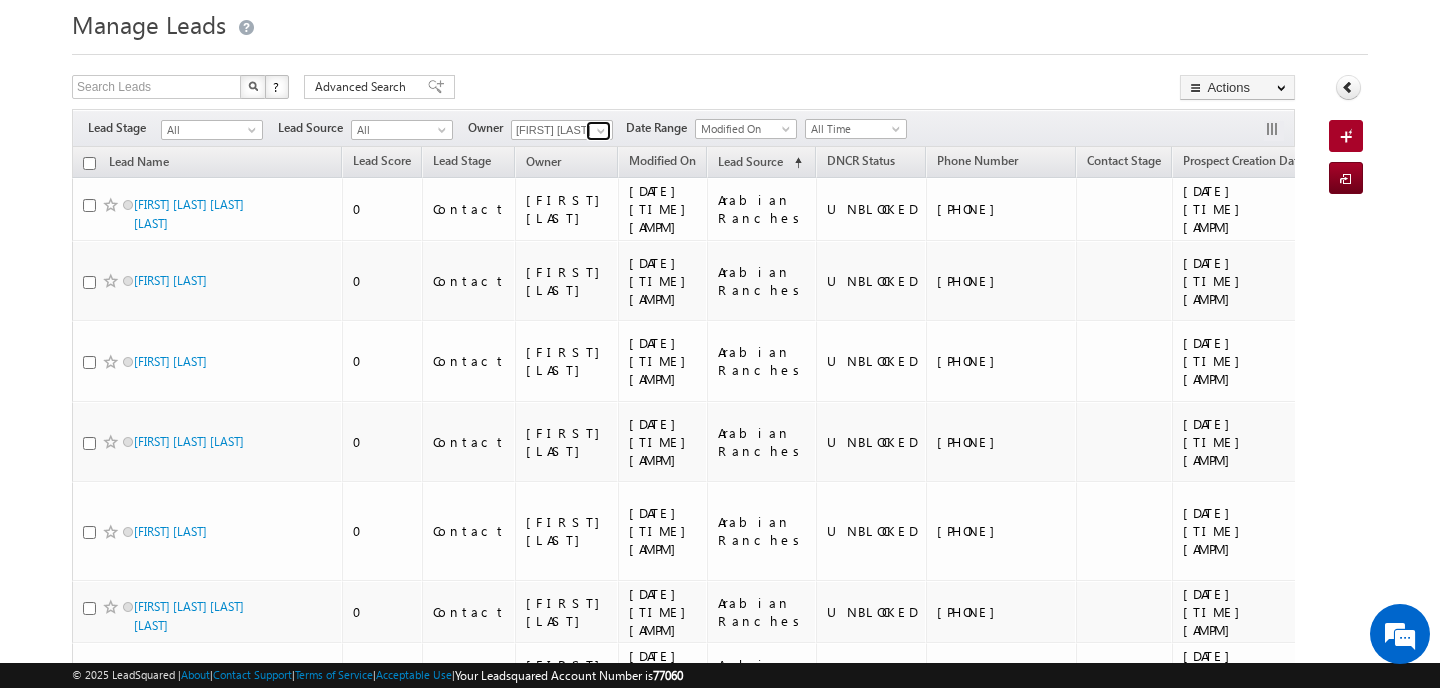 click at bounding box center [598, 131] 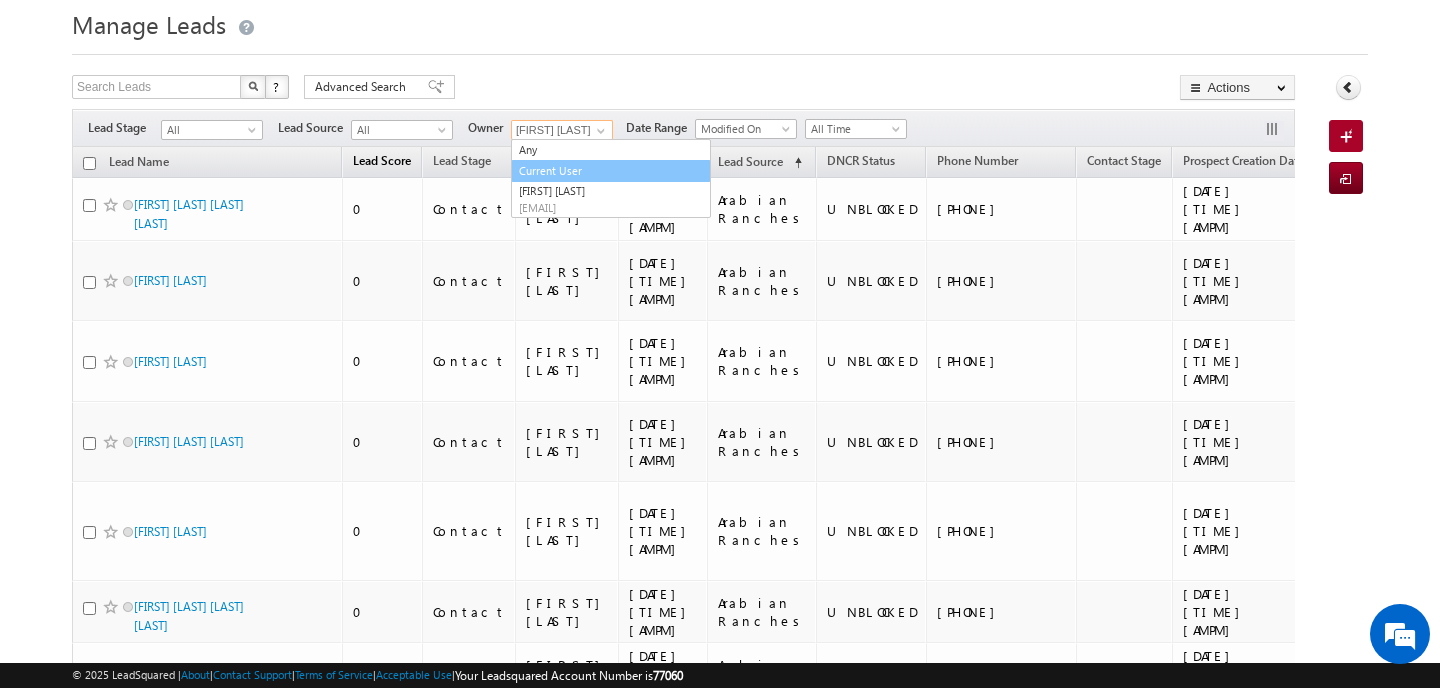 scroll, scrollTop: 0, scrollLeft: 0, axis: both 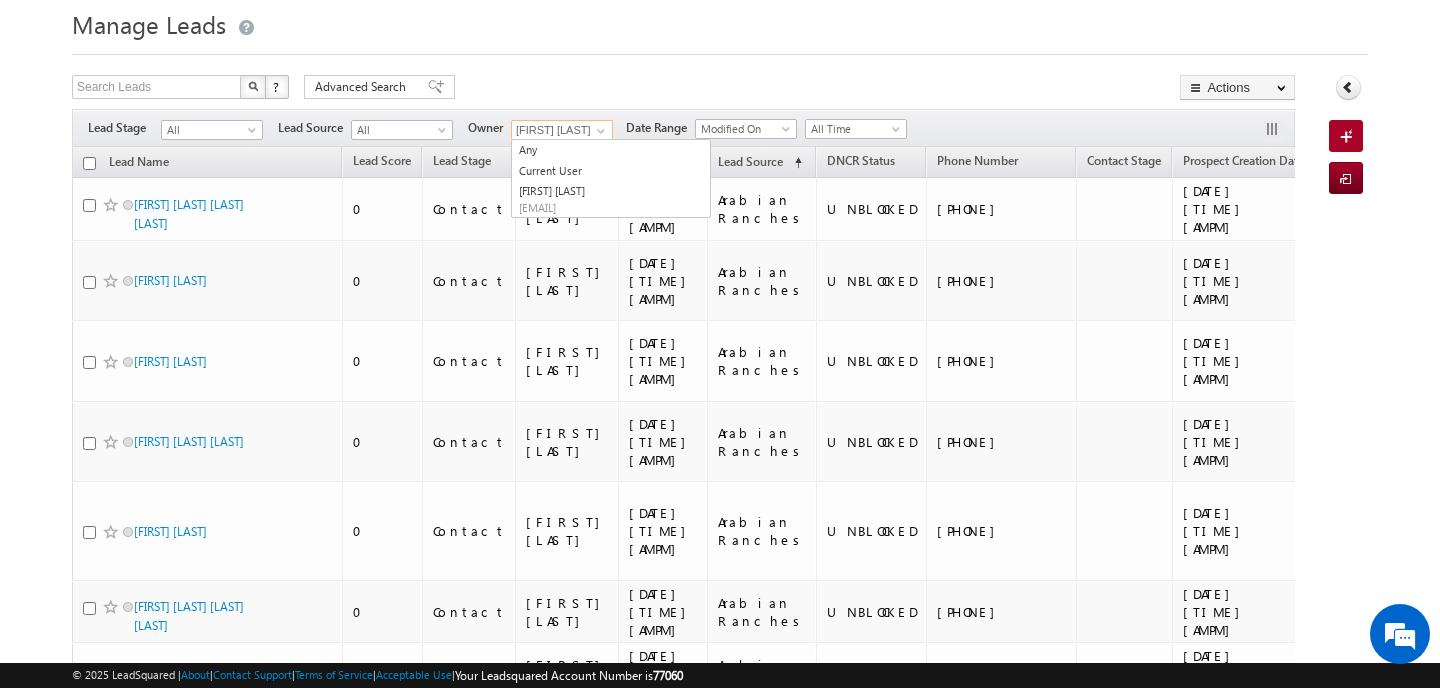 click at bounding box center (89, 163) 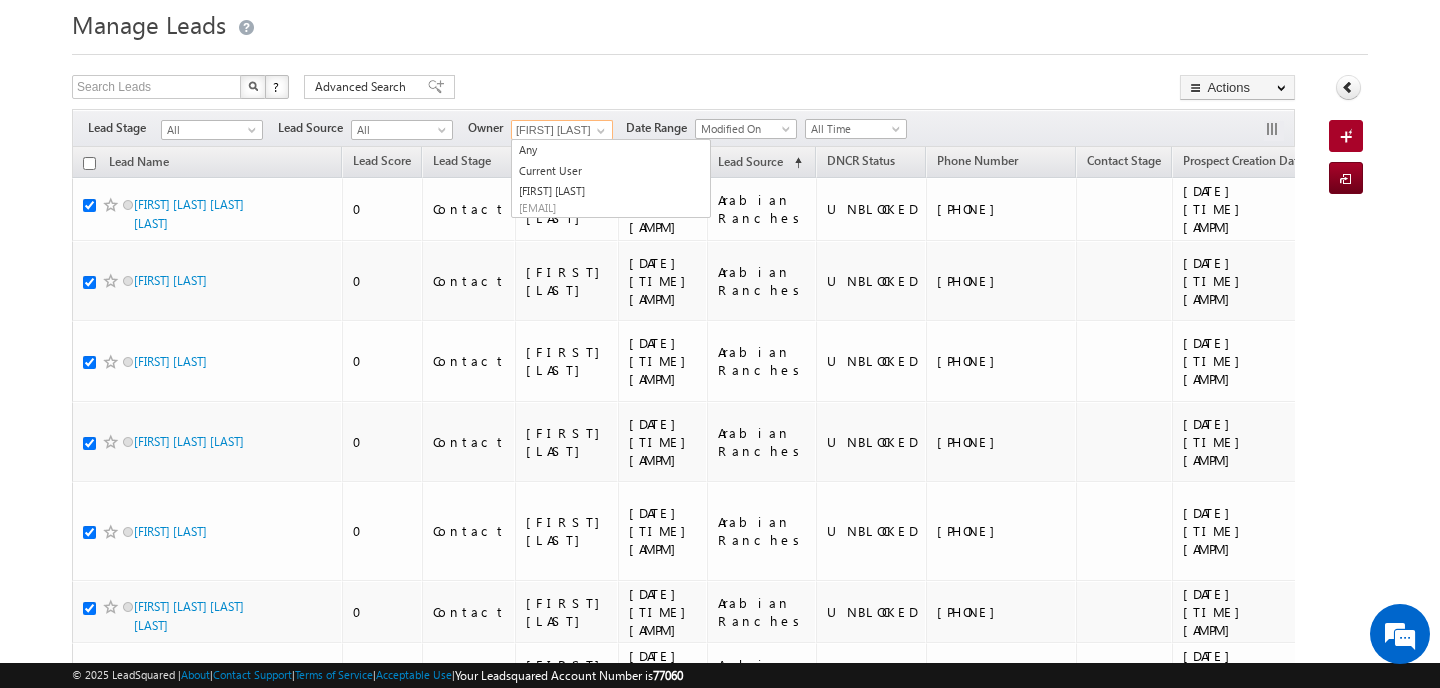 checkbox on "true" 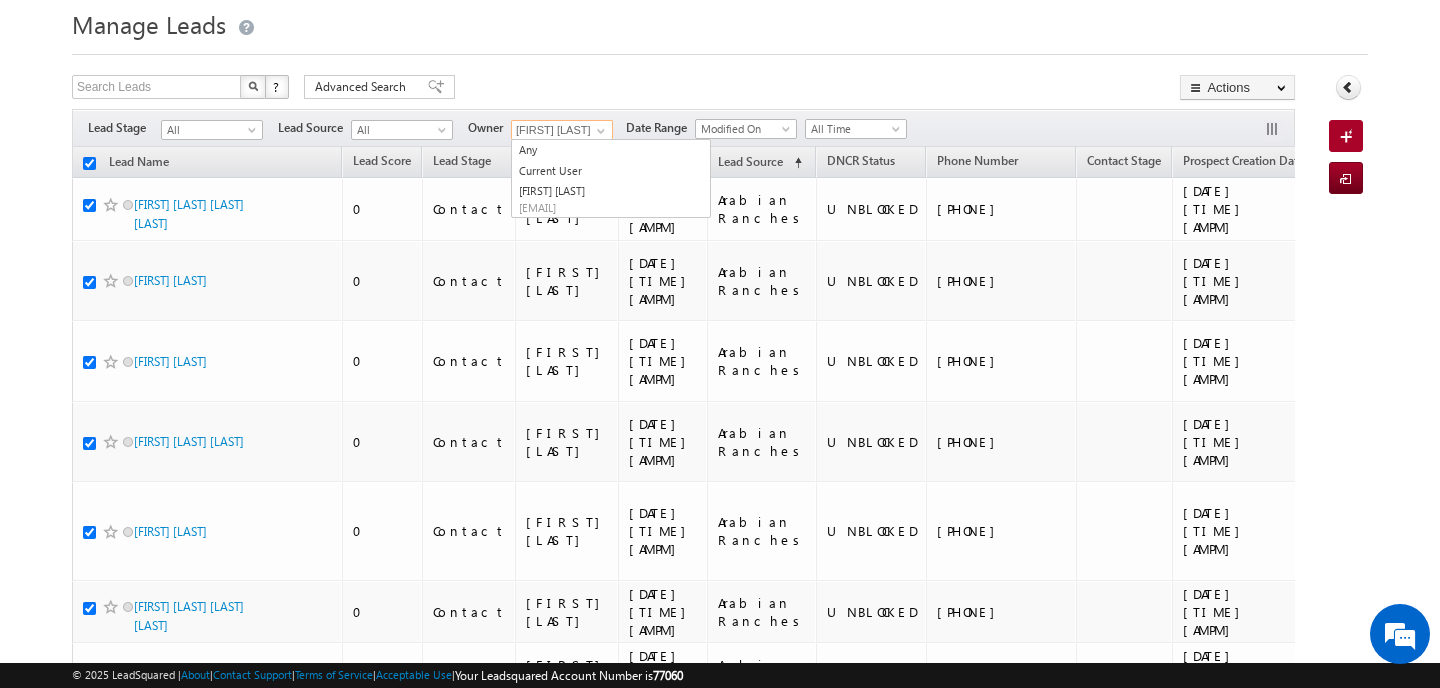 checkbox on "true" 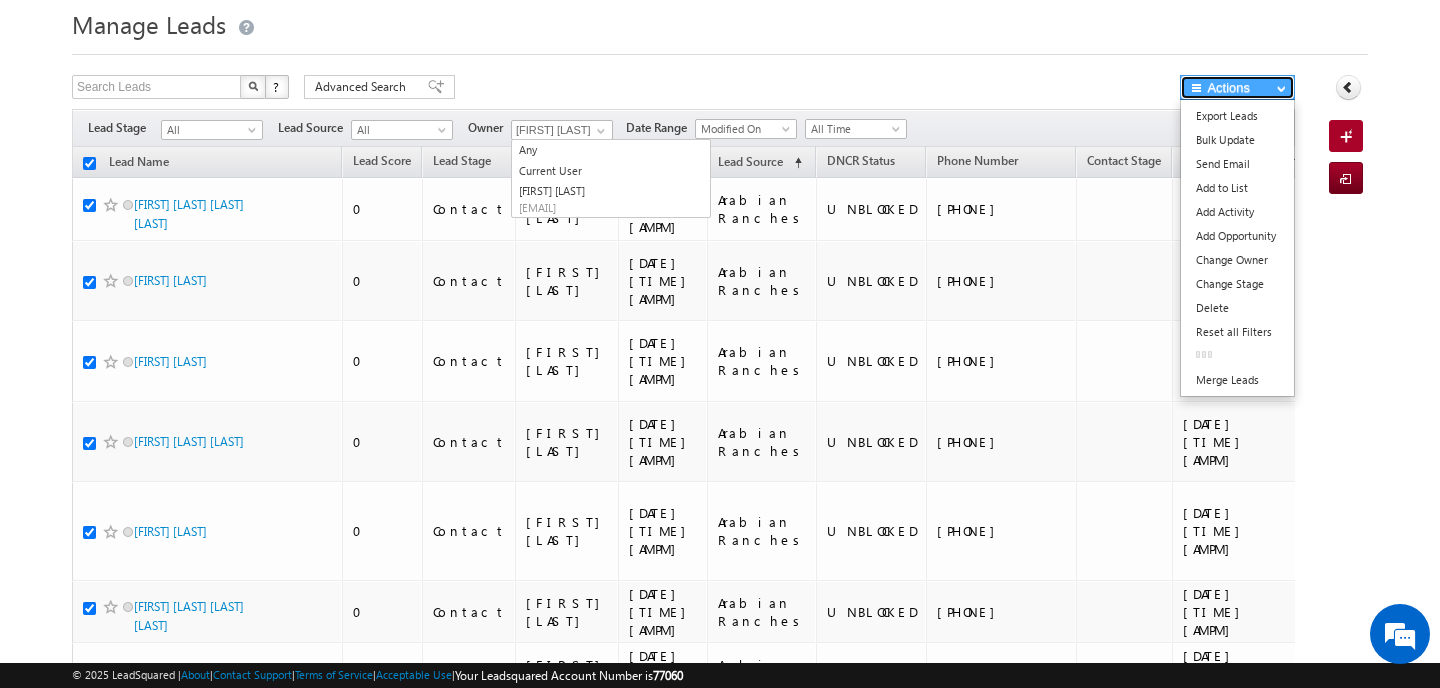 click on "Actions" at bounding box center [1237, 87] 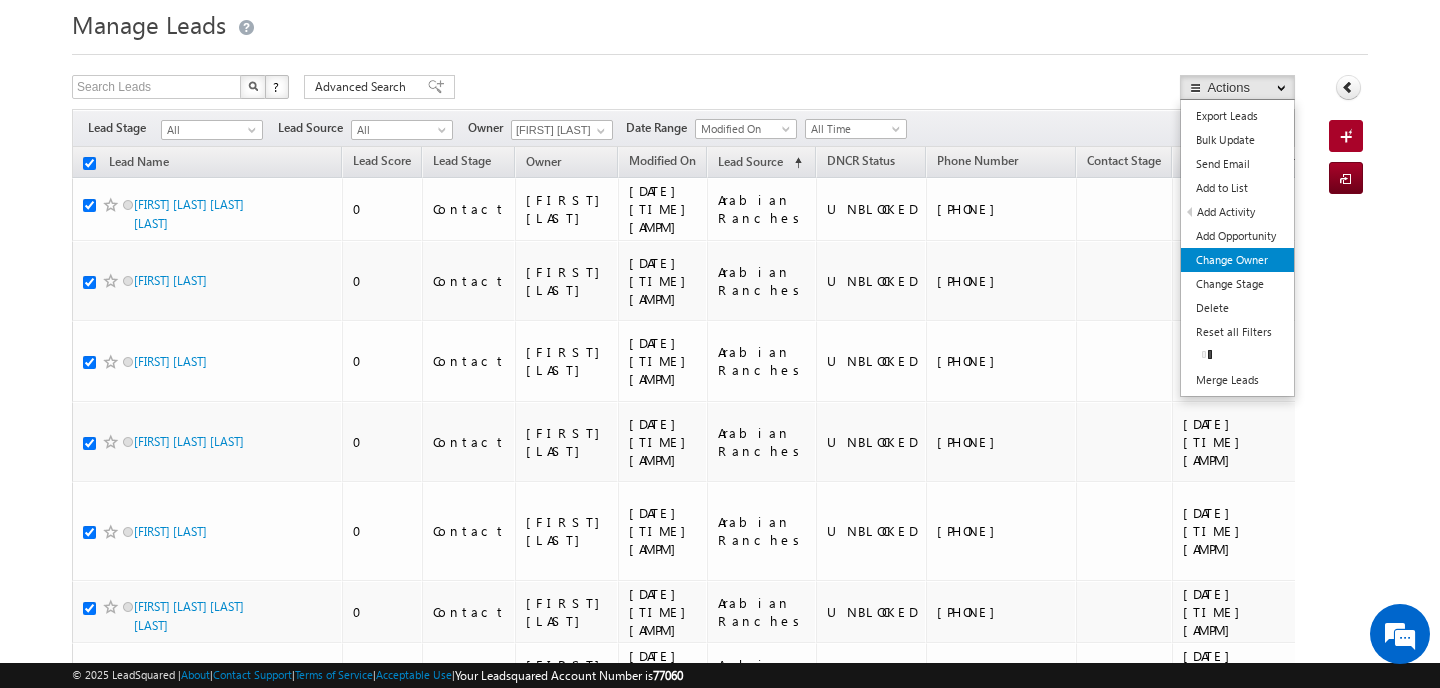 click on "Change Owner" at bounding box center (1237, 260) 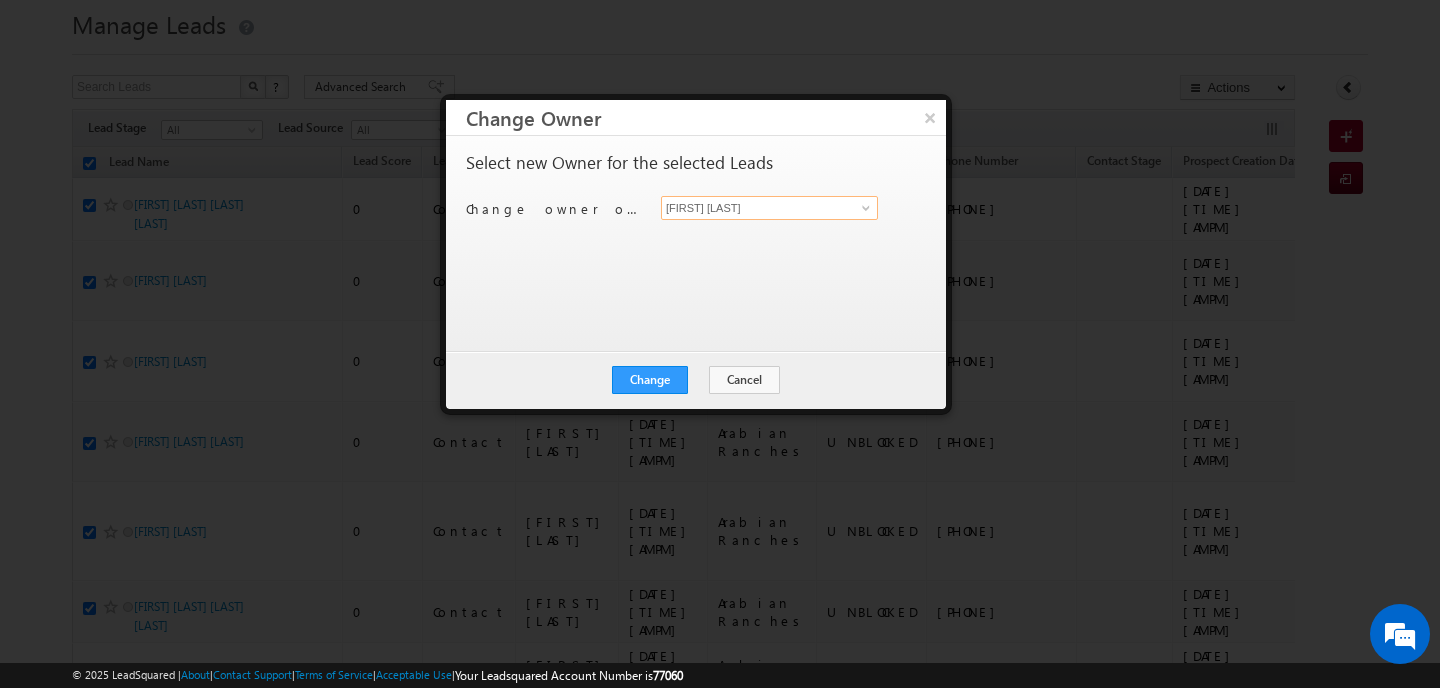 click on "Ankit Singh" at bounding box center [769, 208] 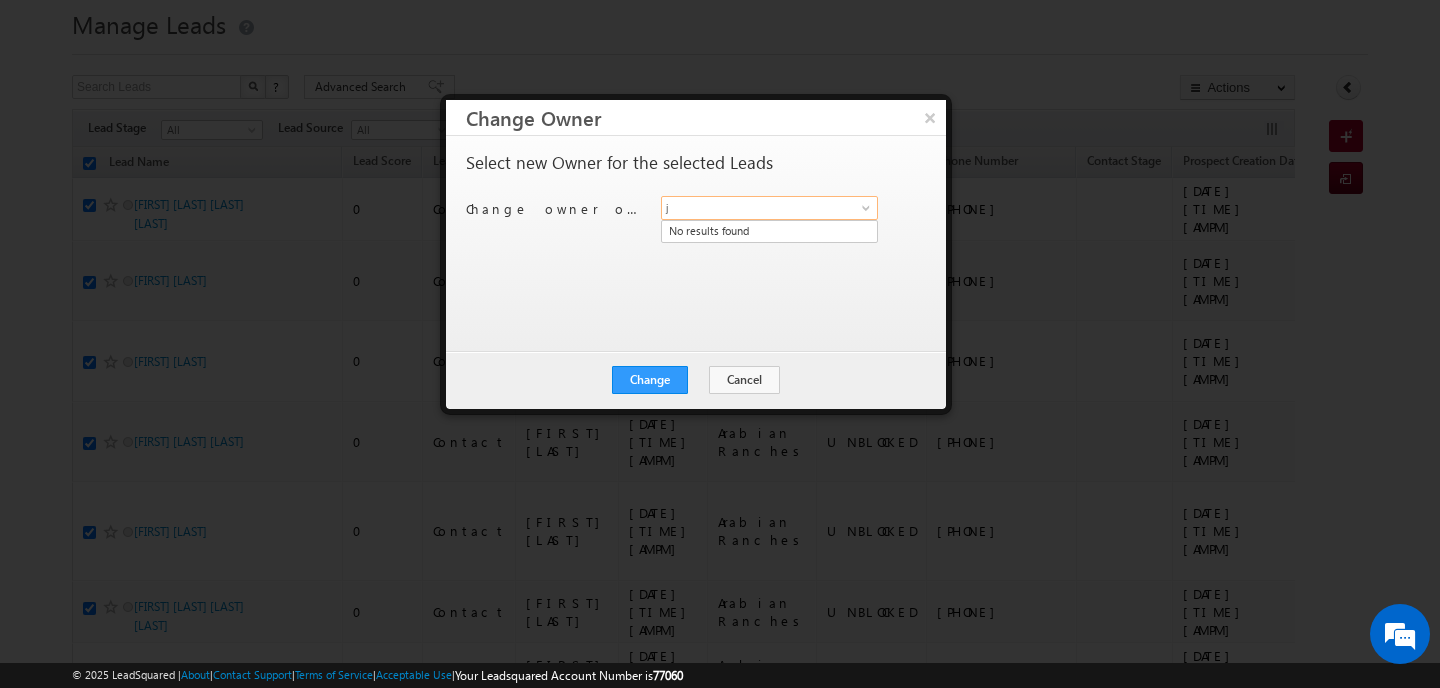 type on "j" 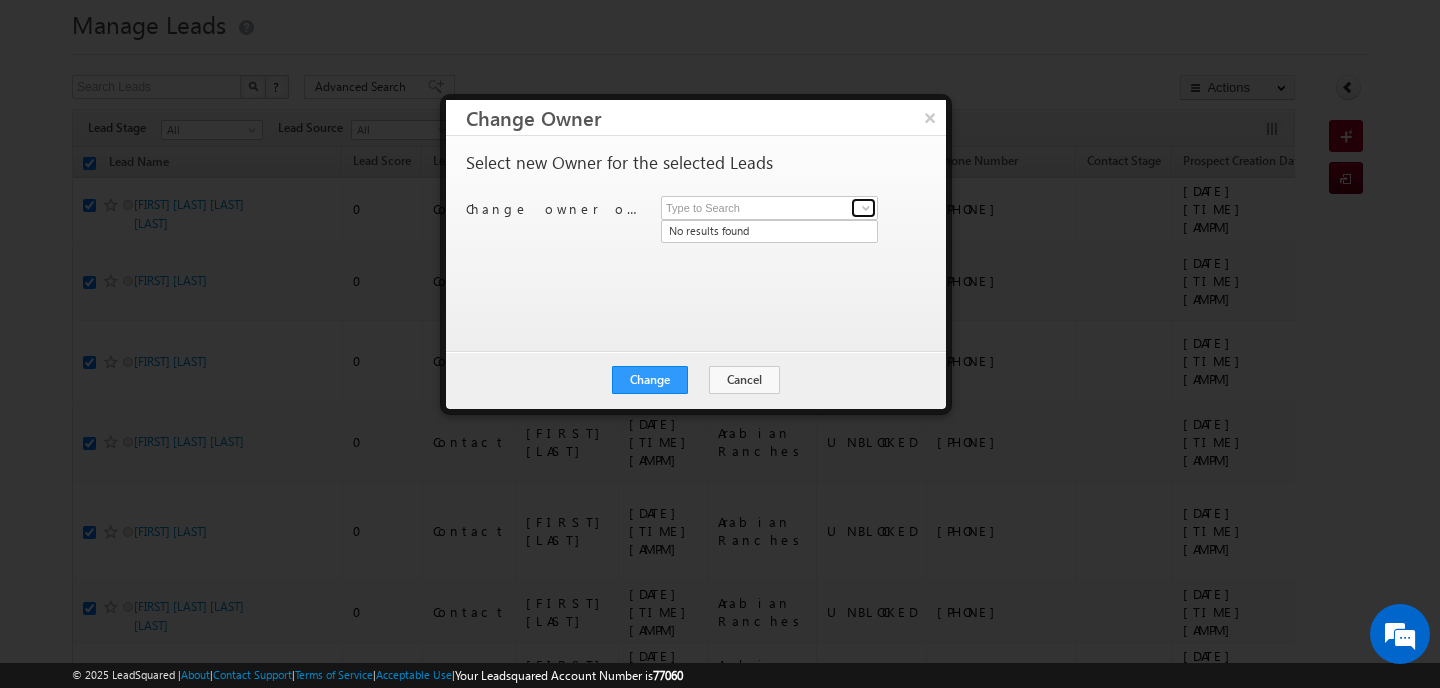 click at bounding box center (866, 208) 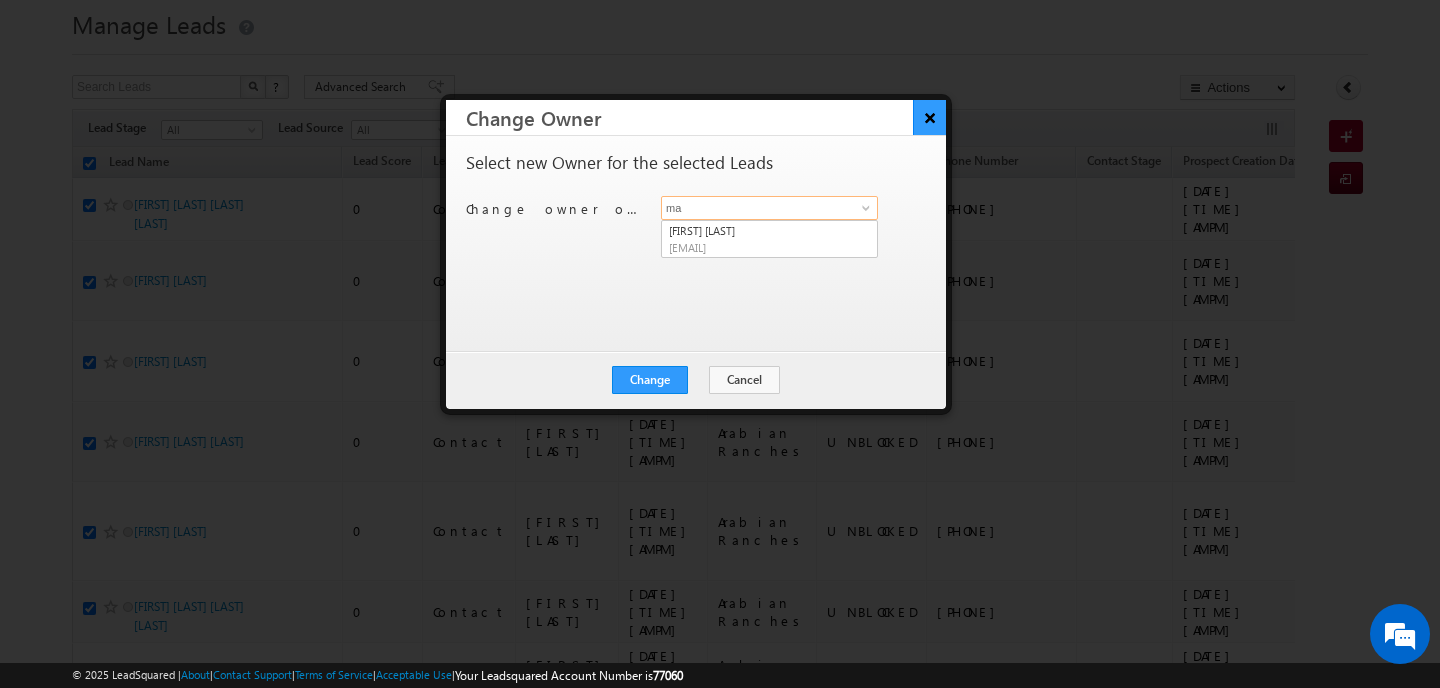 type on "ma" 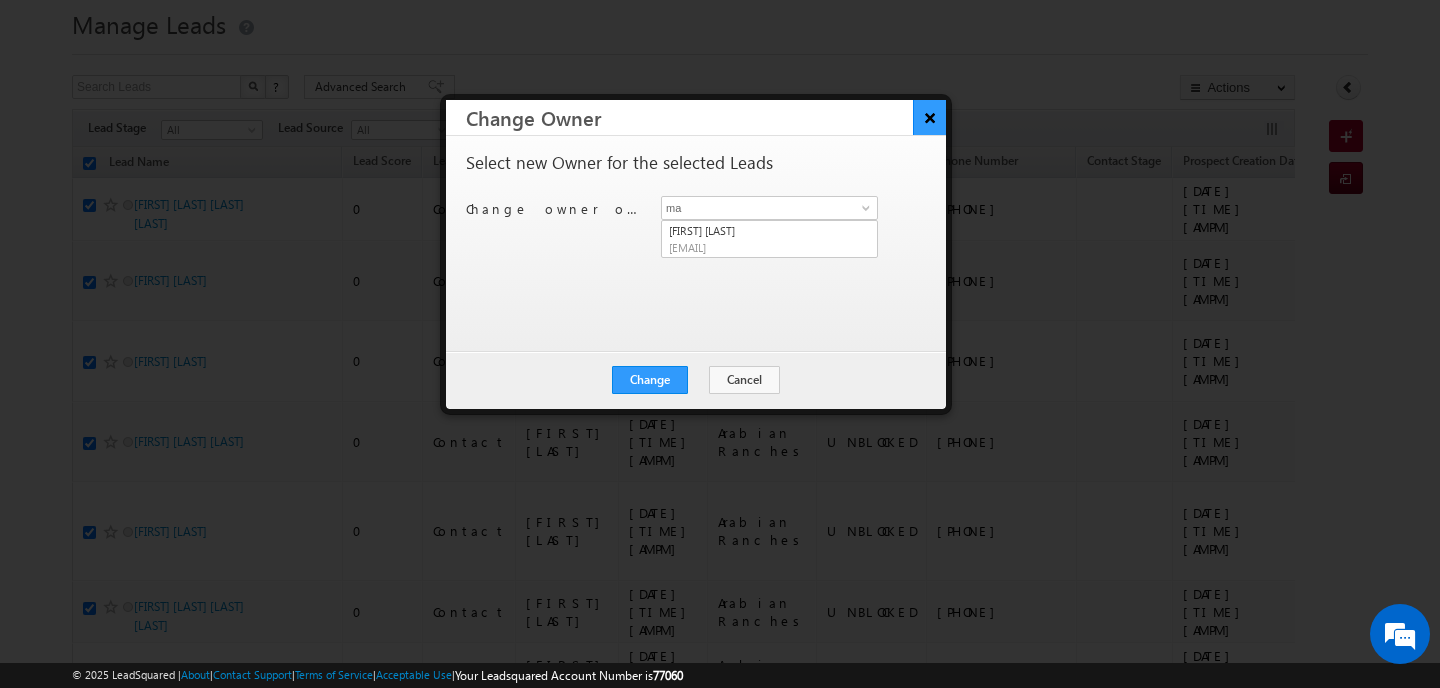 type 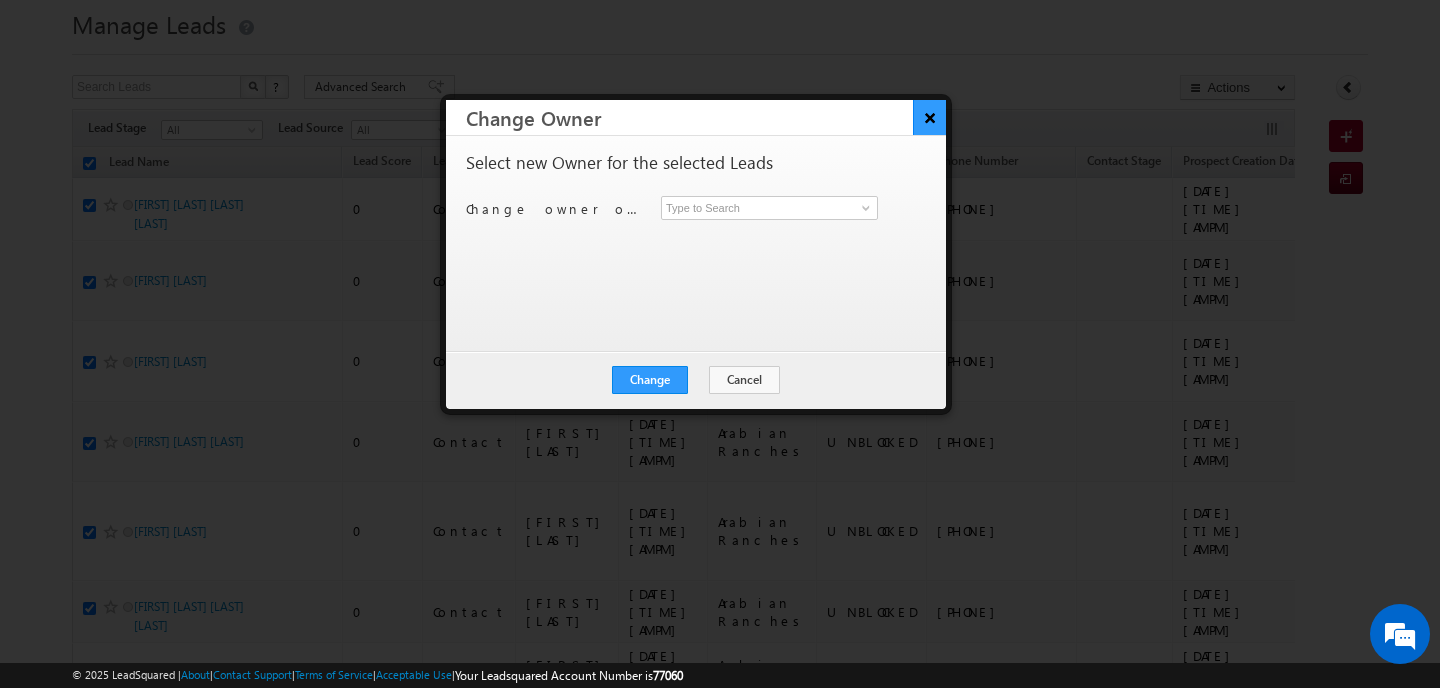 click on "×" at bounding box center [929, 117] 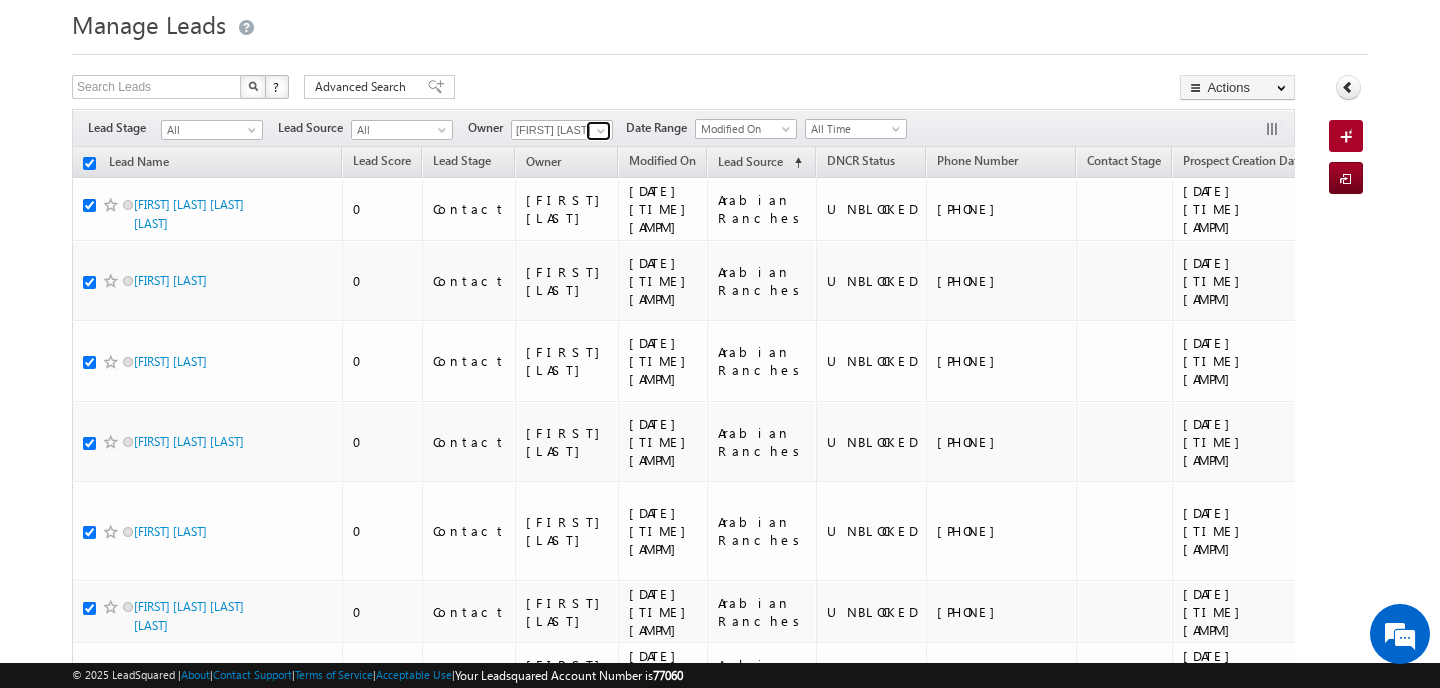 click at bounding box center [601, 131] 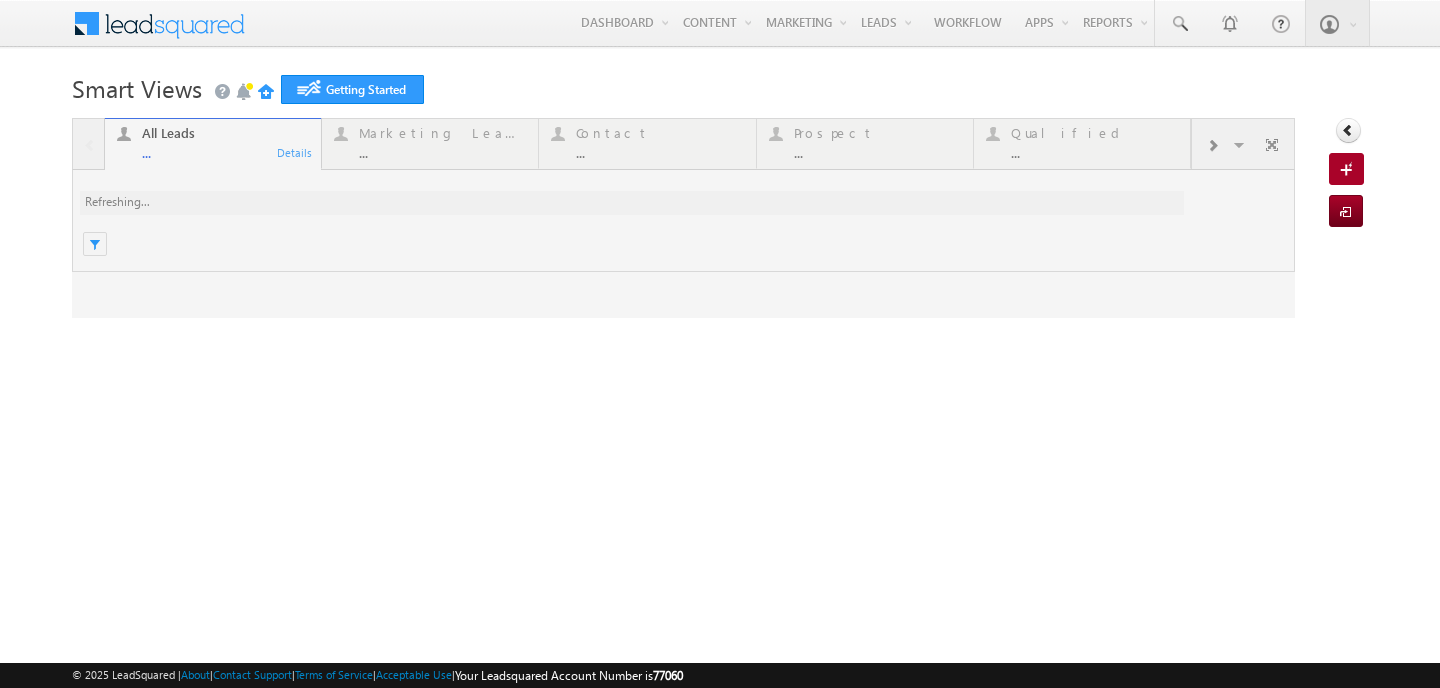 scroll, scrollTop: 0, scrollLeft: 0, axis: both 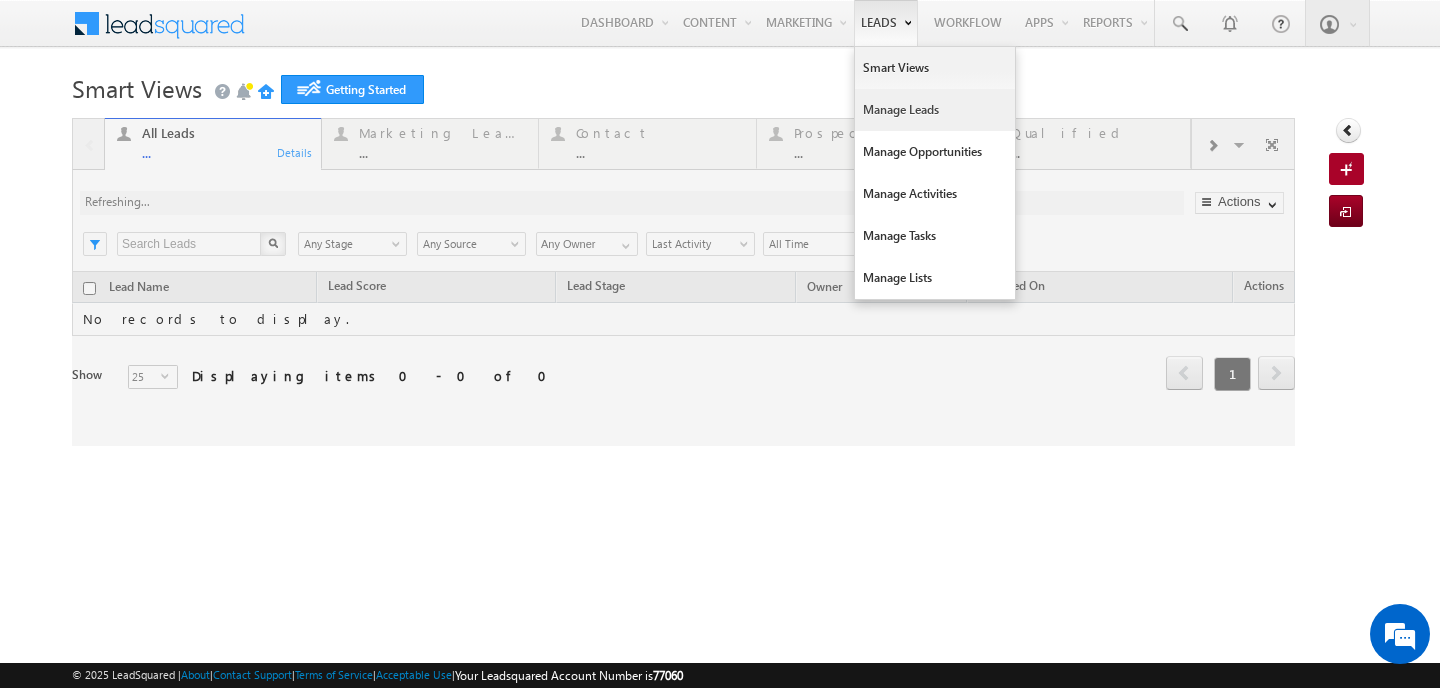 click on "Manage Leads" at bounding box center (935, 110) 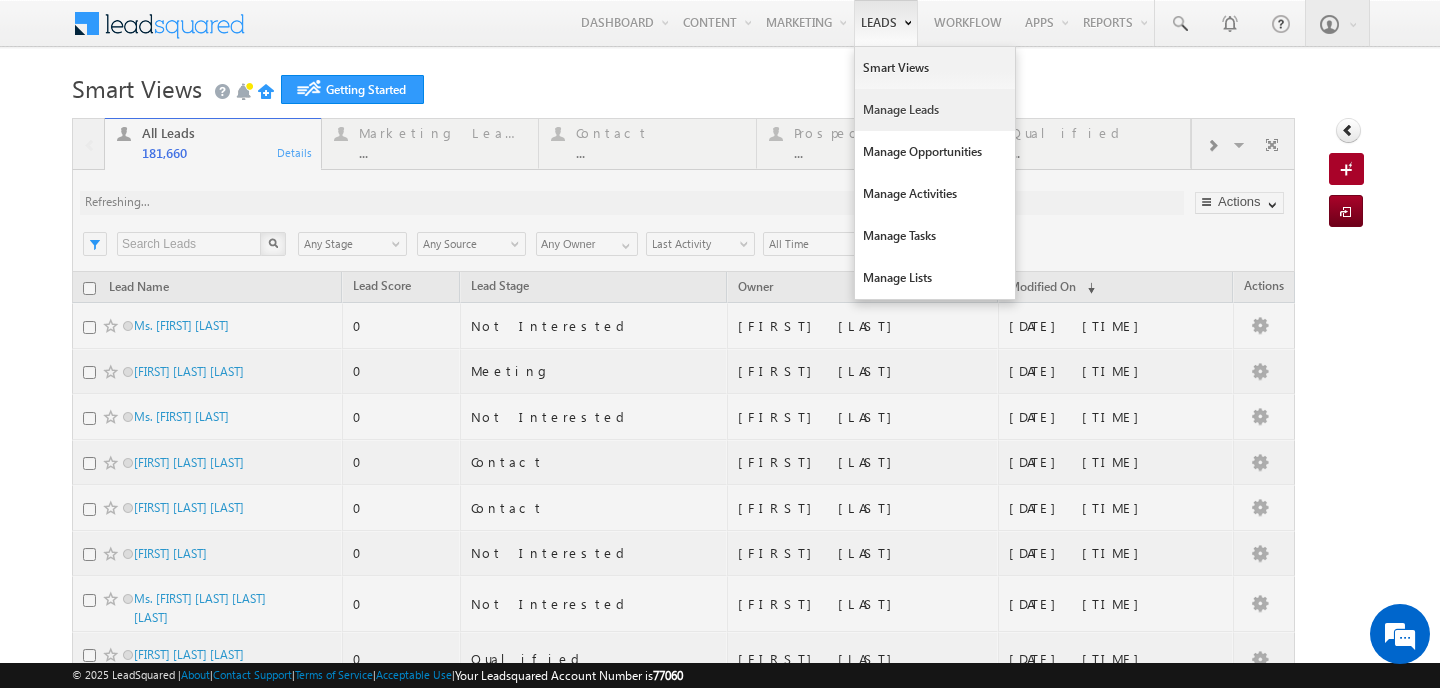 click on "Manage Leads" at bounding box center [935, 110] 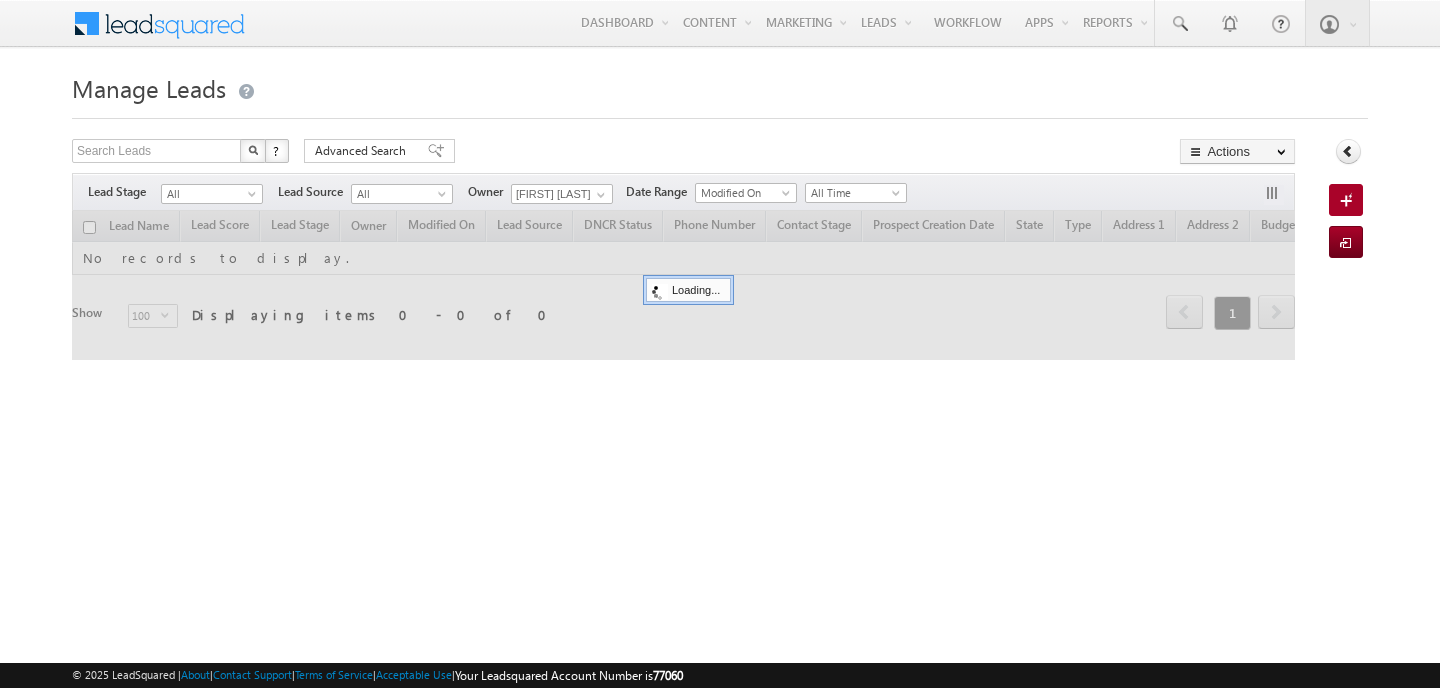 scroll, scrollTop: 0, scrollLeft: 0, axis: both 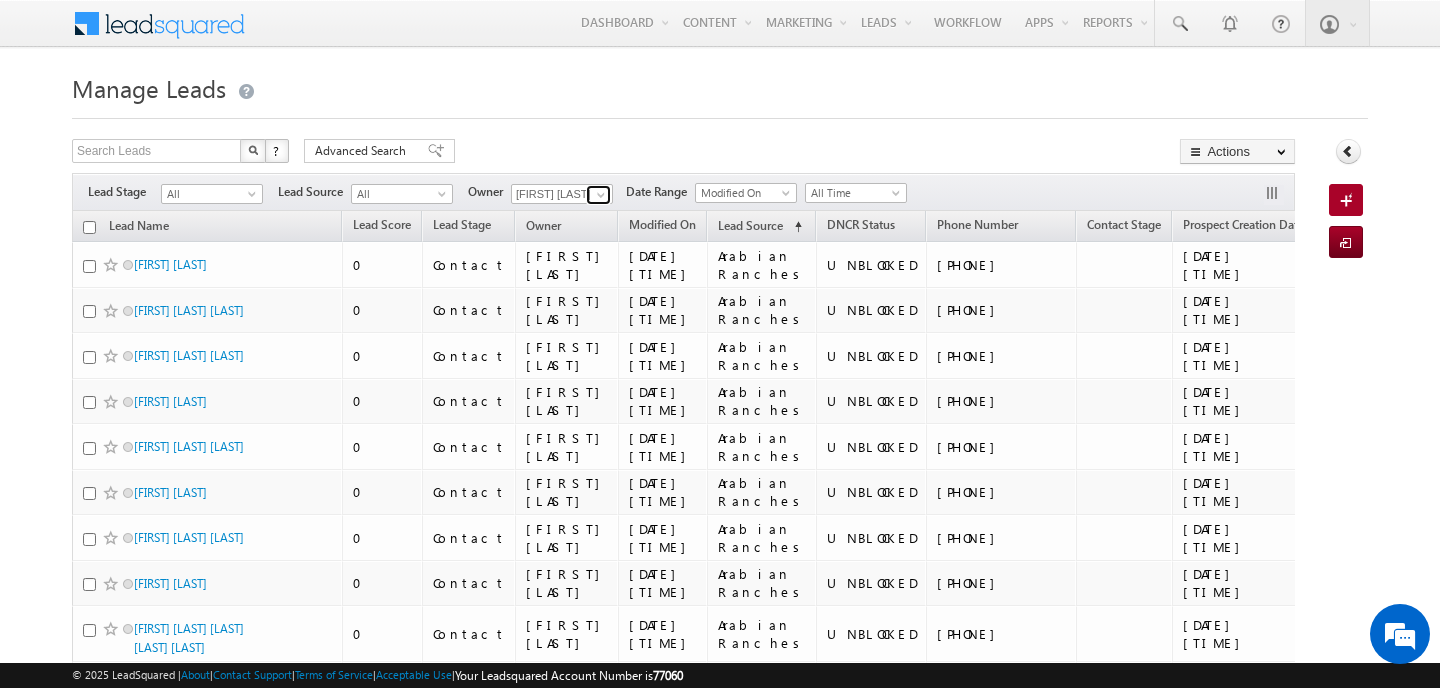 click at bounding box center [601, 195] 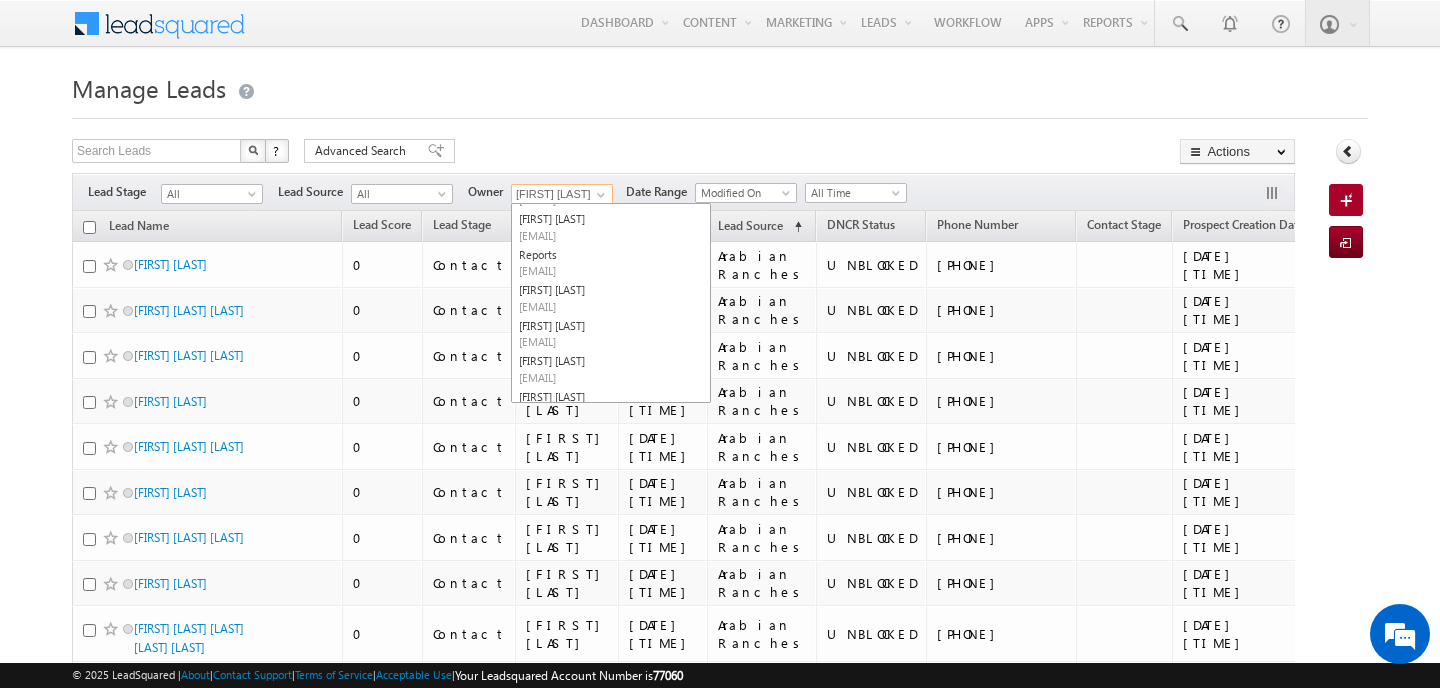 scroll, scrollTop: 1319, scrollLeft: 0, axis: vertical 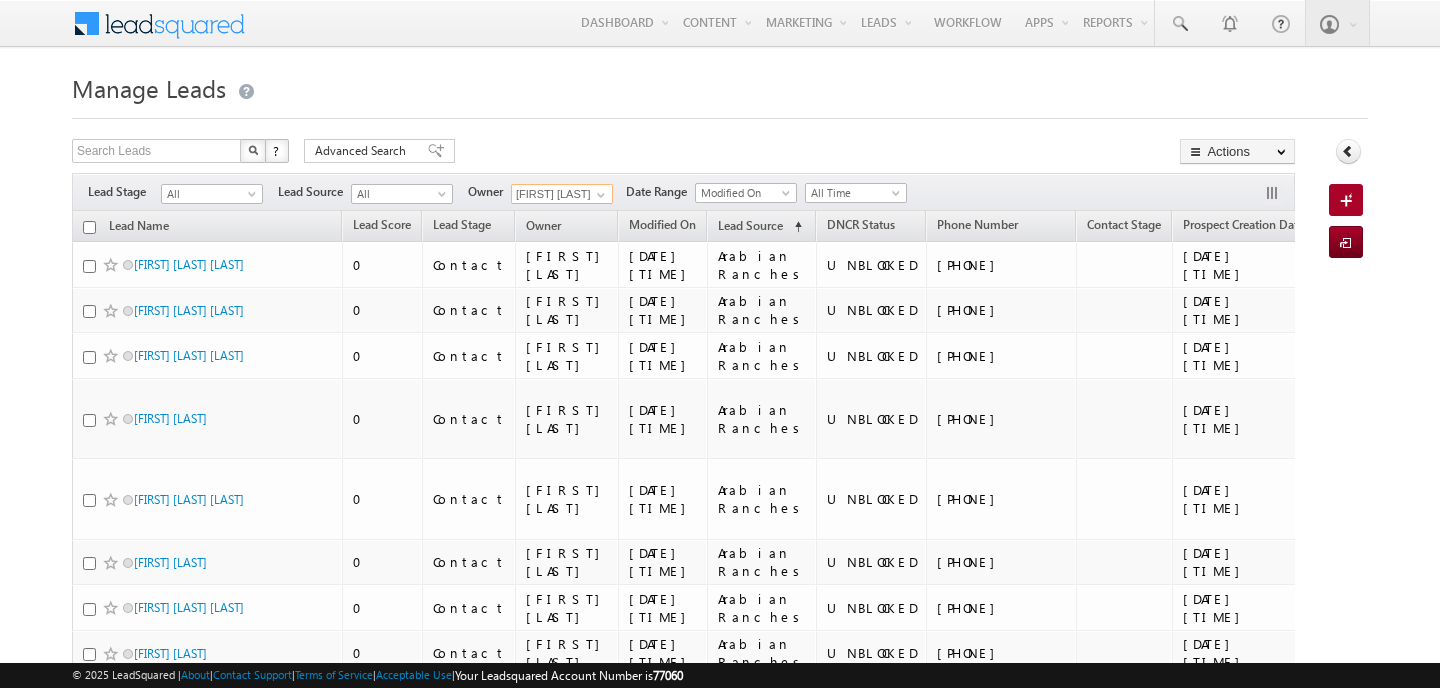 click on "Ankit Singh" at bounding box center (562, 194) 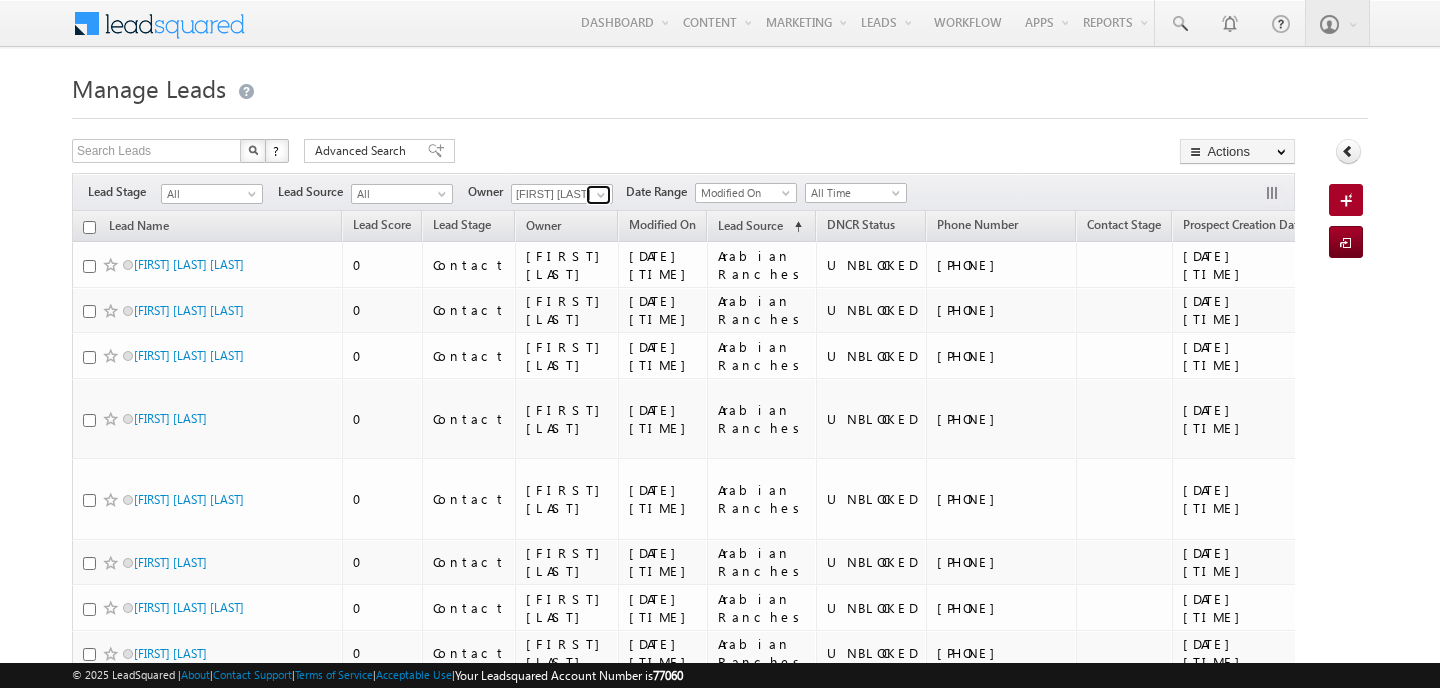 click at bounding box center [601, 195] 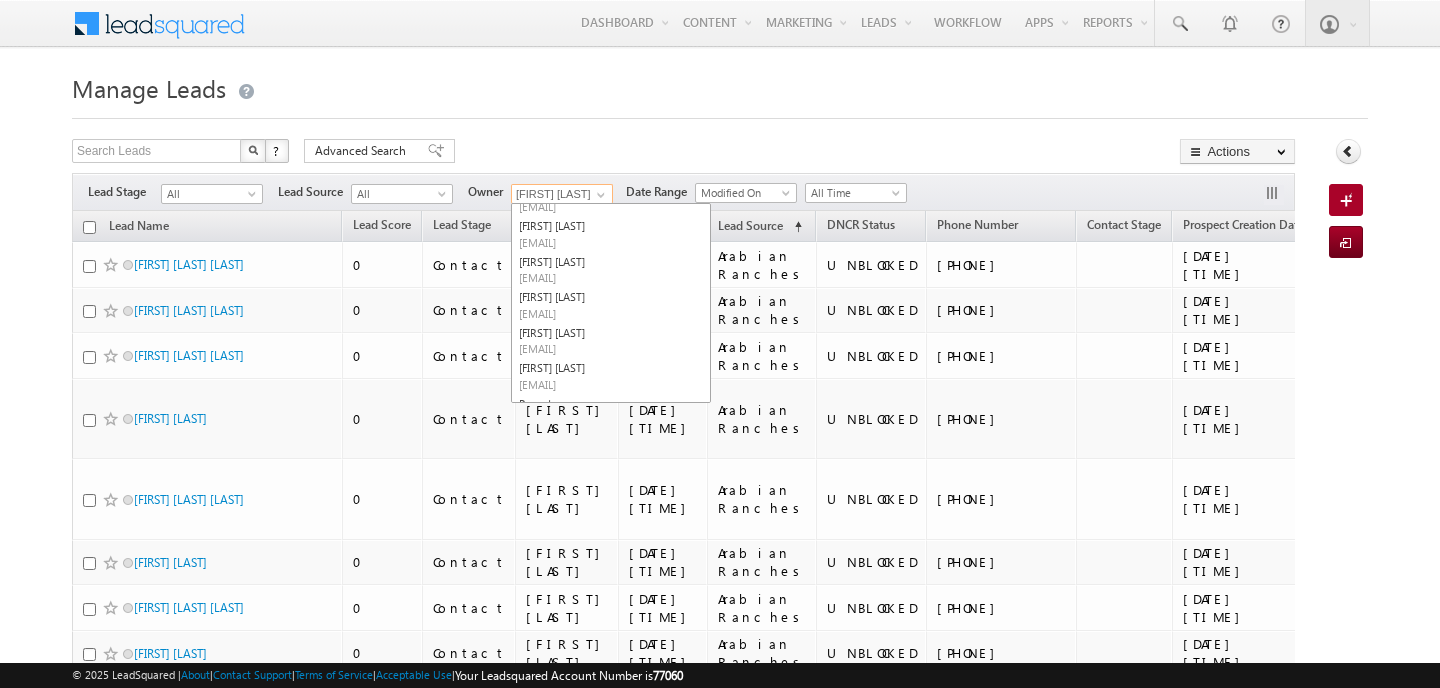 scroll, scrollTop: 1032, scrollLeft: 0, axis: vertical 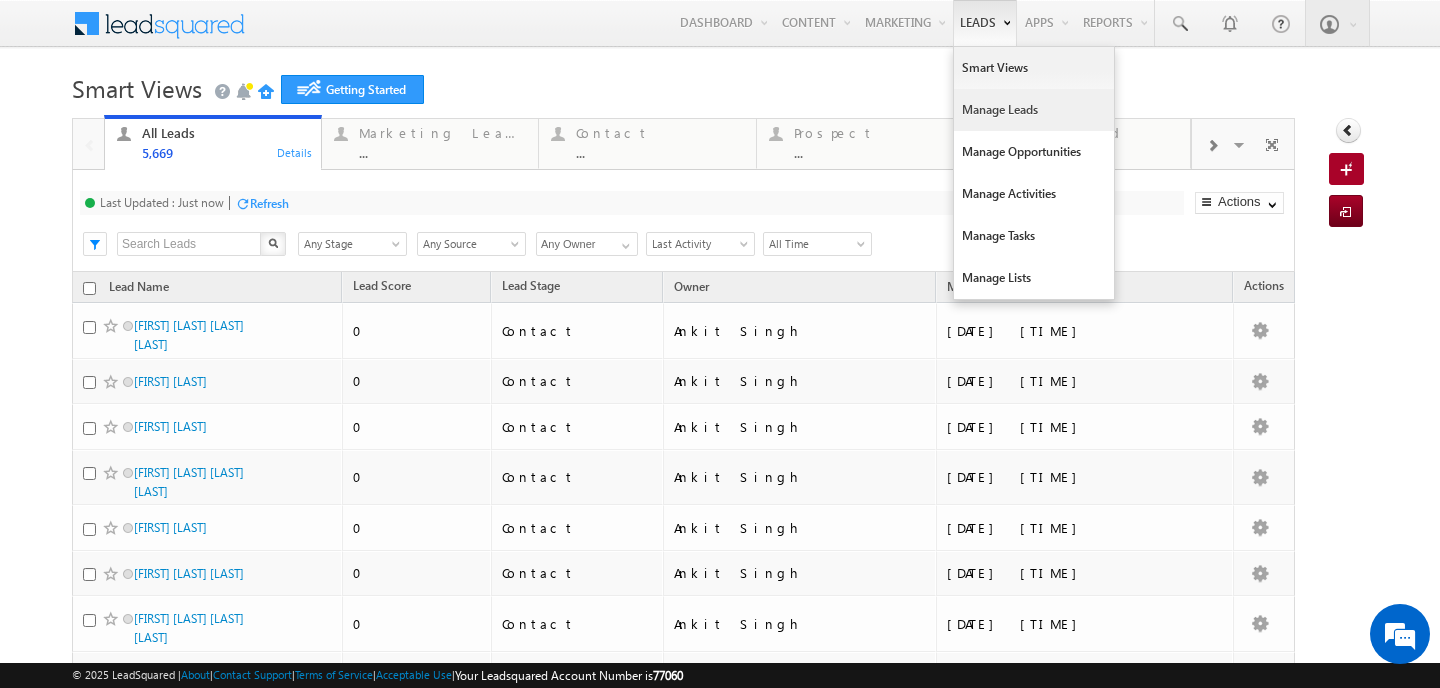 click on "Manage Leads" at bounding box center [1034, 110] 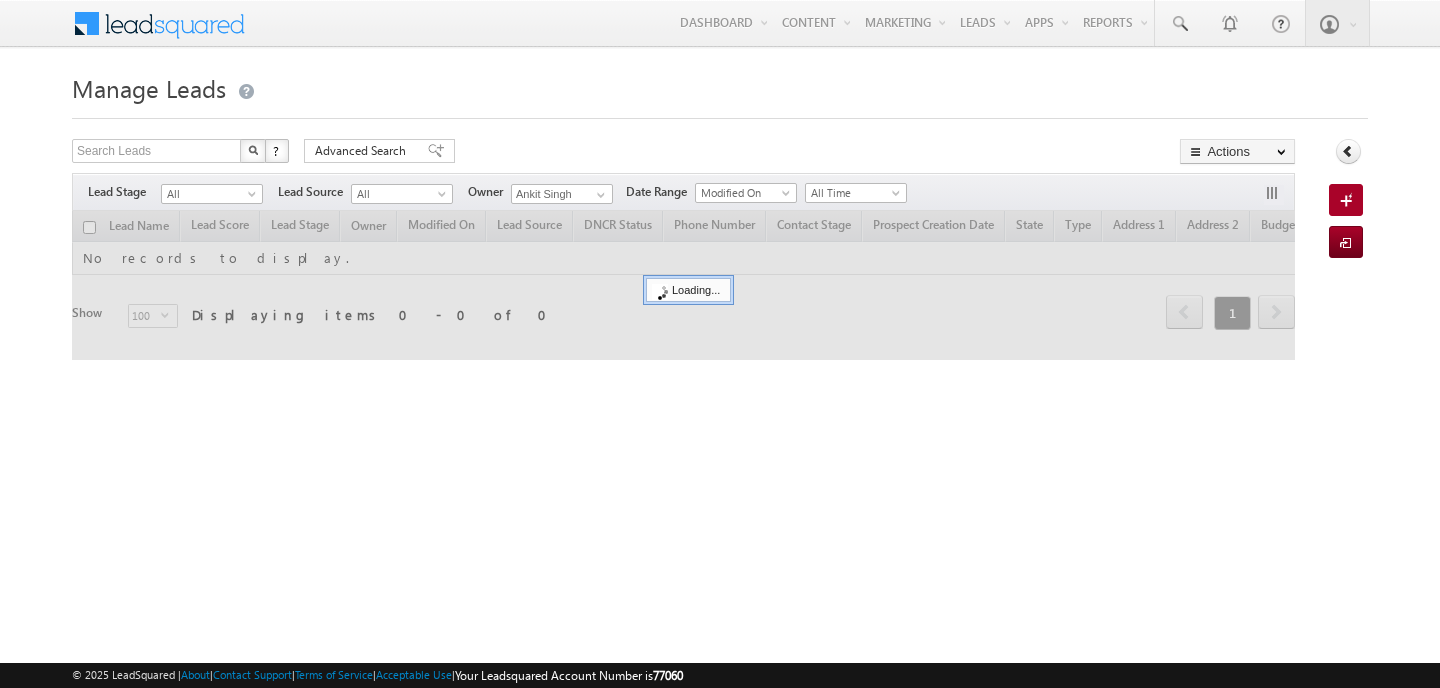 scroll, scrollTop: 0, scrollLeft: 0, axis: both 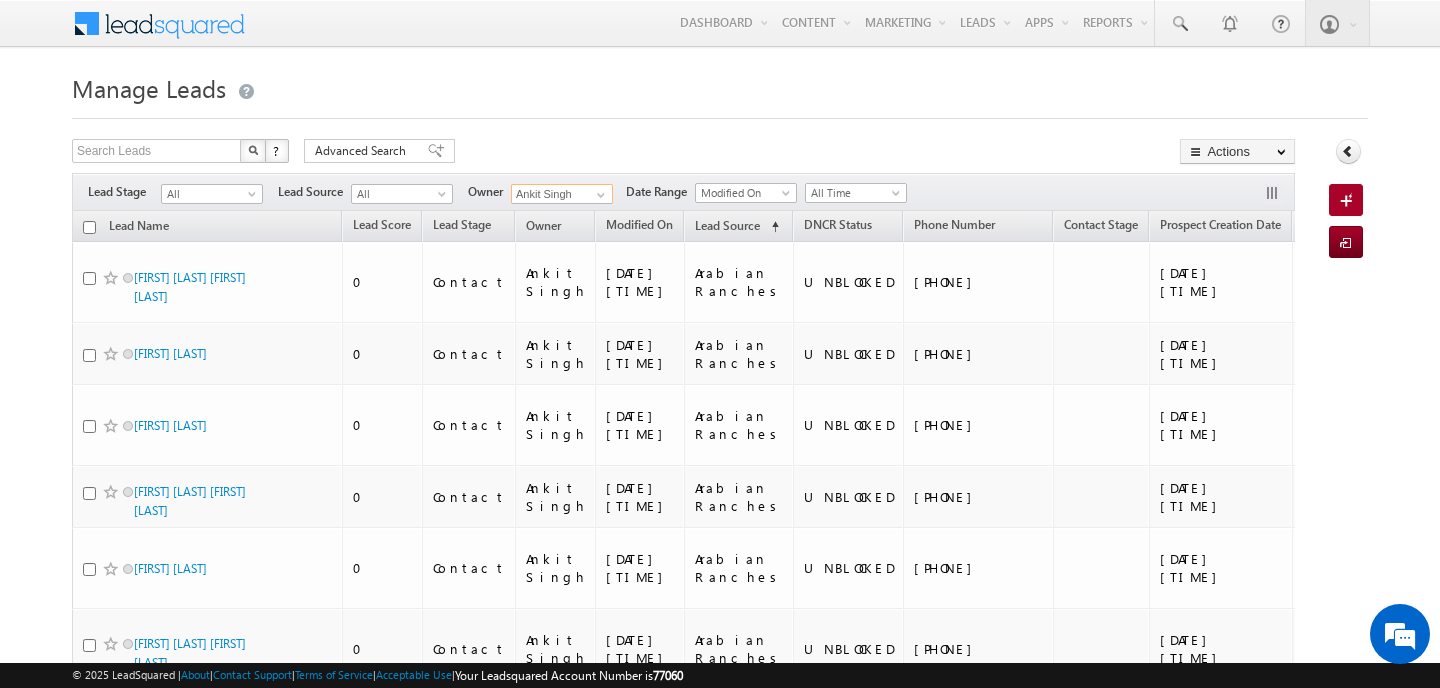 click on "Ankit Singh" at bounding box center [562, 194] 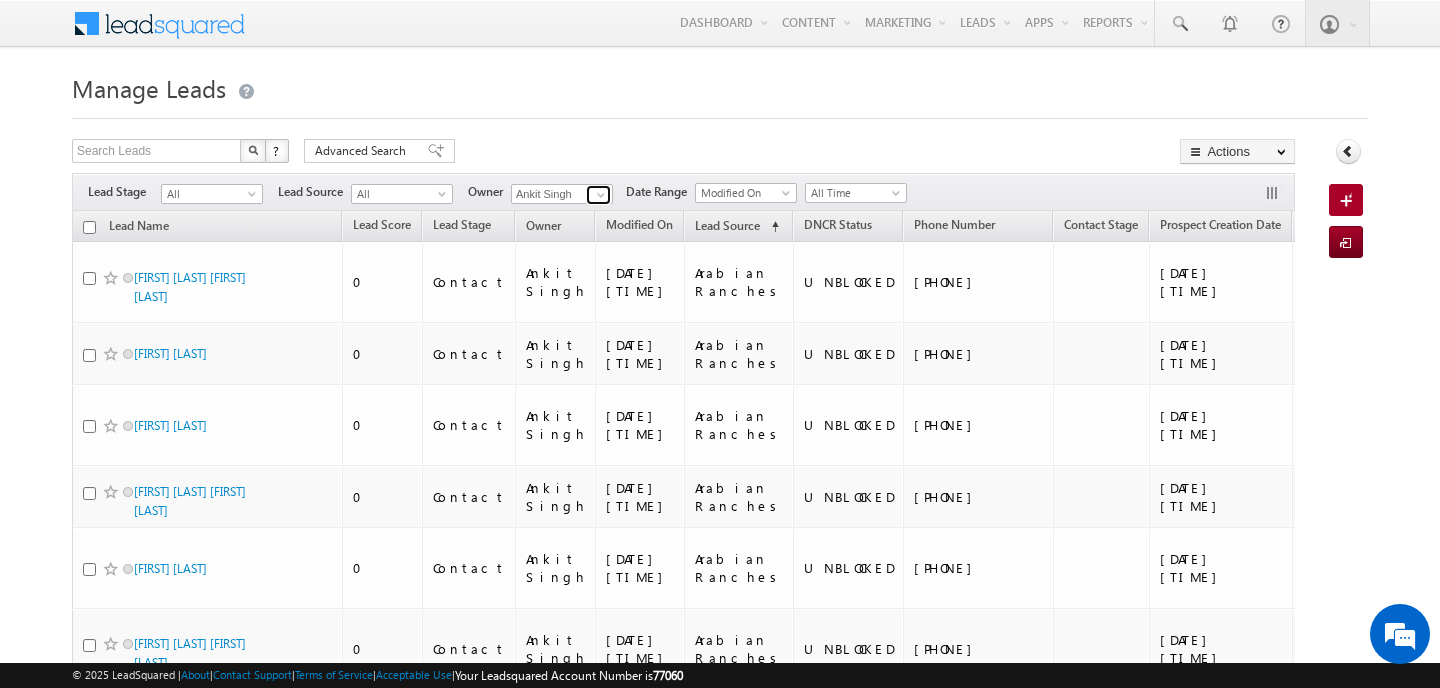 click at bounding box center (601, 195) 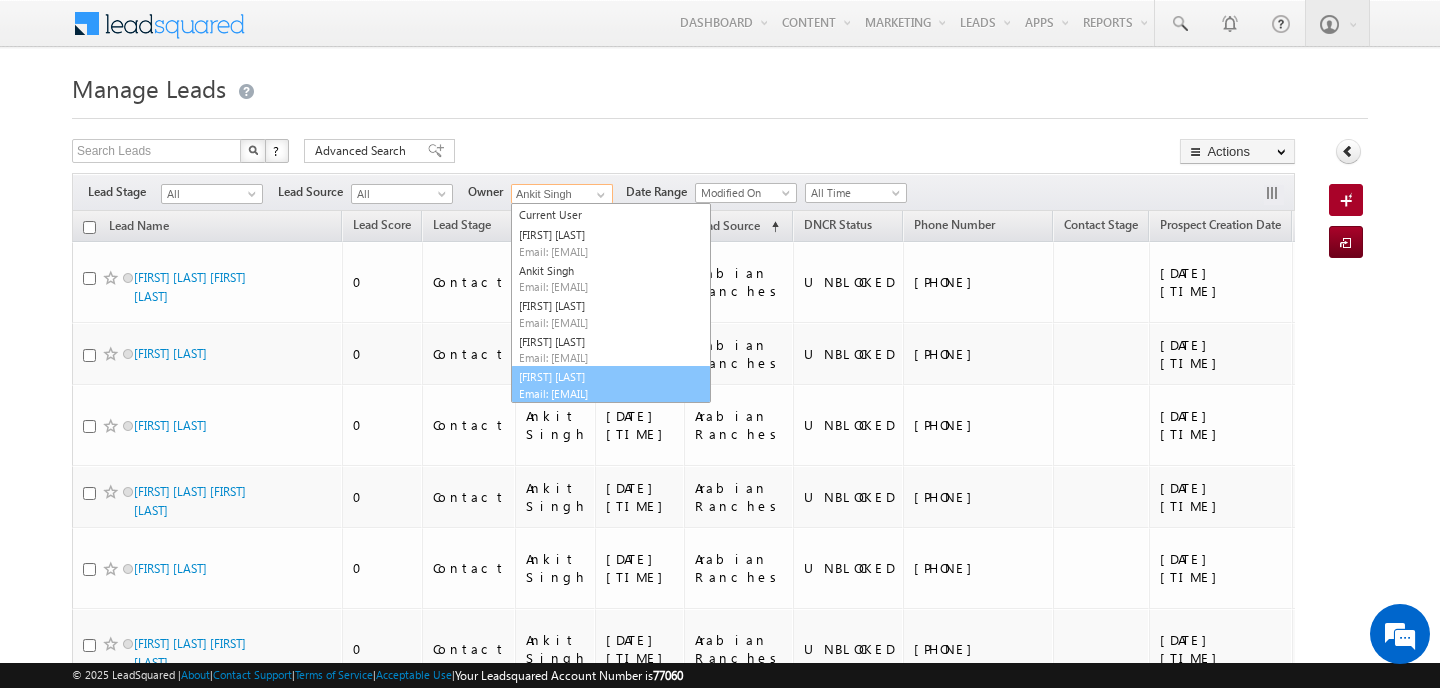 scroll, scrollTop: 21, scrollLeft: 0, axis: vertical 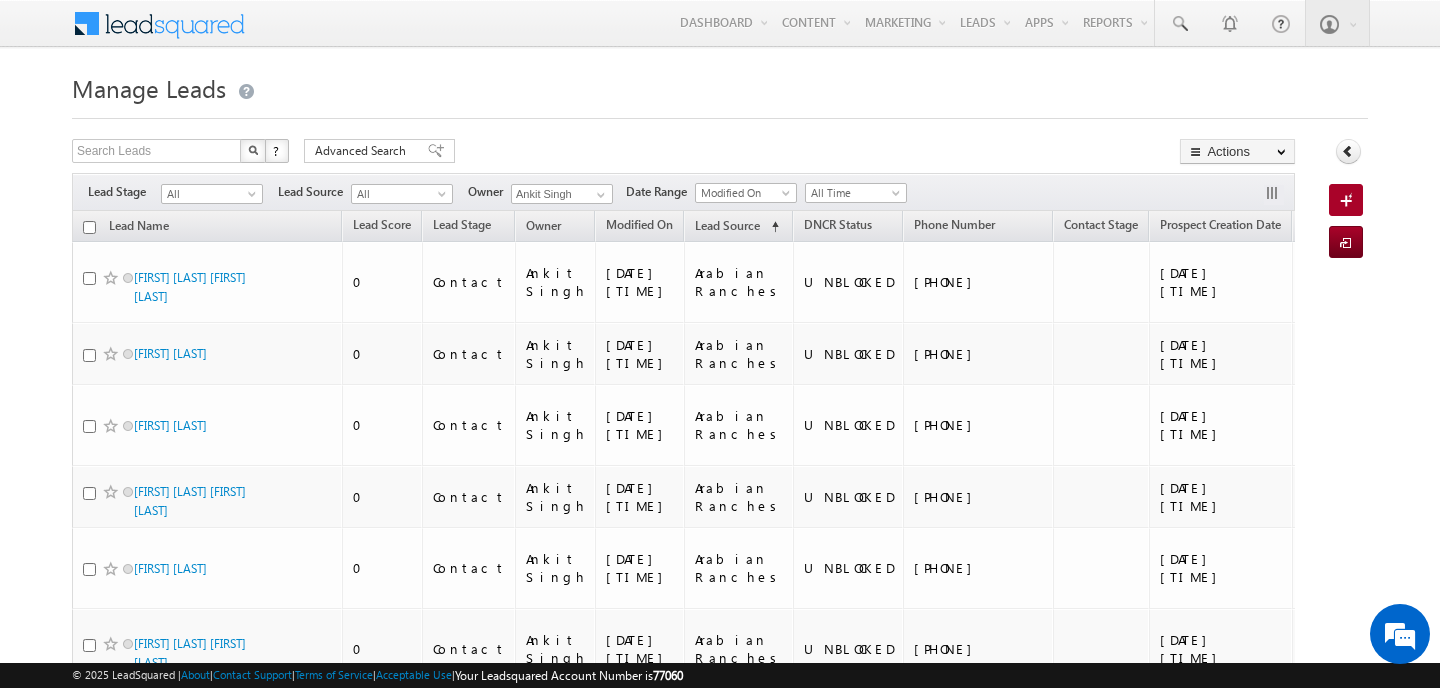 click on "Search Leads X ?   4274 results found
Advanced Search
Advanced Search
Advanced search results
Actions Export Leads Reset all Filters
Actions Export Leads Bulk Update Send Email Add to List Add Activity Add Opportunity Change Owner Change Stage" at bounding box center (683, 153) 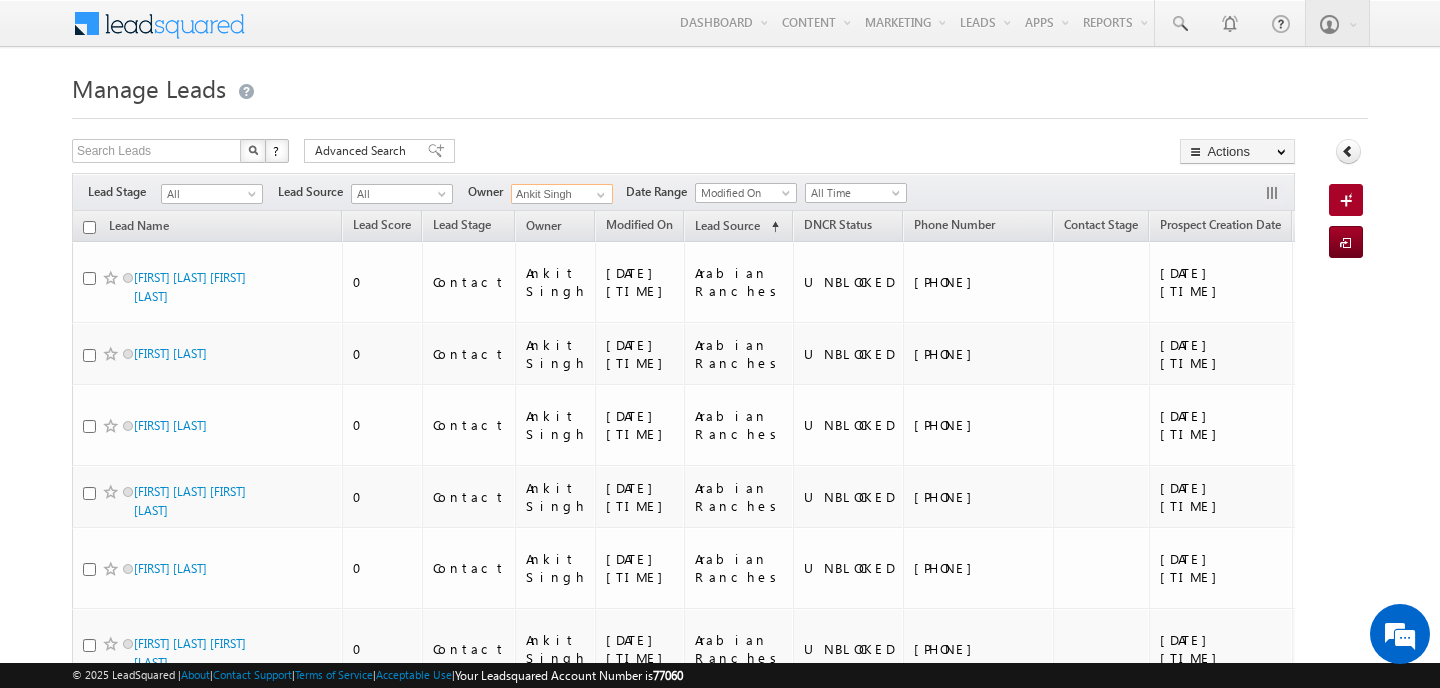 click on "Ankit Singh" at bounding box center [562, 194] 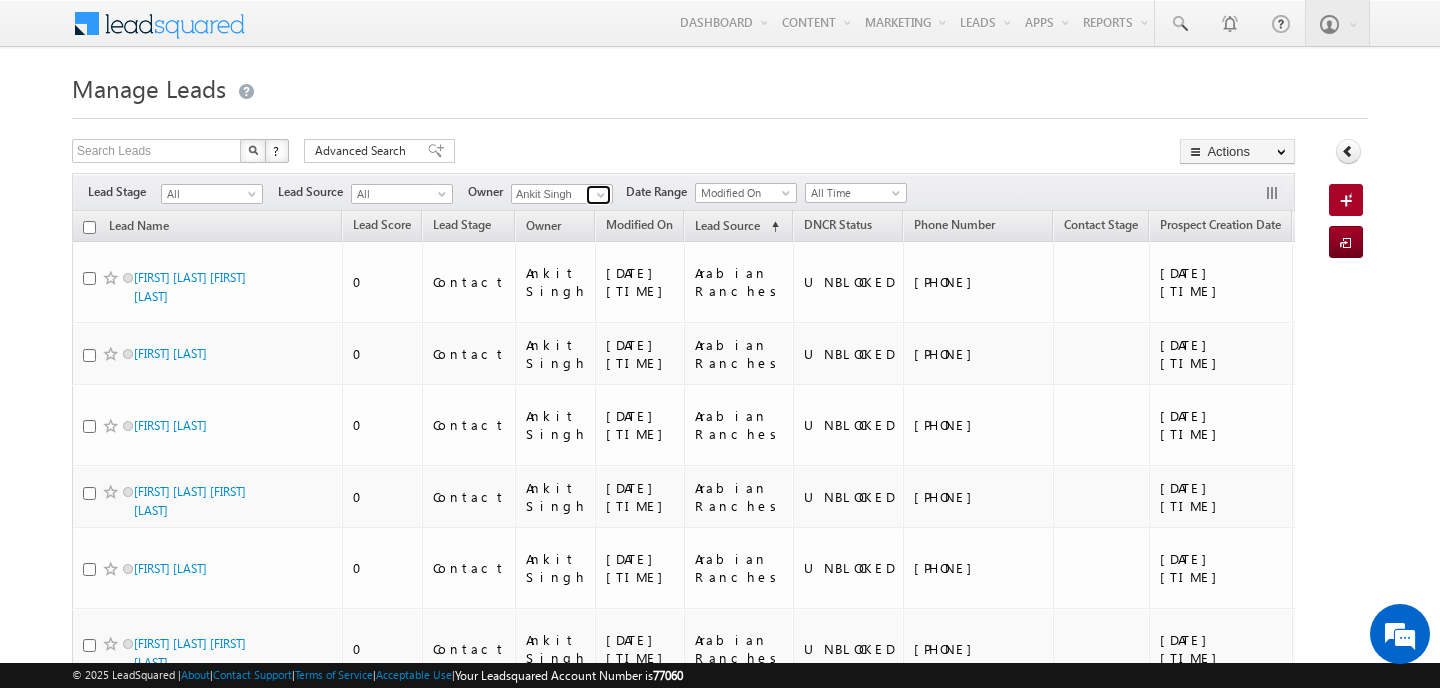 click at bounding box center (601, 195) 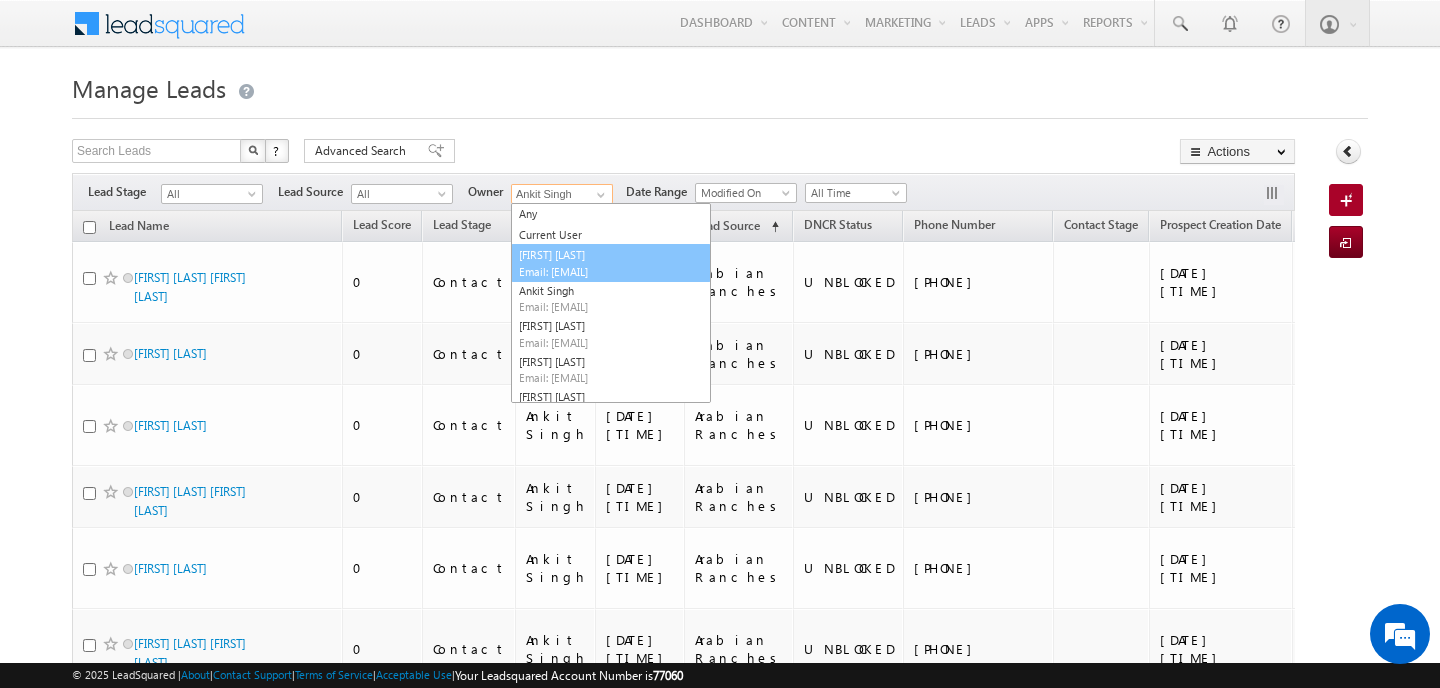 scroll, scrollTop: 56, scrollLeft: 0, axis: vertical 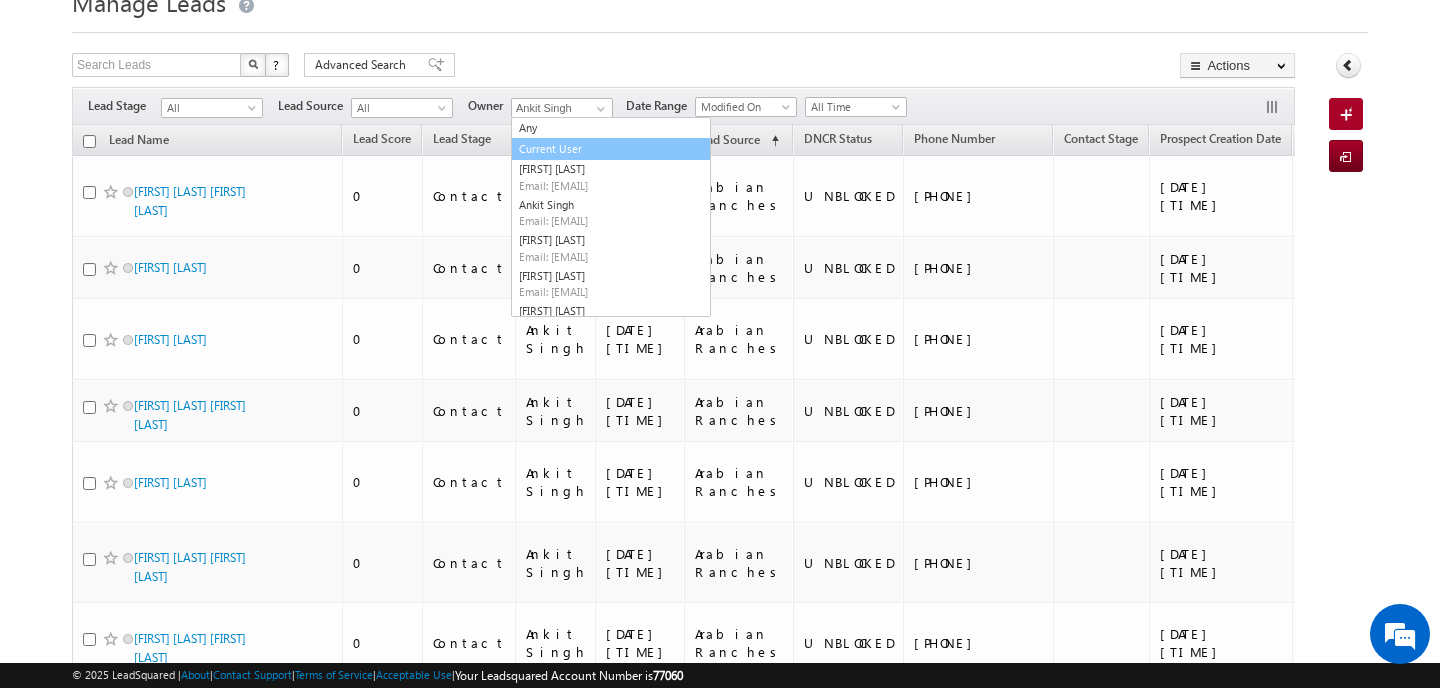click on "Manage Leads
Search Leads X ?   4274 results found
Advanced Search
Advanced Search
Advanced search results   Delete" at bounding box center [720, 3837] 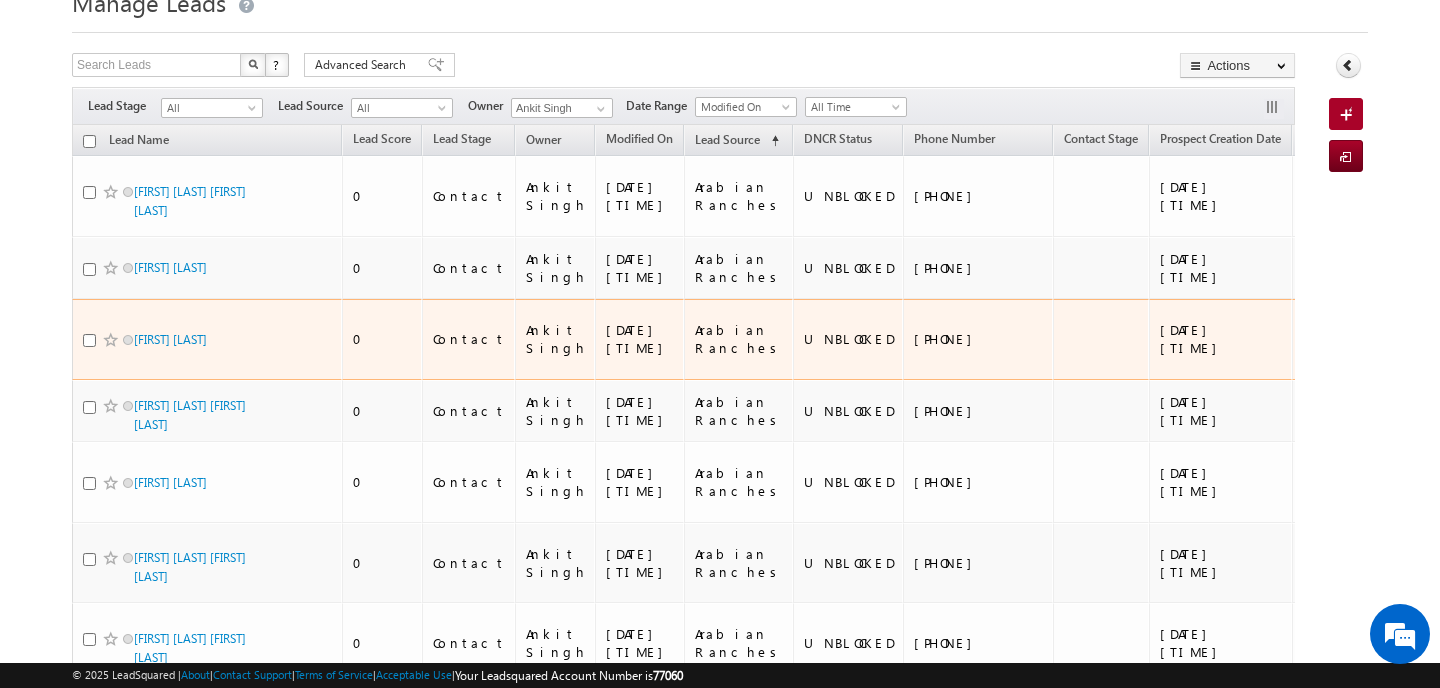 scroll, scrollTop: 0, scrollLeft: 0, axis: both 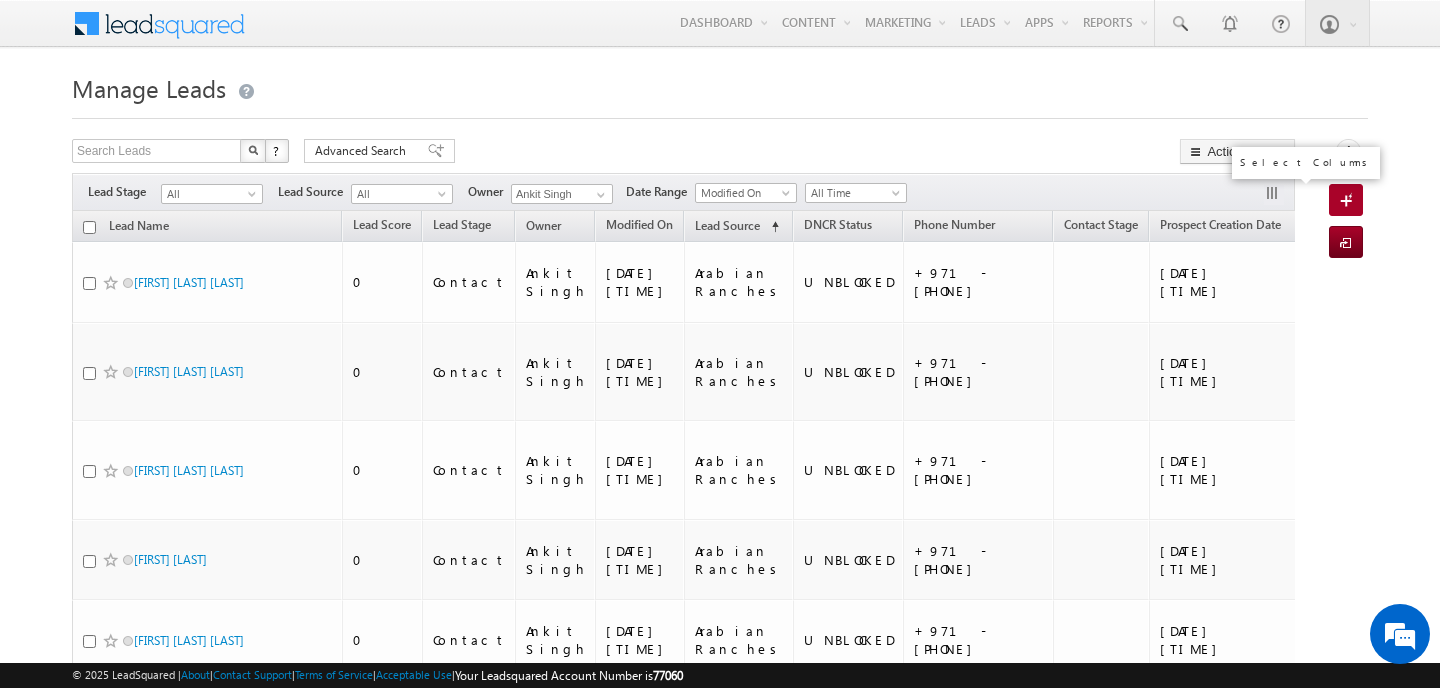 click at bounding box center (1274, 195) 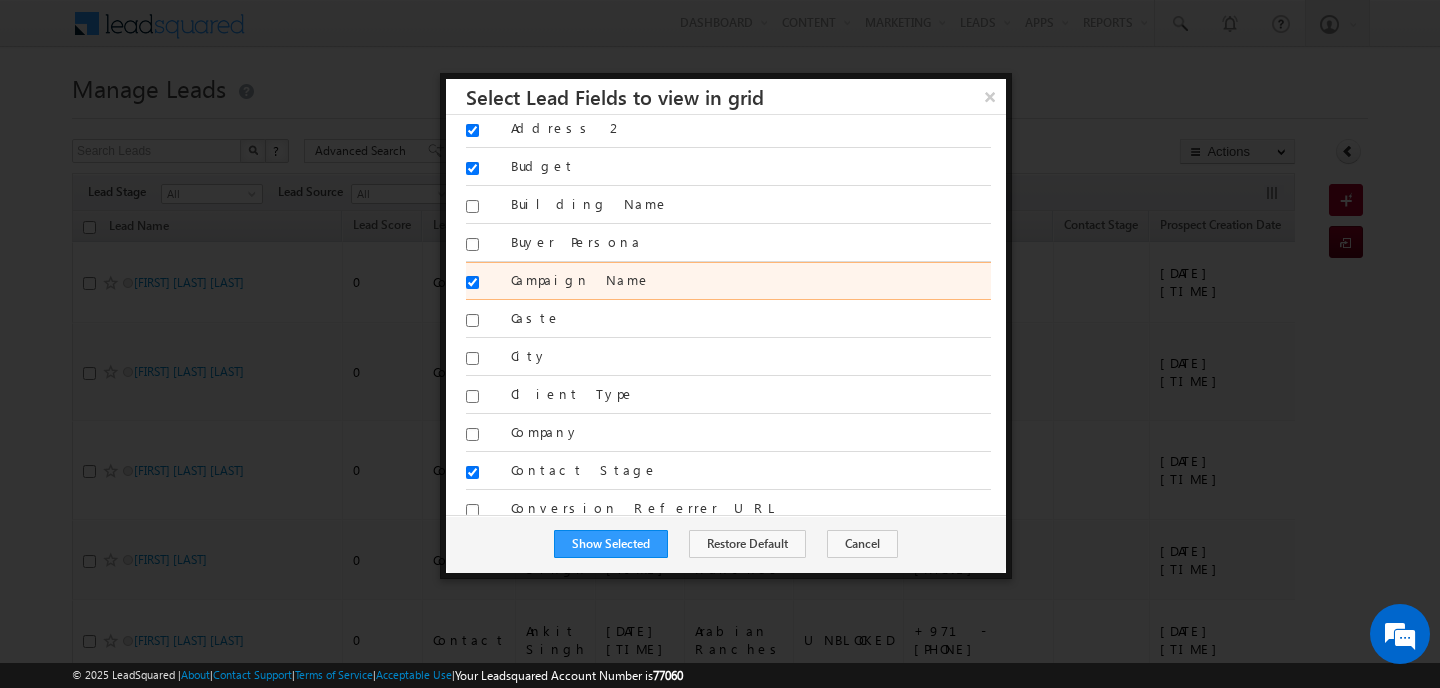 scroll, scrollTop: 104, scrollLeft: 0, axis: vertical 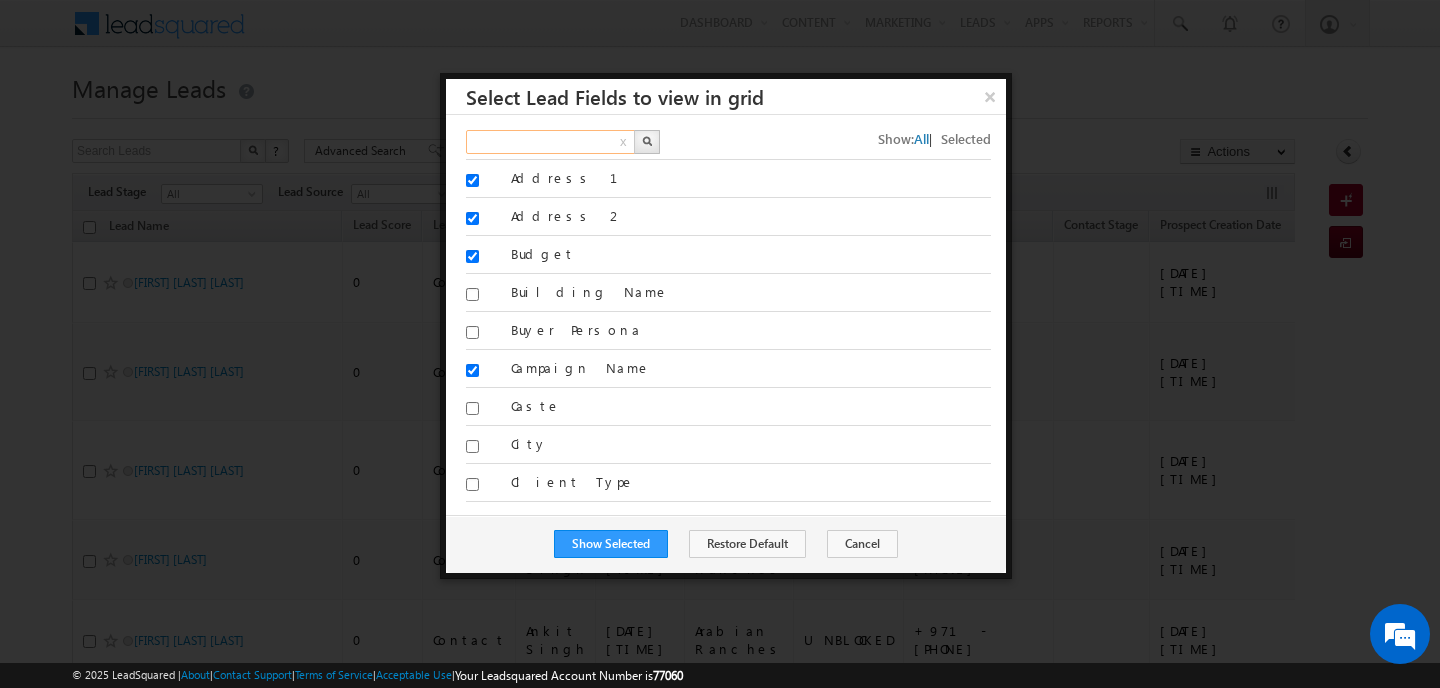 click at bounding box center [551, 142] 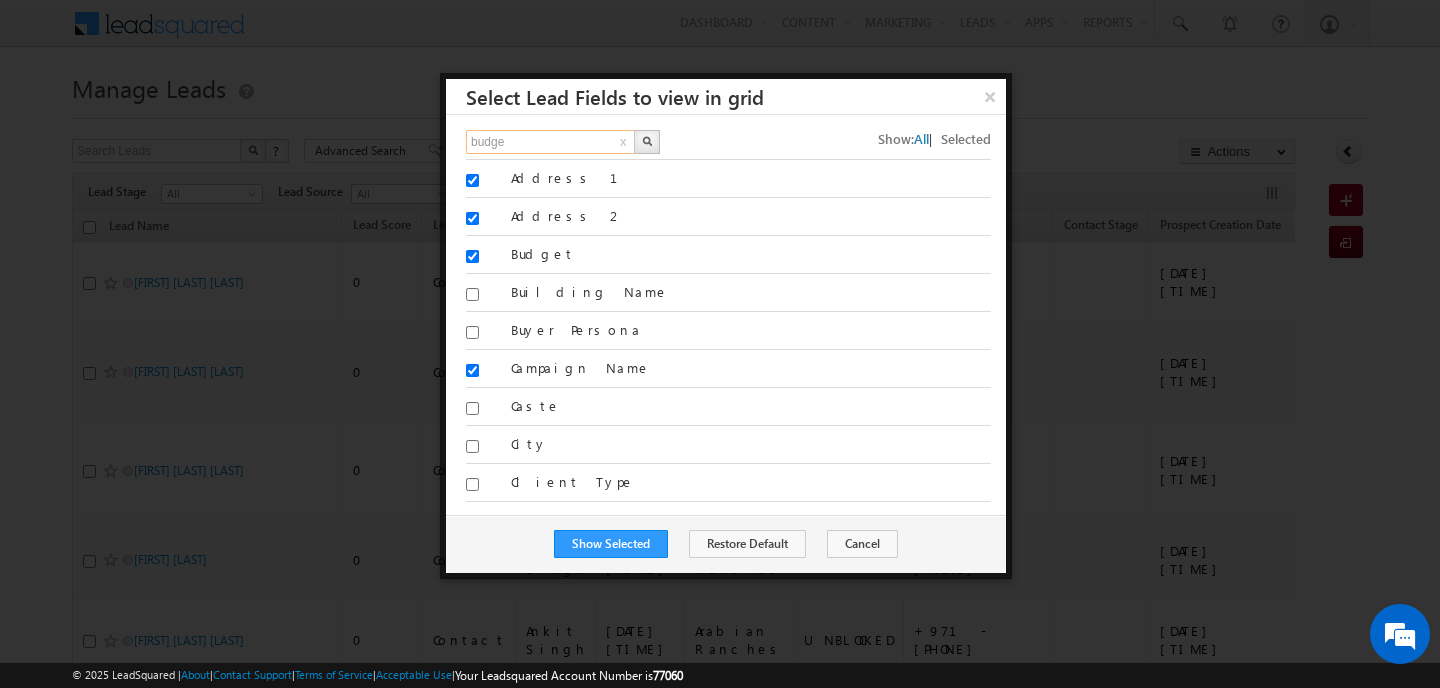 type on "budget" 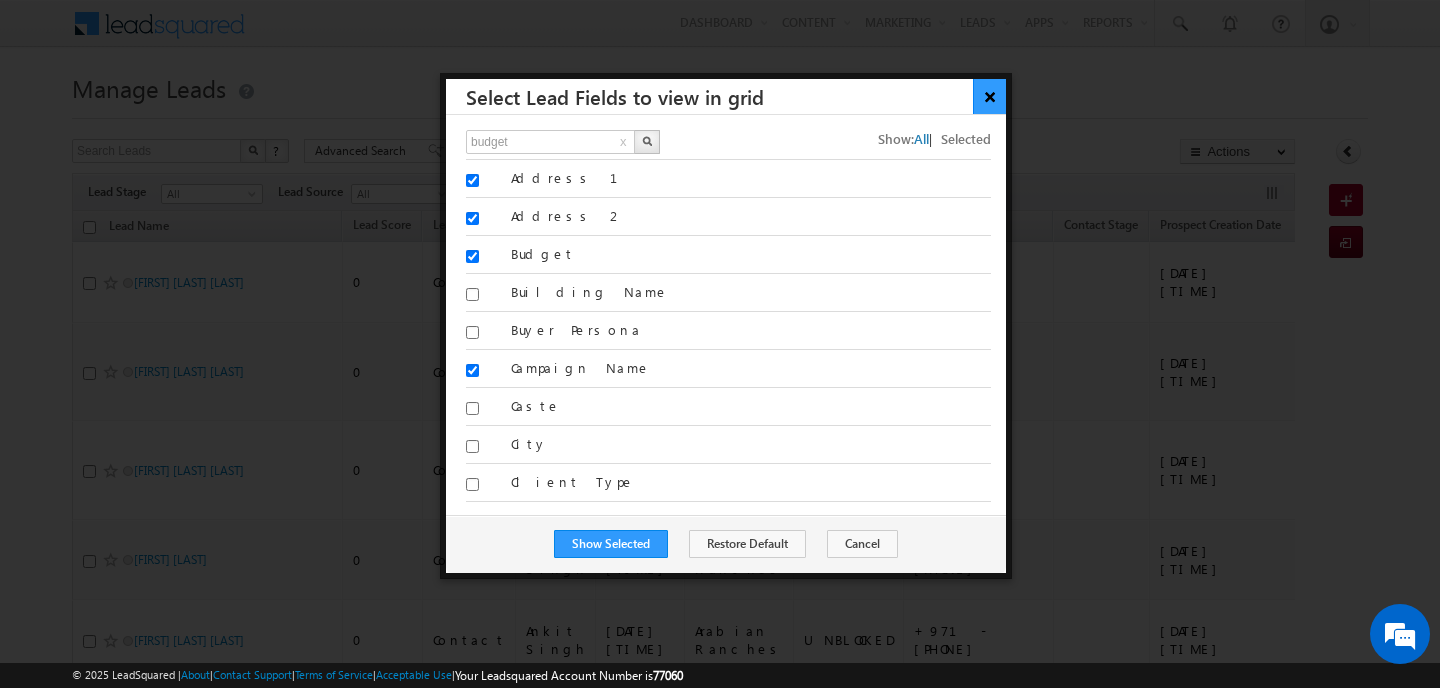 click on "×" at bounding box center [989, 96] 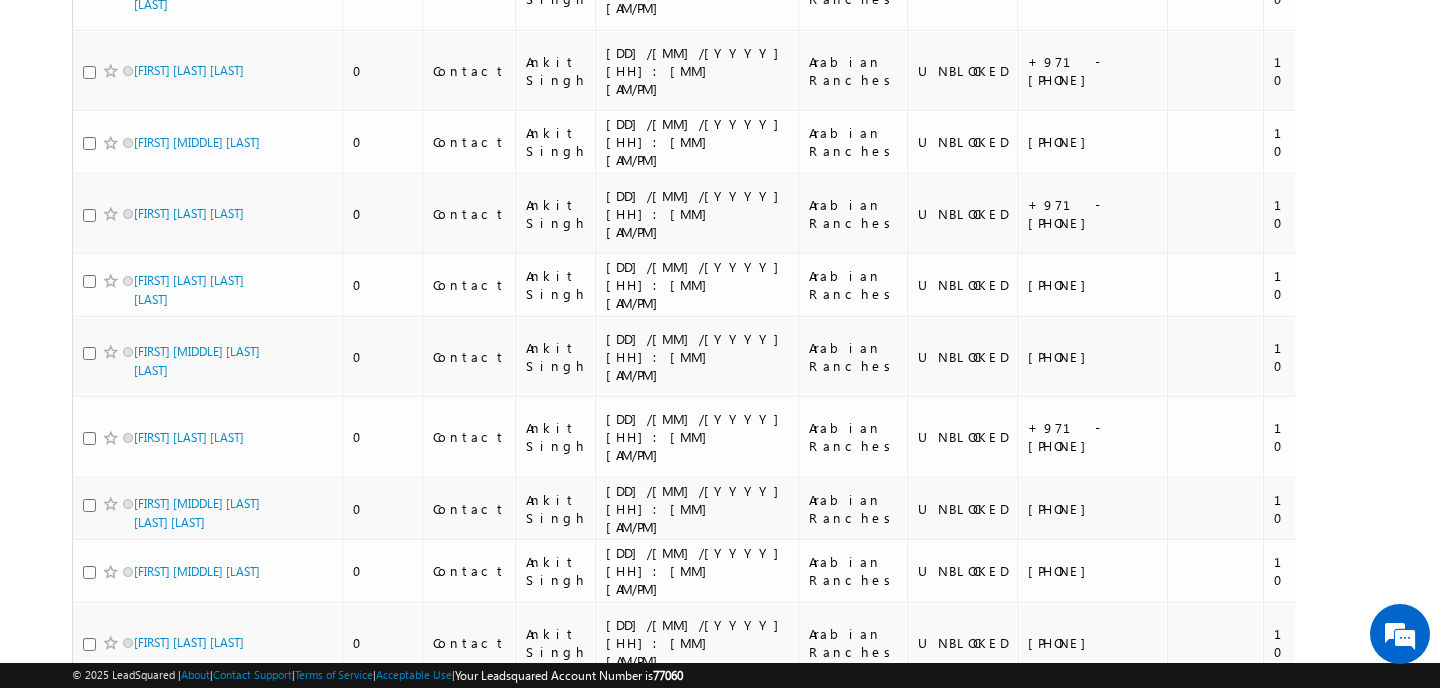 scroll, scrollTop: 1803, scrollLeft: 0, axis: vertical 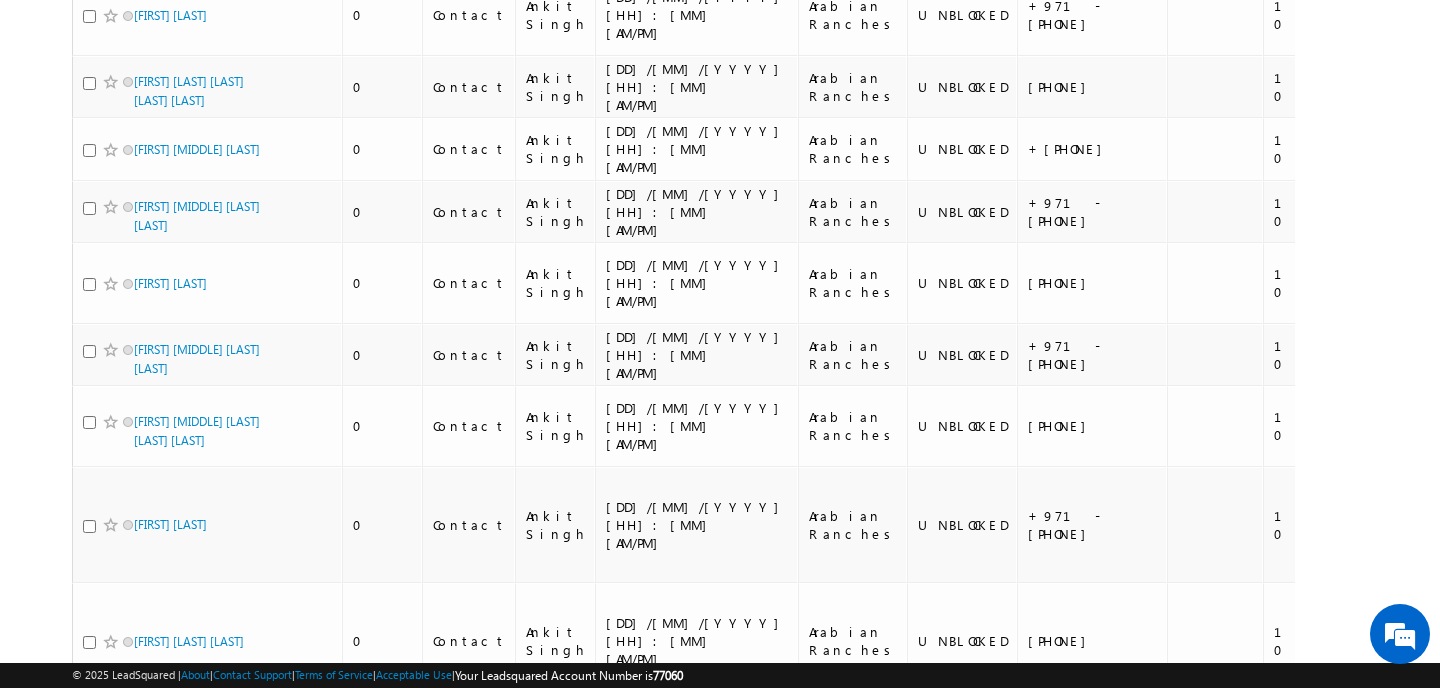 click on "100" at bounding box center [145, 1841] 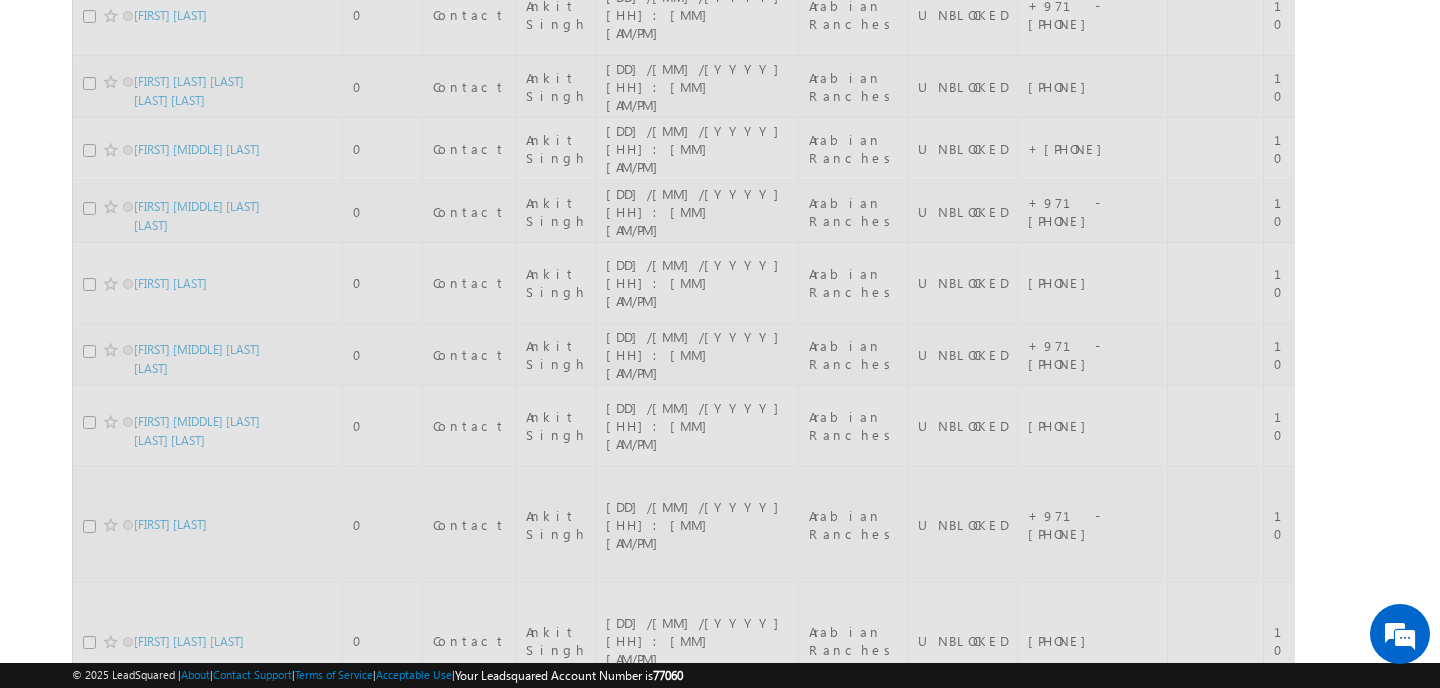 scroll, scrollTop: 0, scrollLeft: 0, axis: both 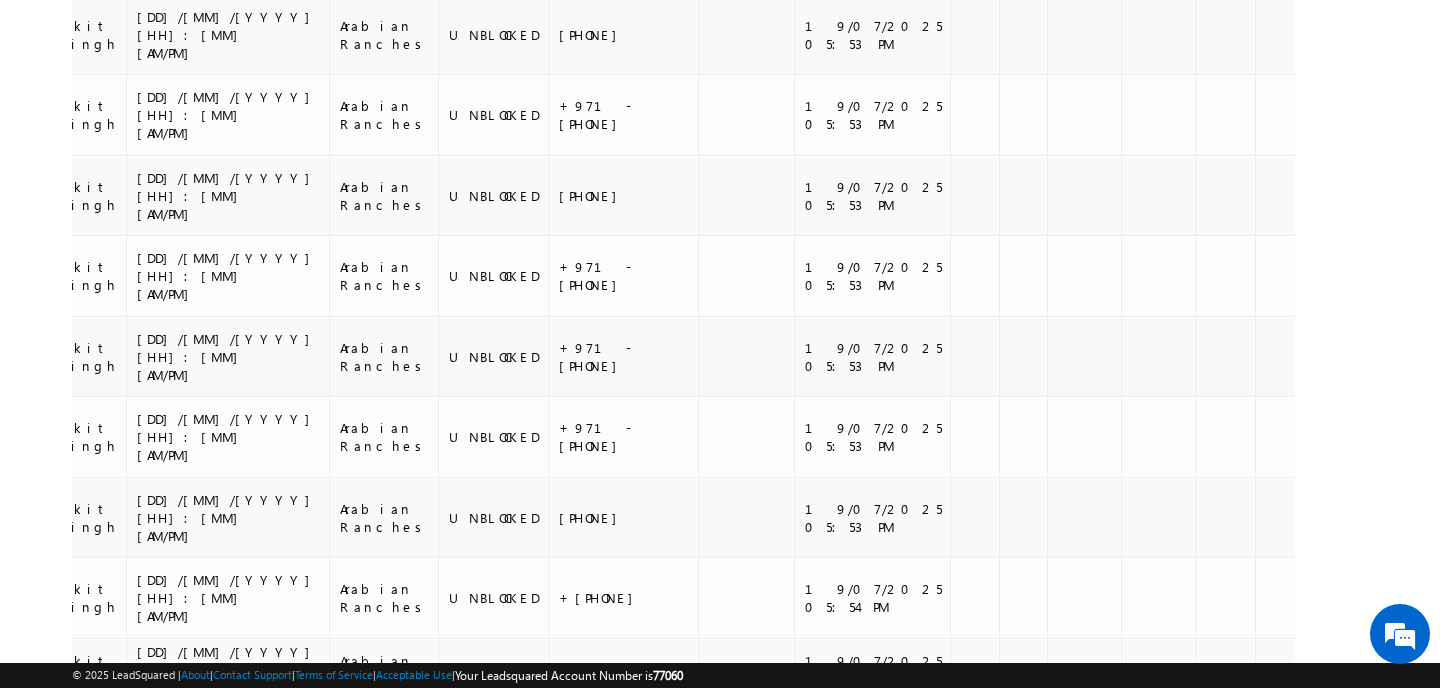 click on "9" at bounding box center (684, 2579) 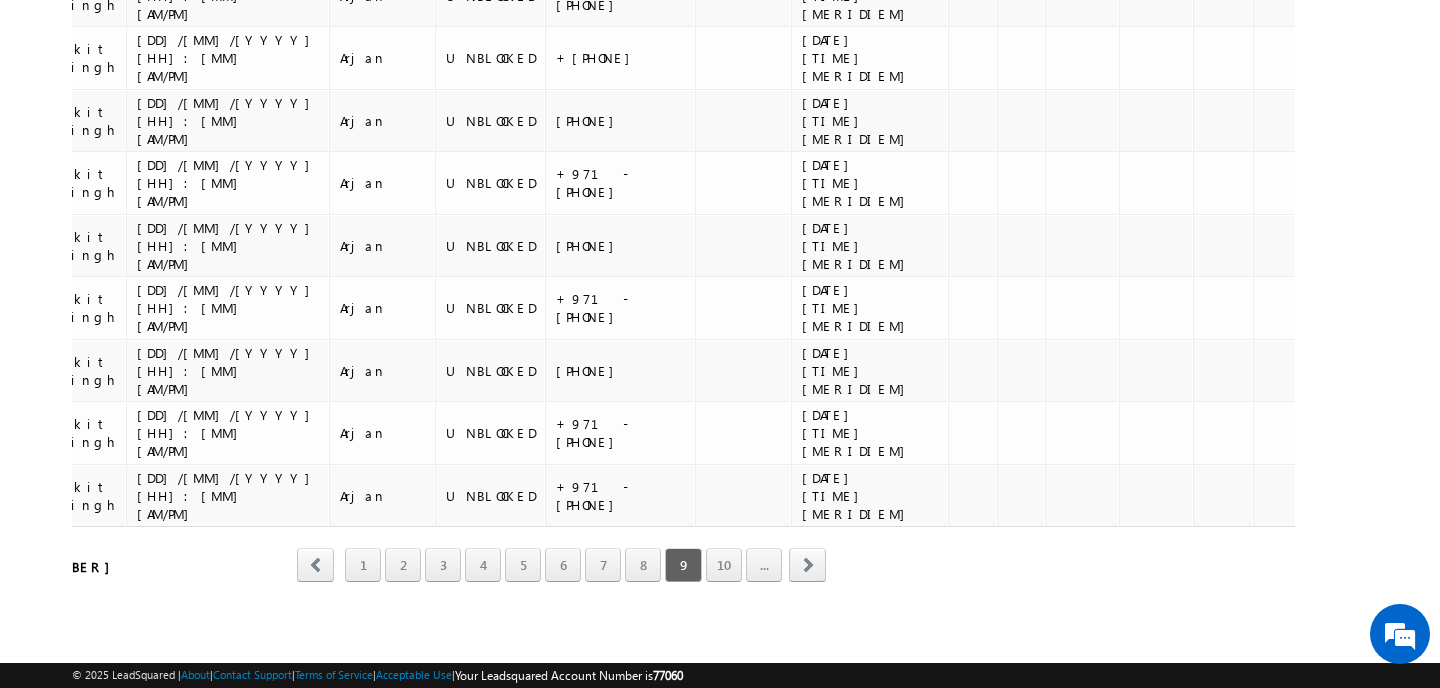 scroll, scrollTop: 10866, scrollLeft: 0, axis: vertical 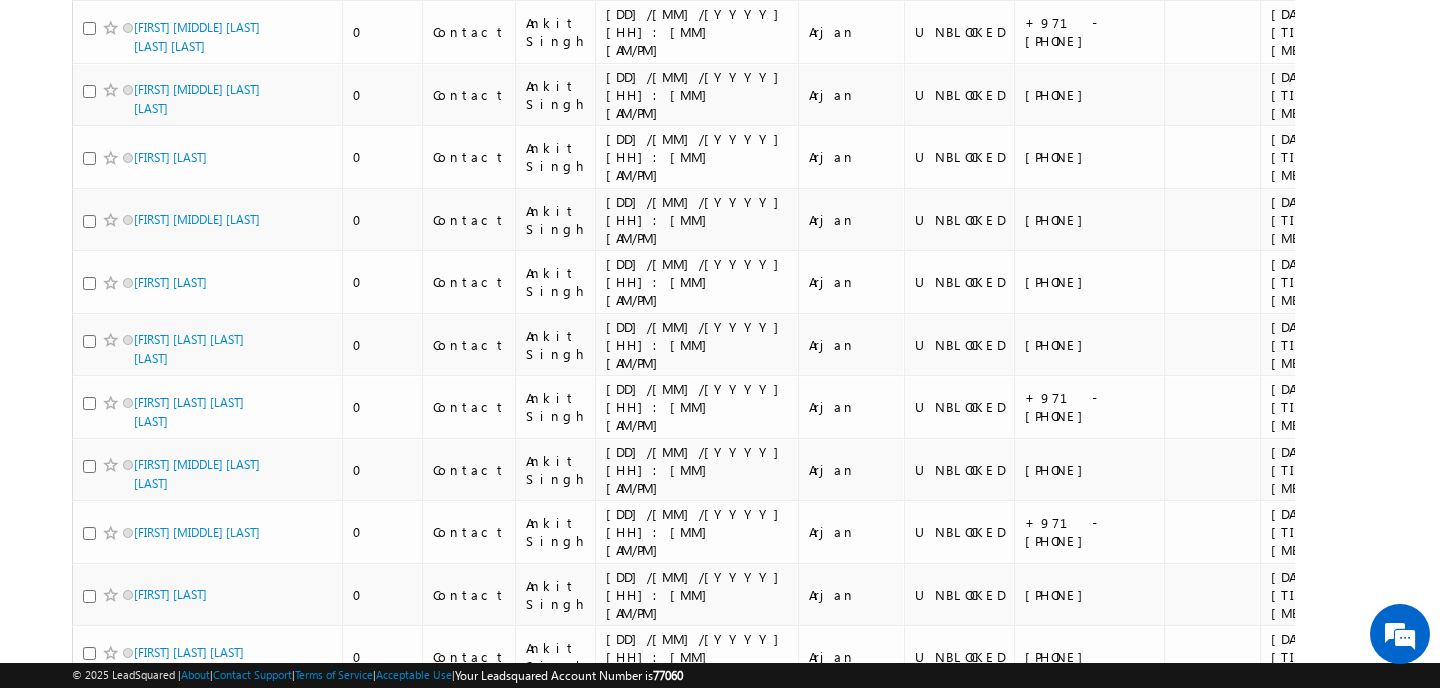 click on "1" at bounding box center [832, 1914] 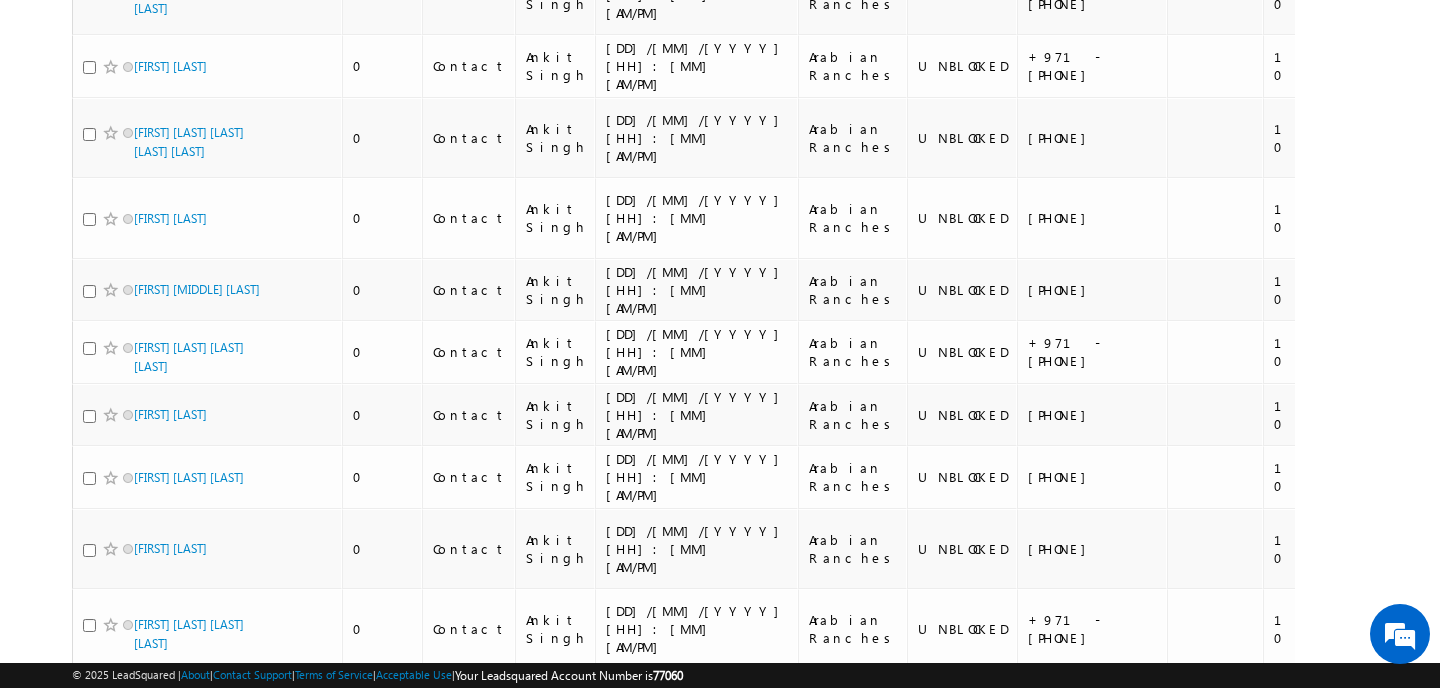 scroll, scrollTop: 12271, scrollLeft: 0, axis: vertical 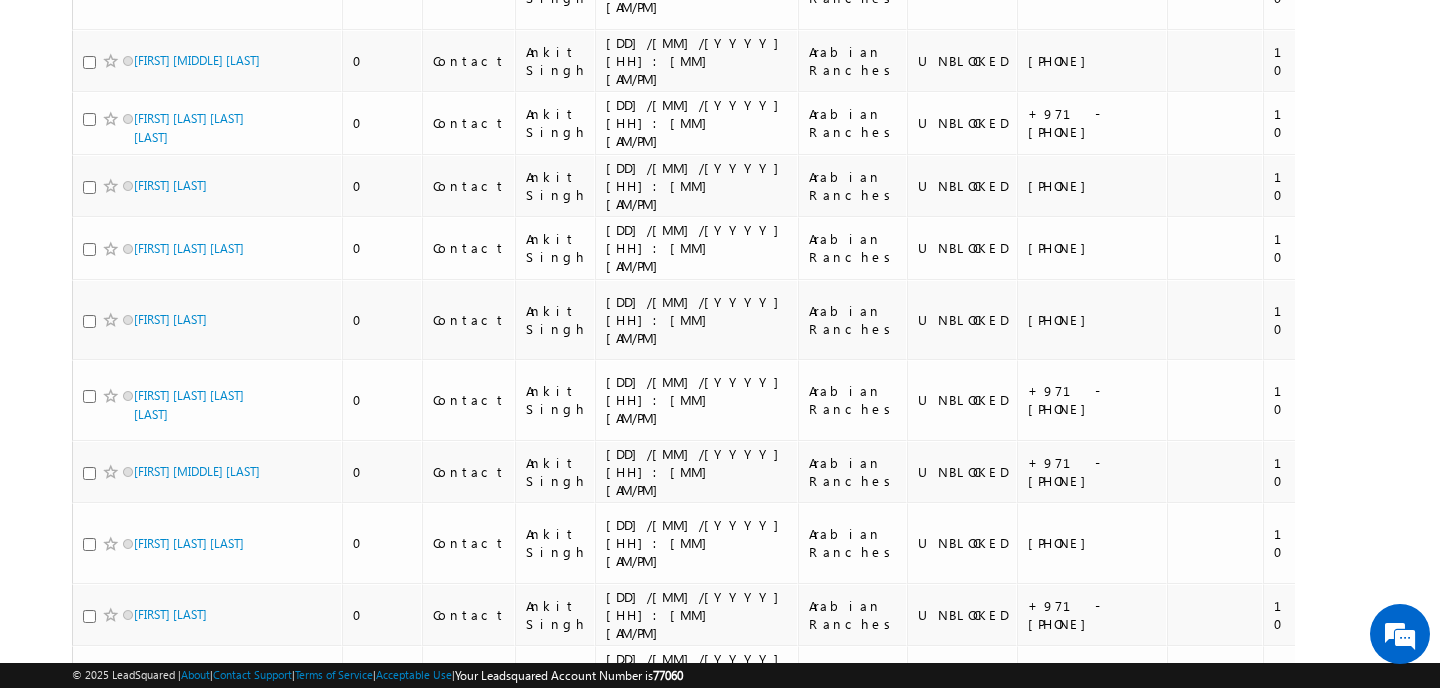 click on "2" at bounding box center [873, 2543] 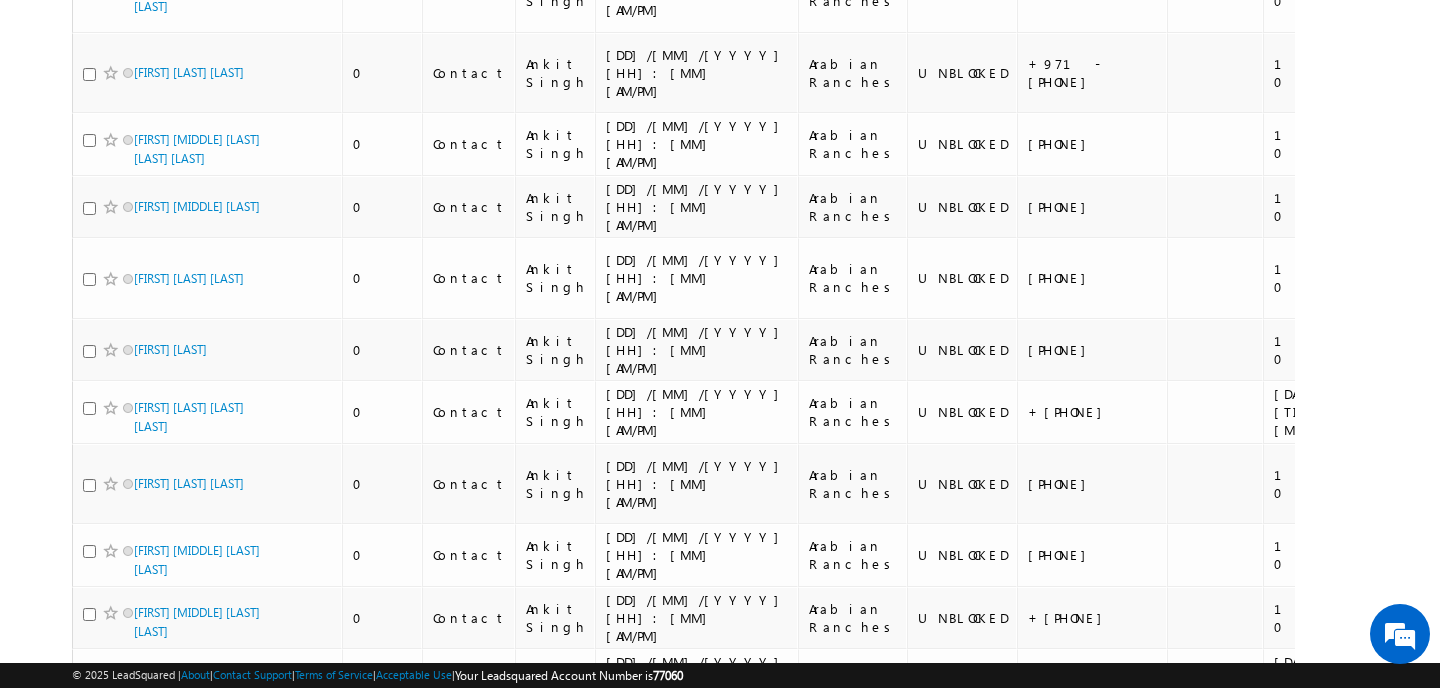 scroll, scrollTop: 11703, scrollLeft: 0, axis: vertical 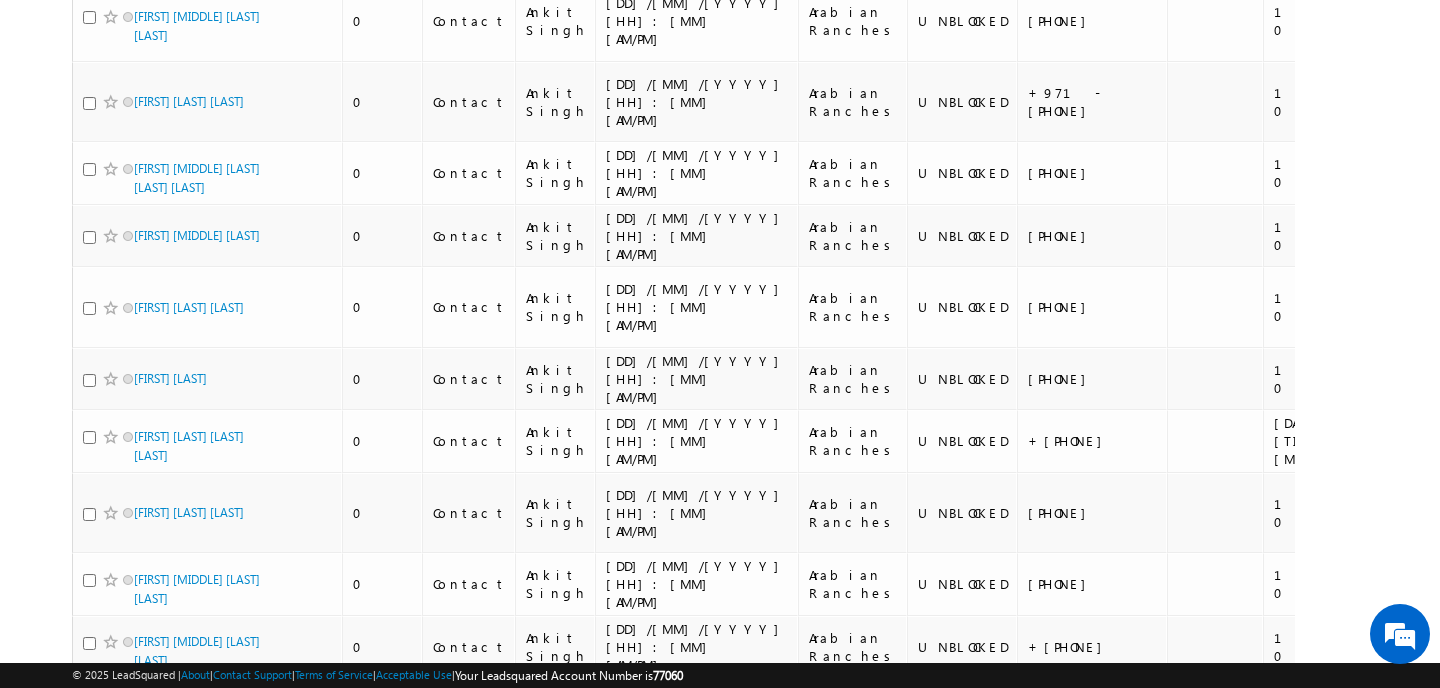click on "3" at bounding box center [913, 3129] 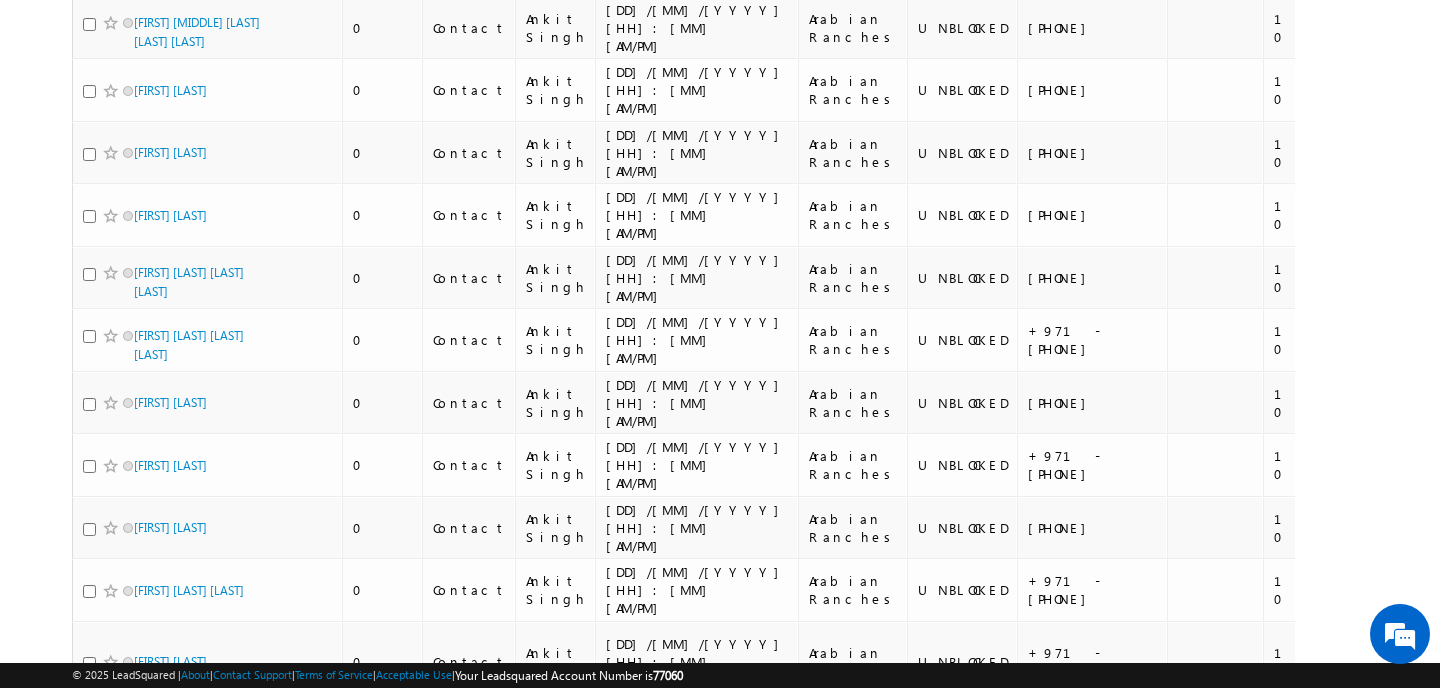 scroll, scrollTop: 10390, scrollLeft: 0, axis: vertical 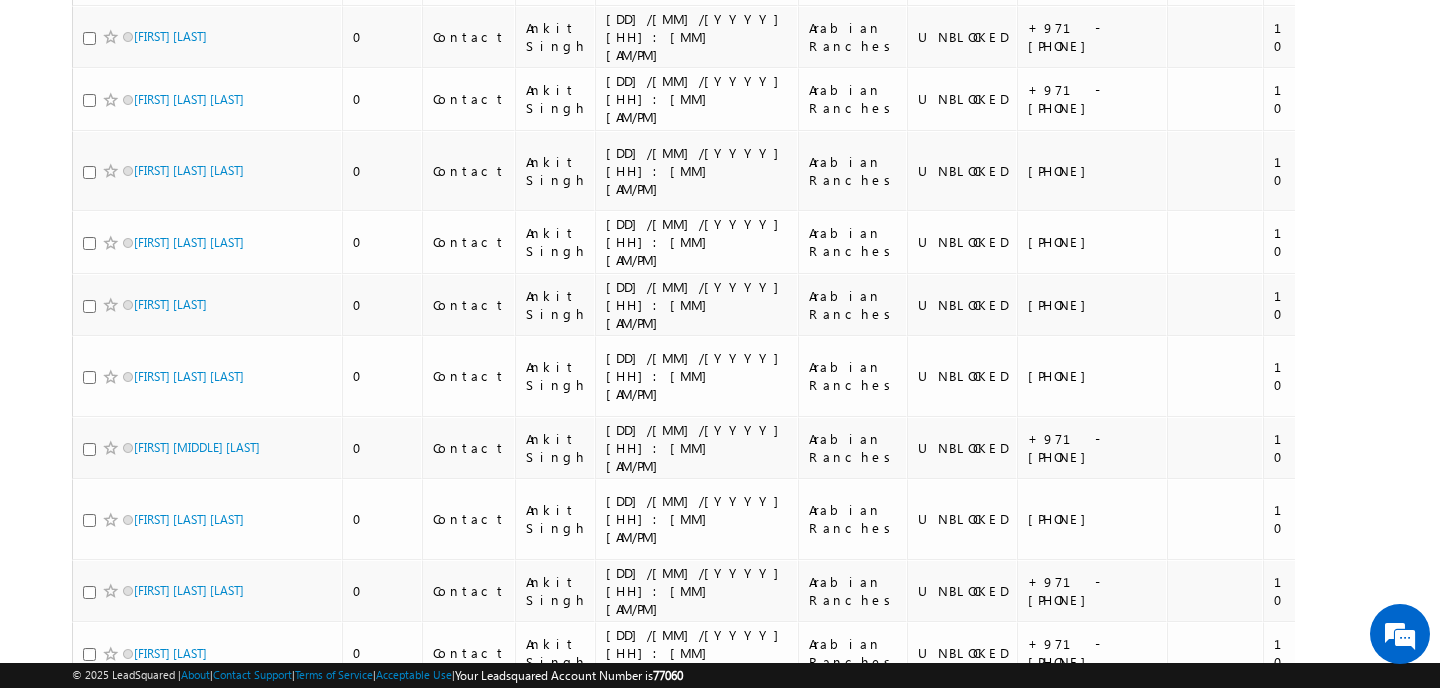 click on "4" at bounding box center (953, 2768) 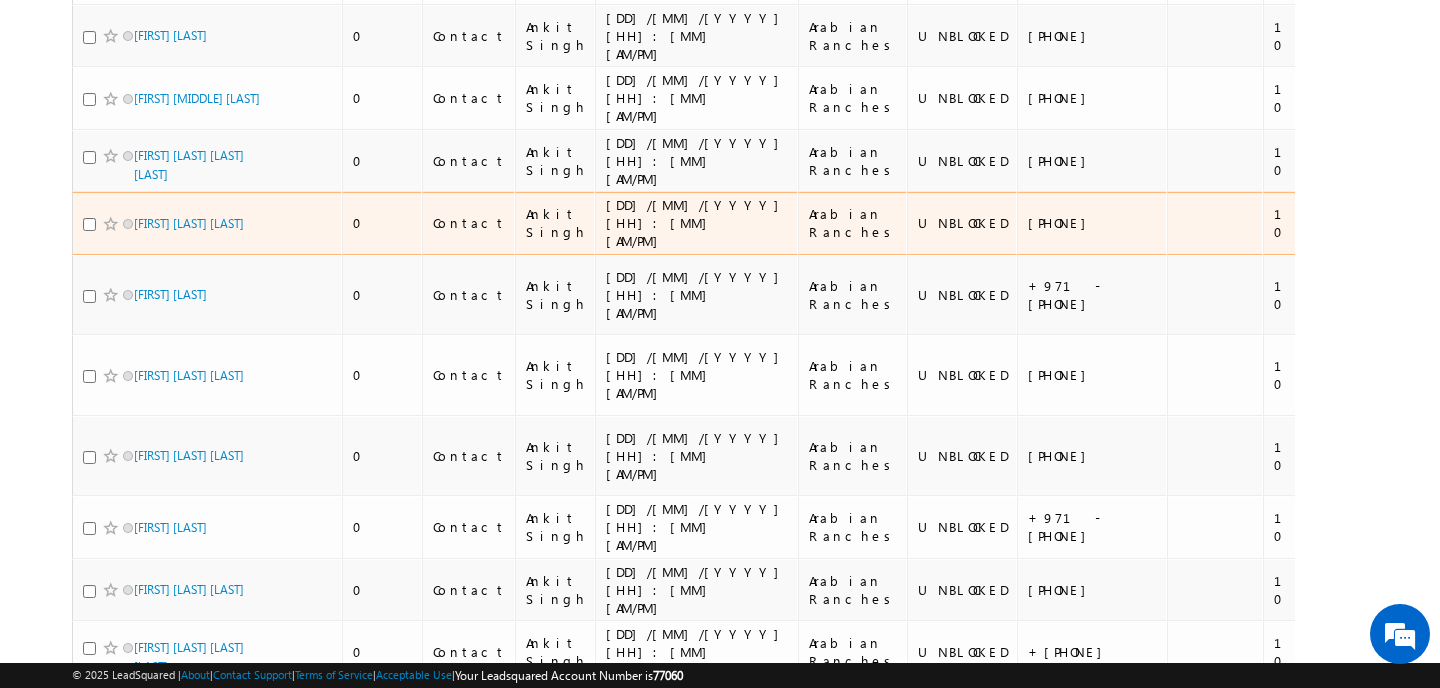scroll, scrollTop: 11893, scrollLeft: 0, axis: vertical 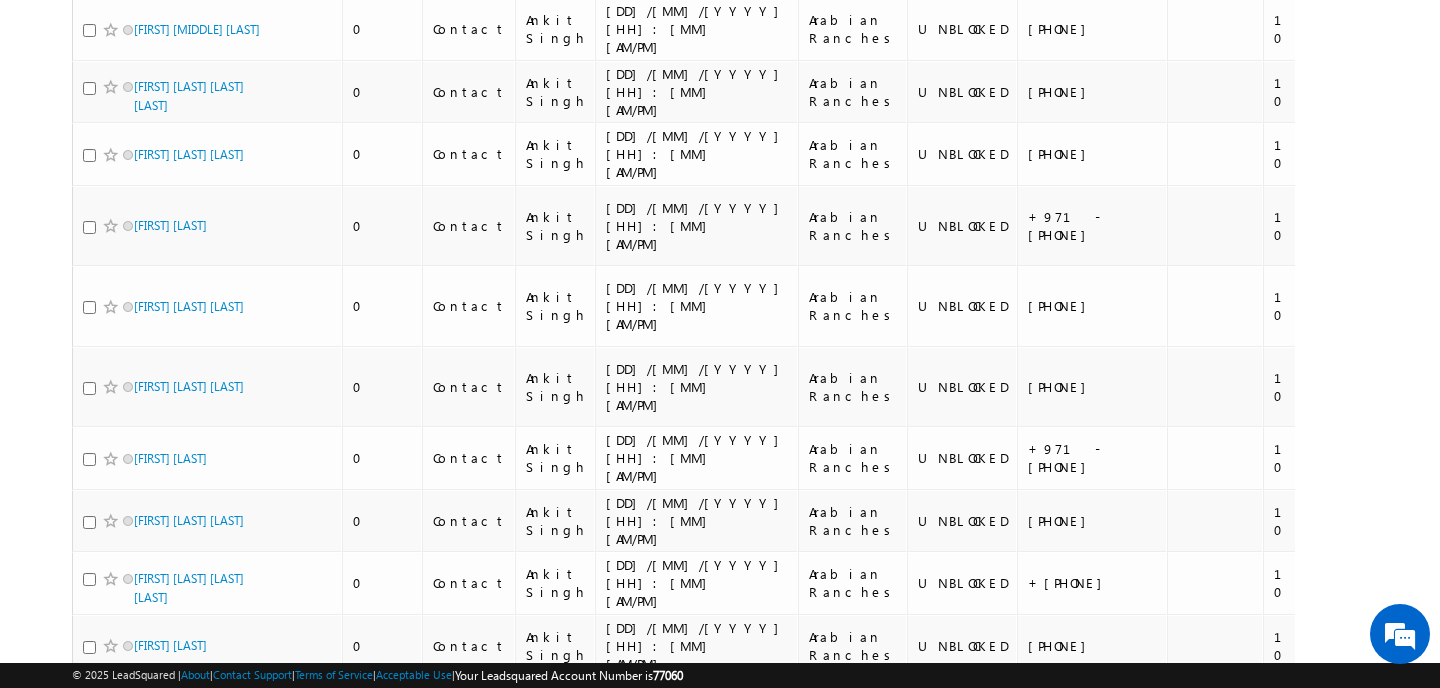 click on "5" at bounding box center [993, 1841] 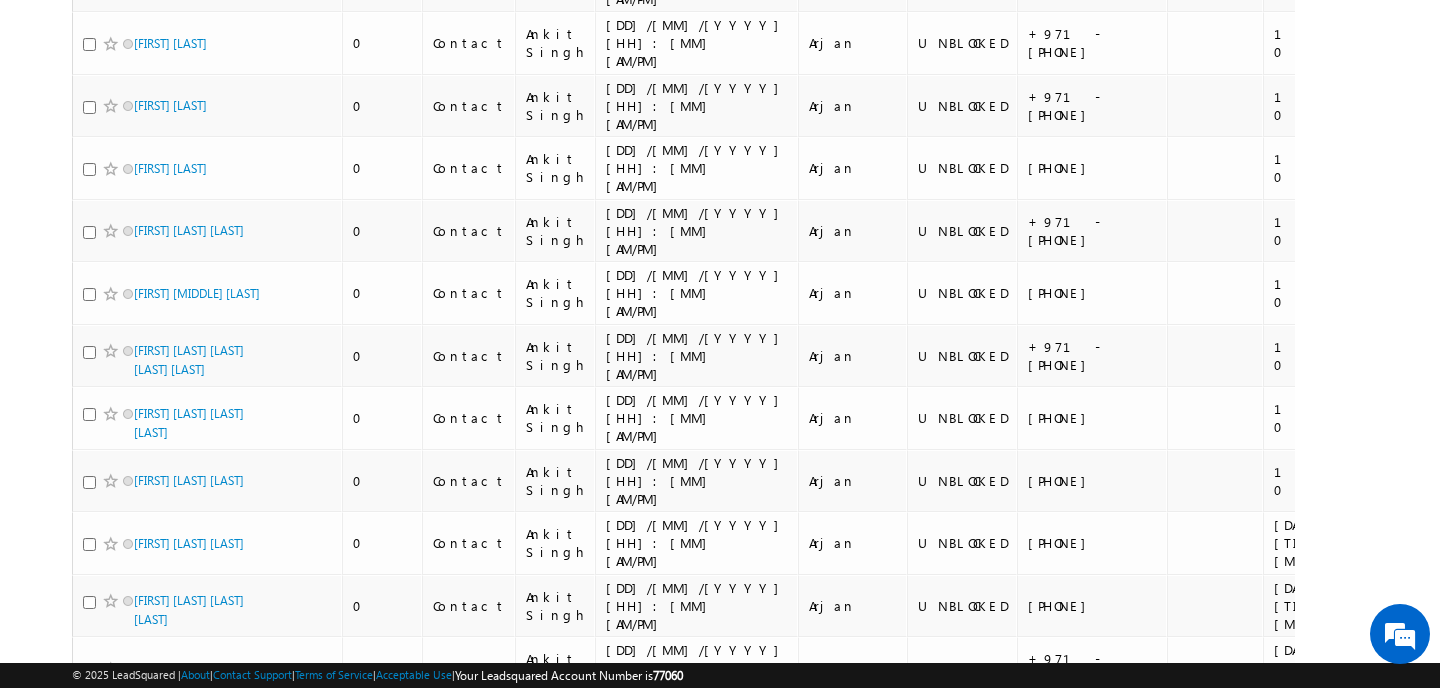 scroll, scrollTop: 11564, scrollLeft: 0, axis: vertical 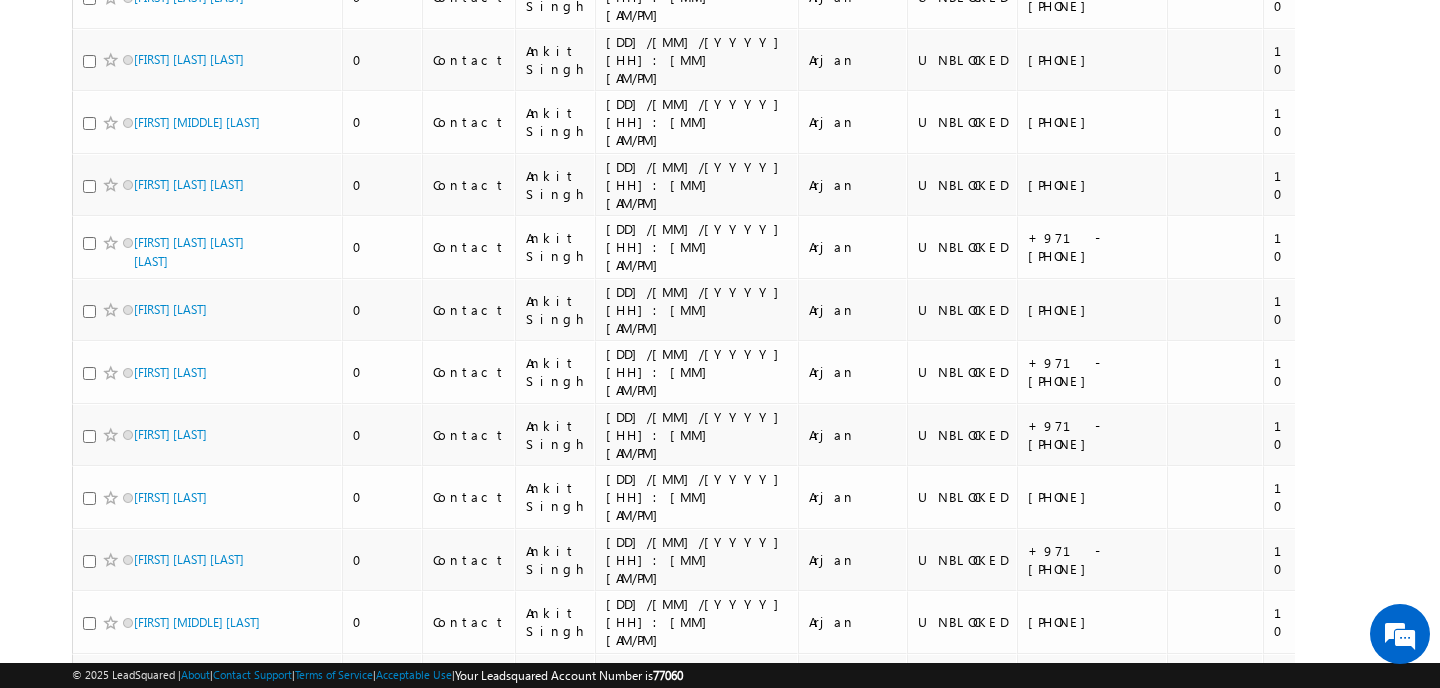 click on "6" at bounding box center [1033, 1504] 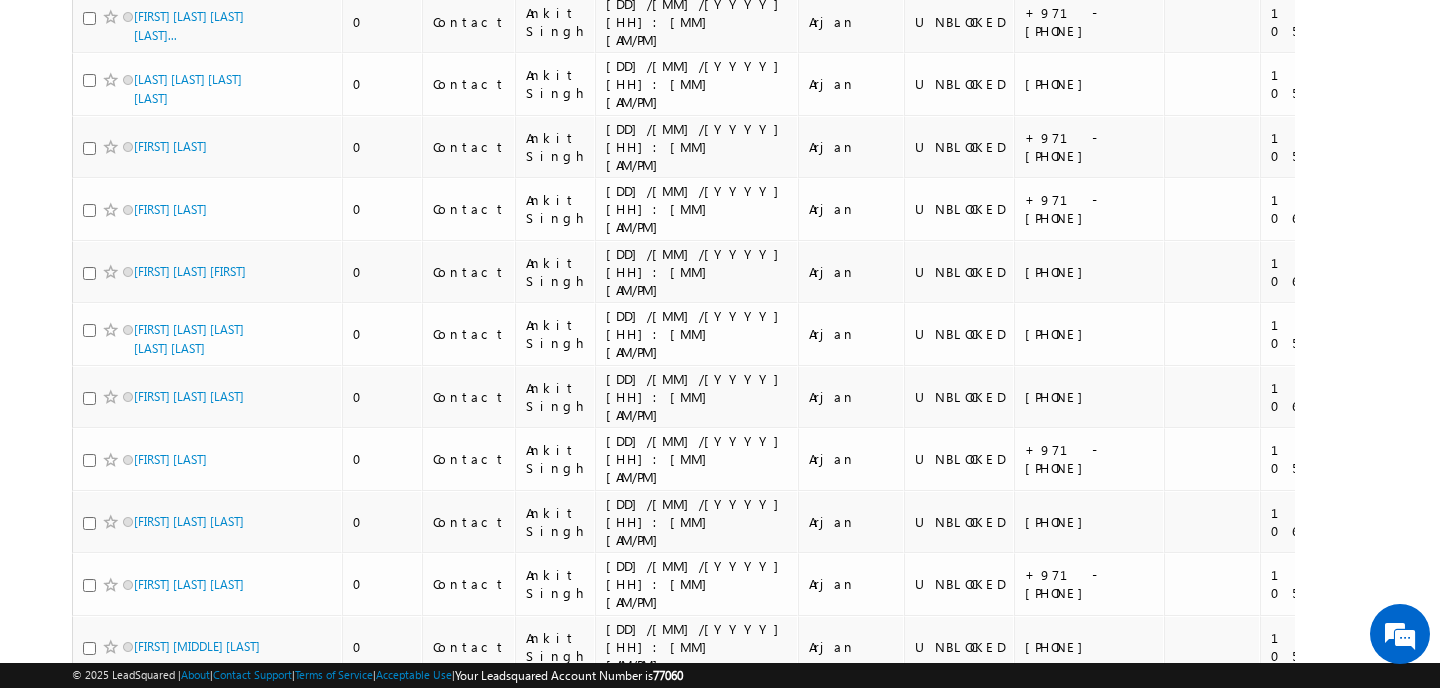 scroll, scrollTop: 10393, scrollLeft: 0, axis: vertical 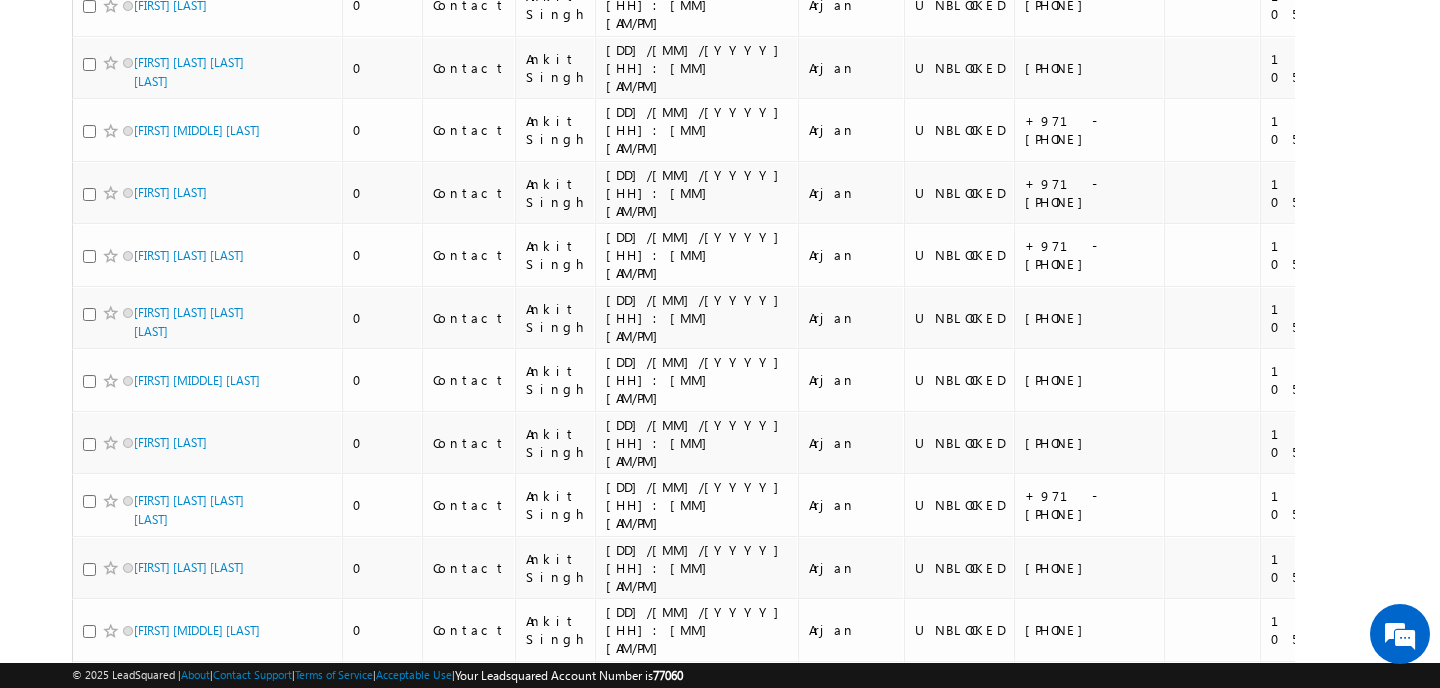 click on "7" at bounding box center [1073, 2387] 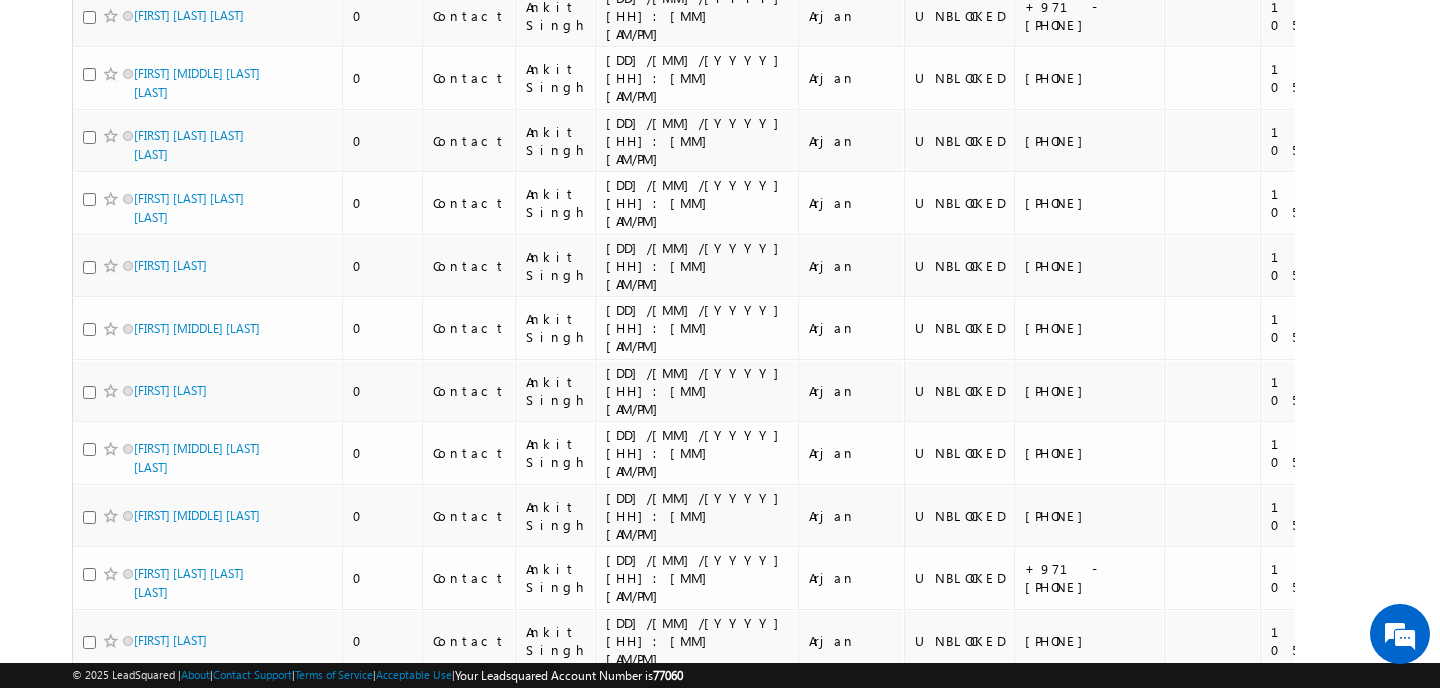 scroll, scrollTop: 10793, scrollLeft: 0, axis: vertical 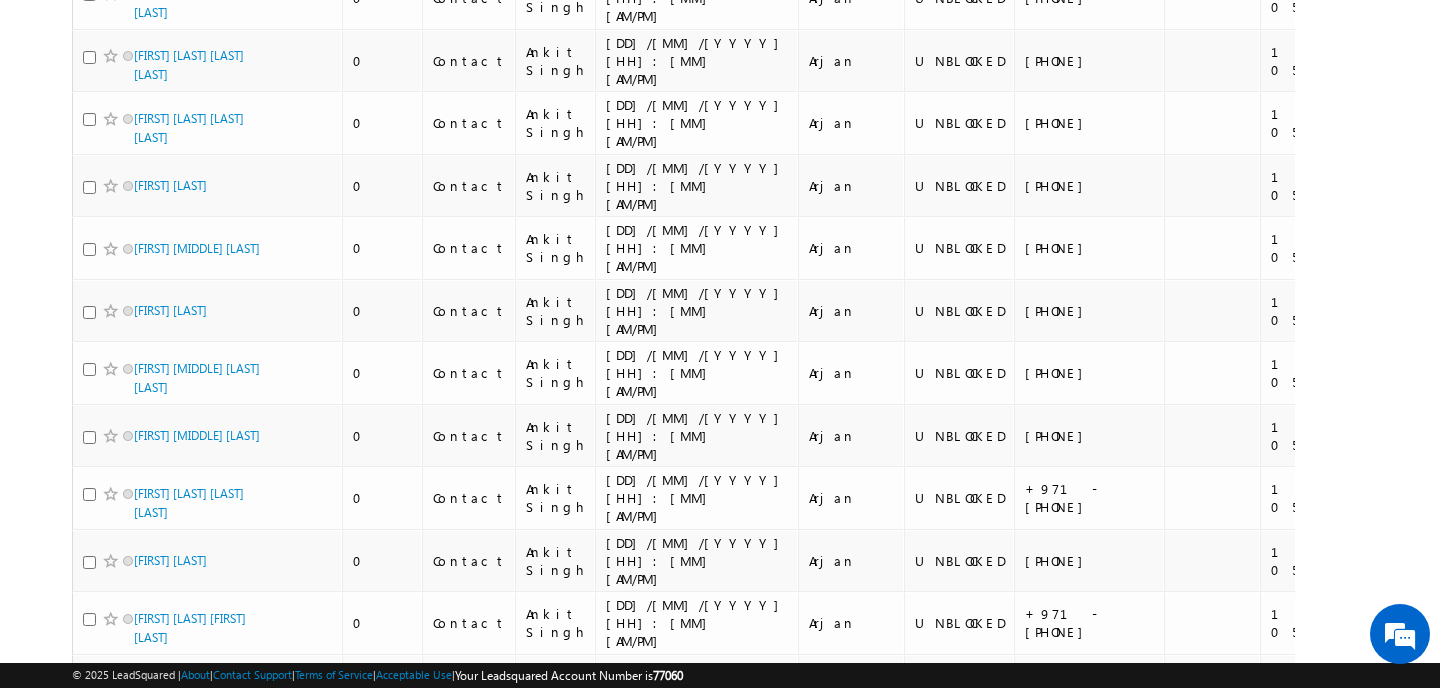 click on "8" at bounding box center [1113, 2005] 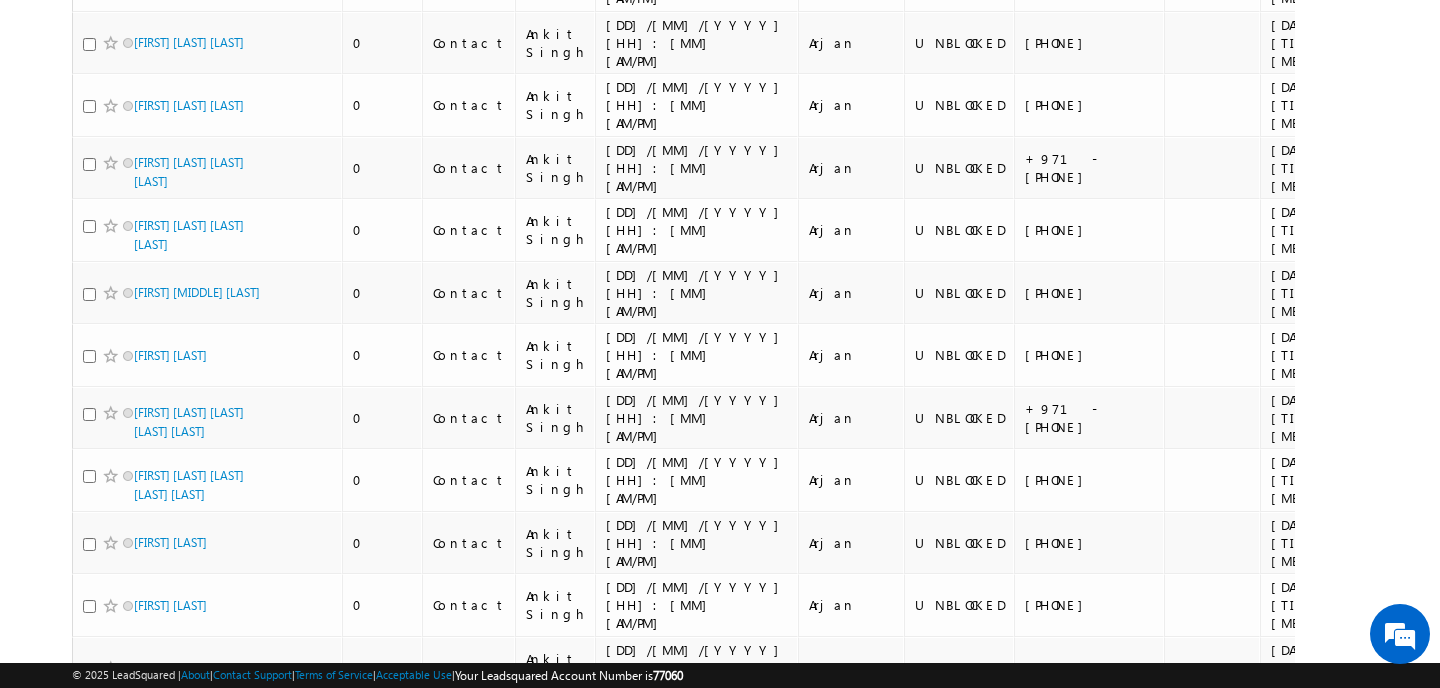 scroll, scrollTop: 10912, scrollLeft: 0, axis: vertical 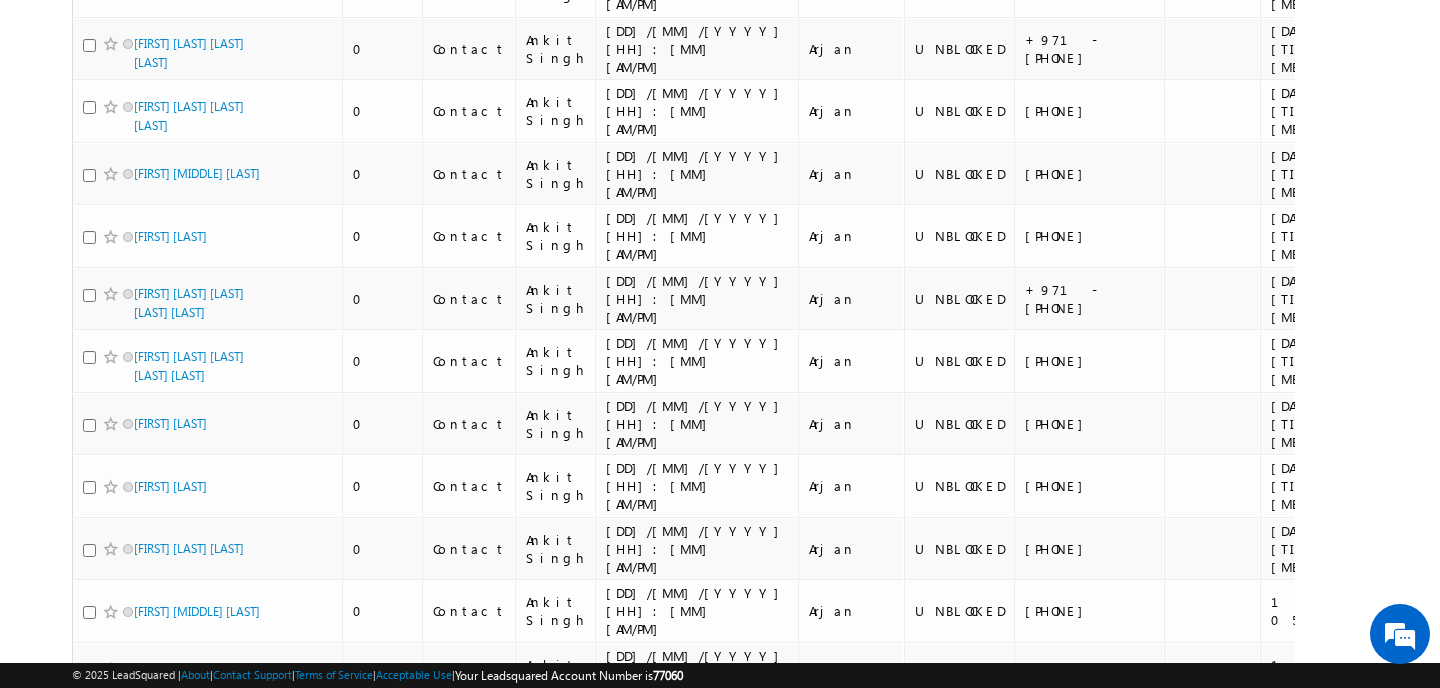 click on "9" at bounding box center (1153, 1886) 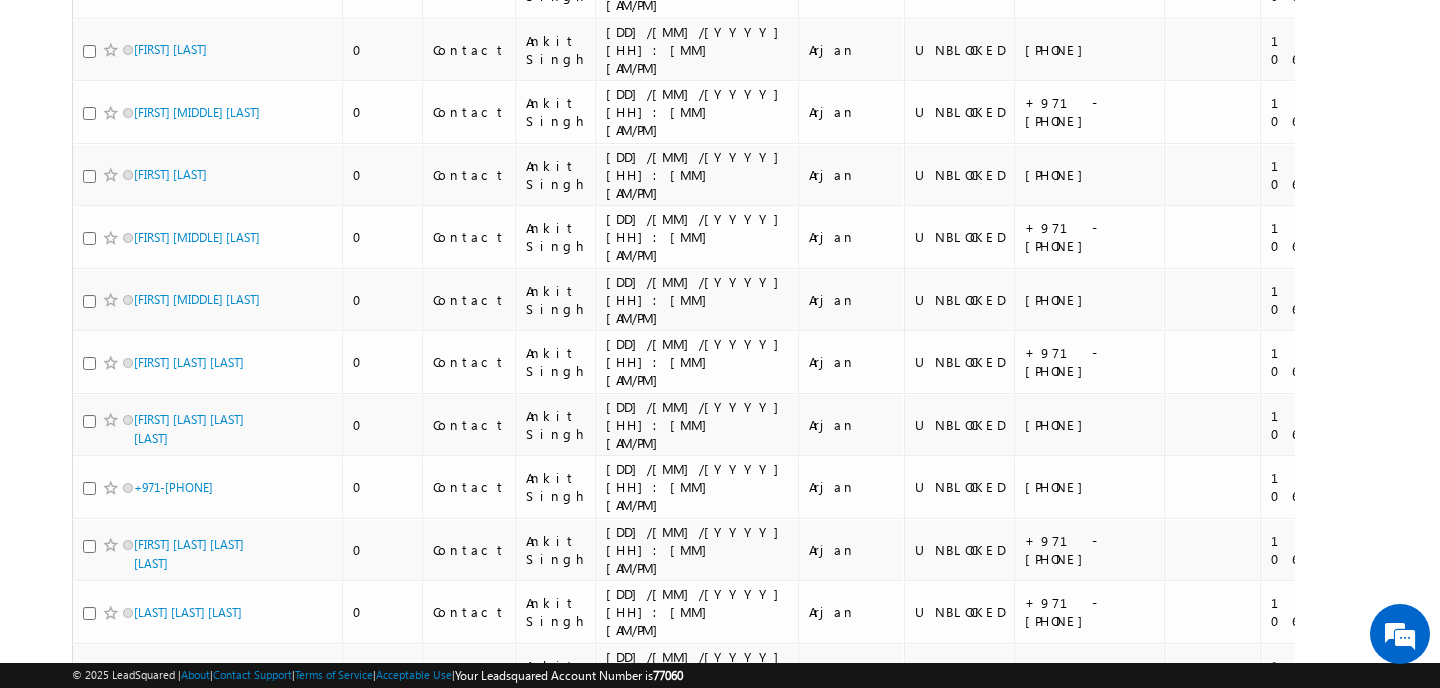 scroll, scrollTop: 11549, scrollLeft: 0, axis: vertical 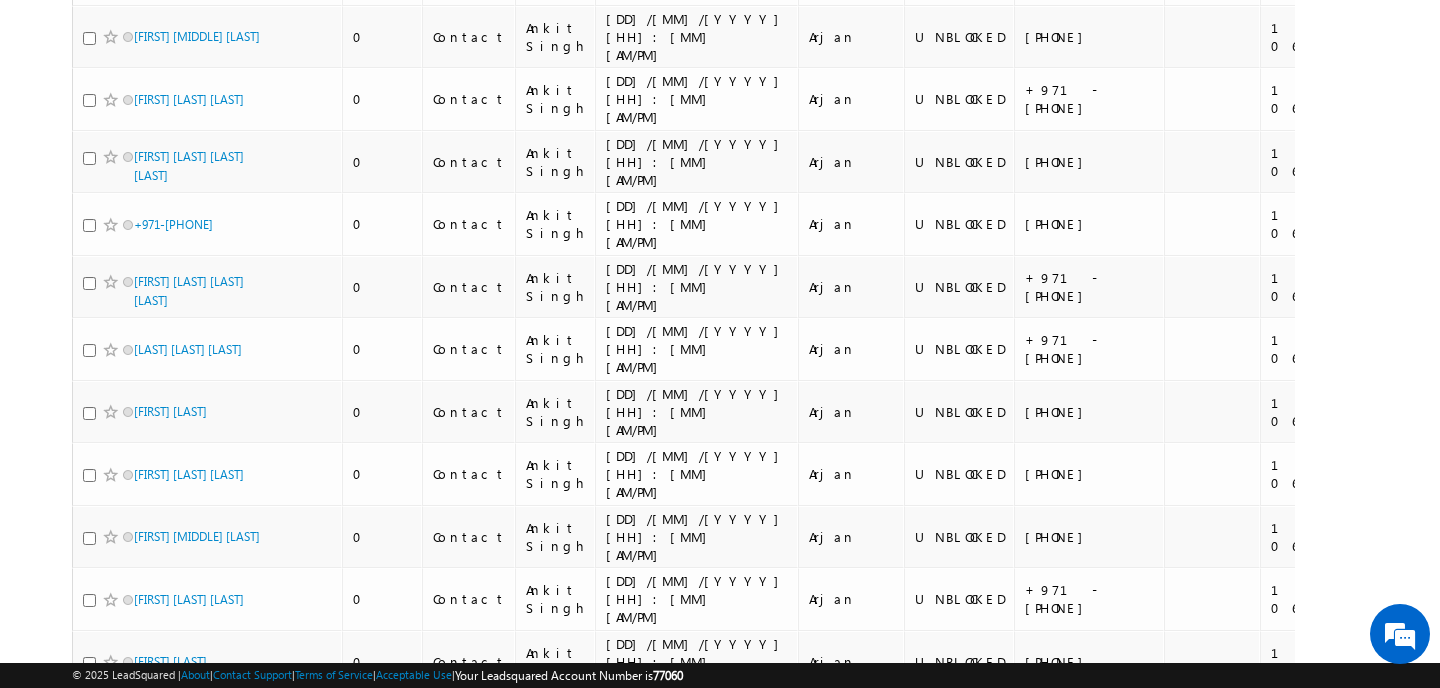 click on "10" at bounding box center [1193, 1231] 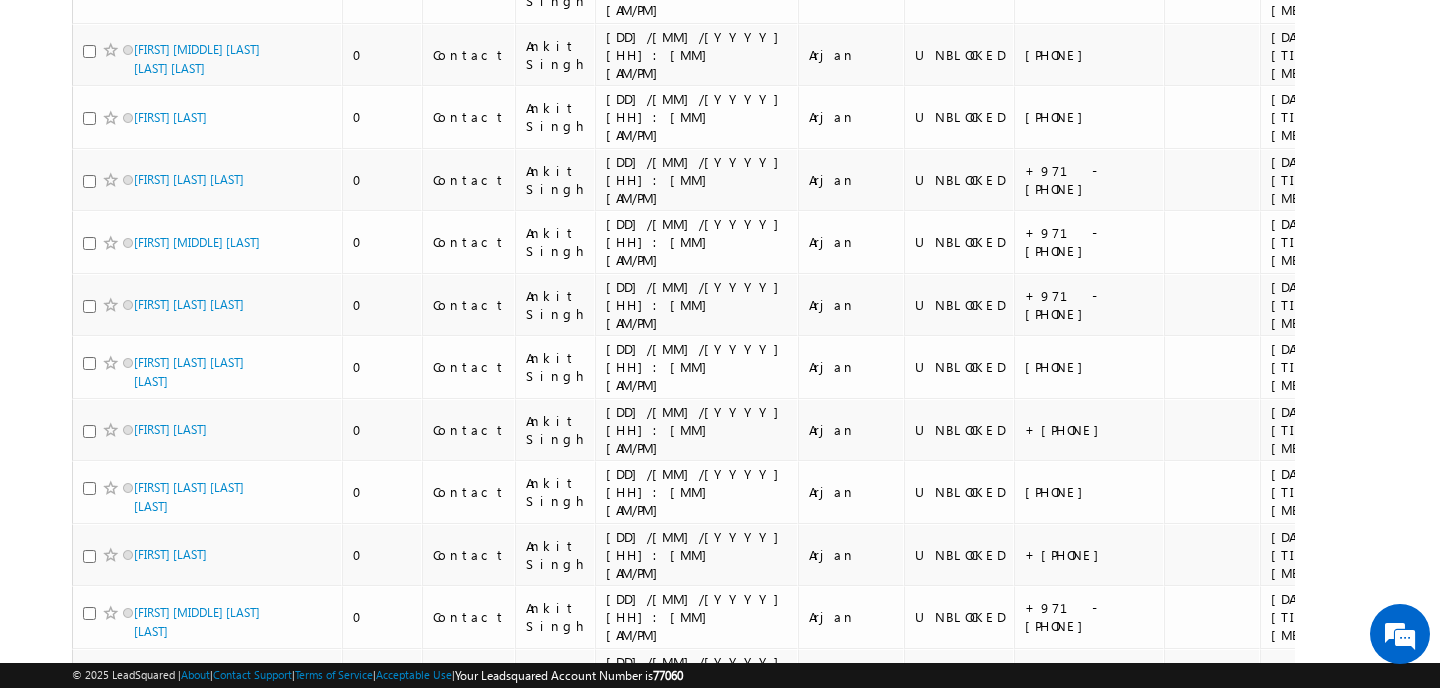 scroll, scrollTop: 10482, scrollLeft: 0, axis: vertical 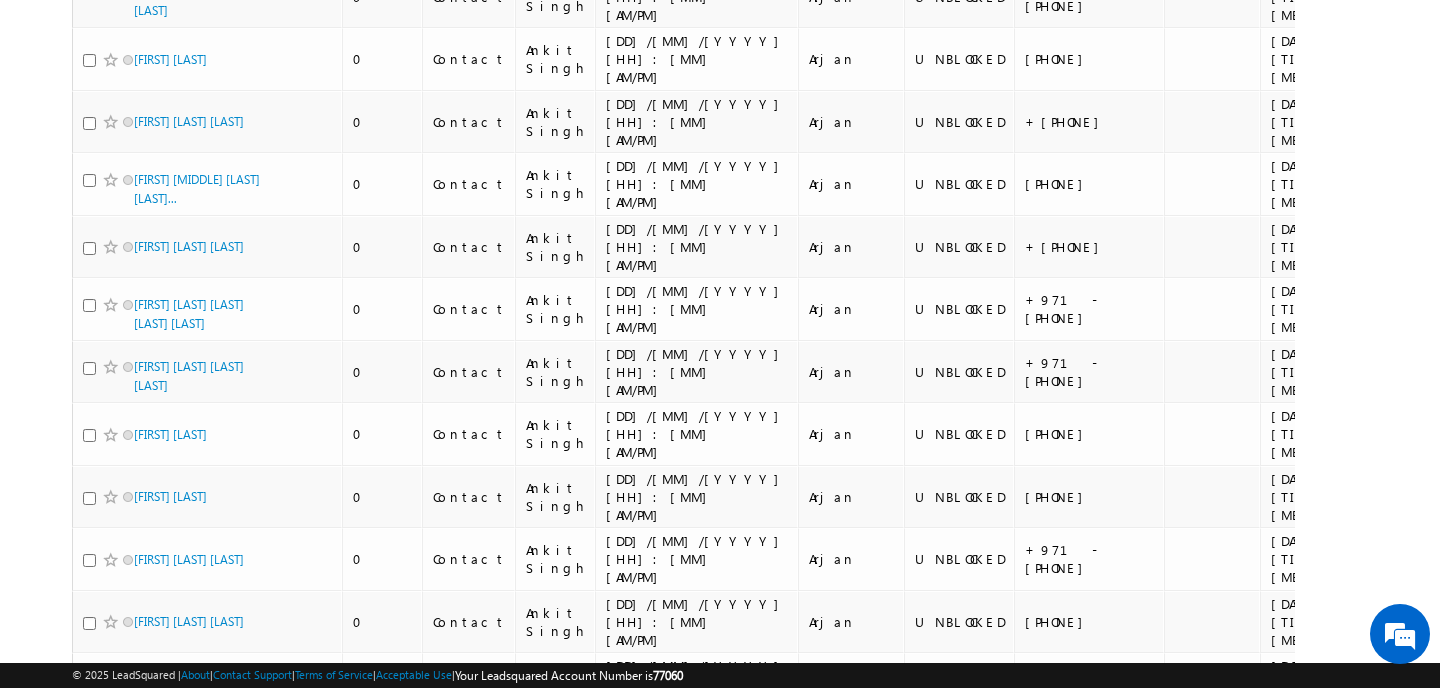 click on "..." at bounding box center (1233, 2316) 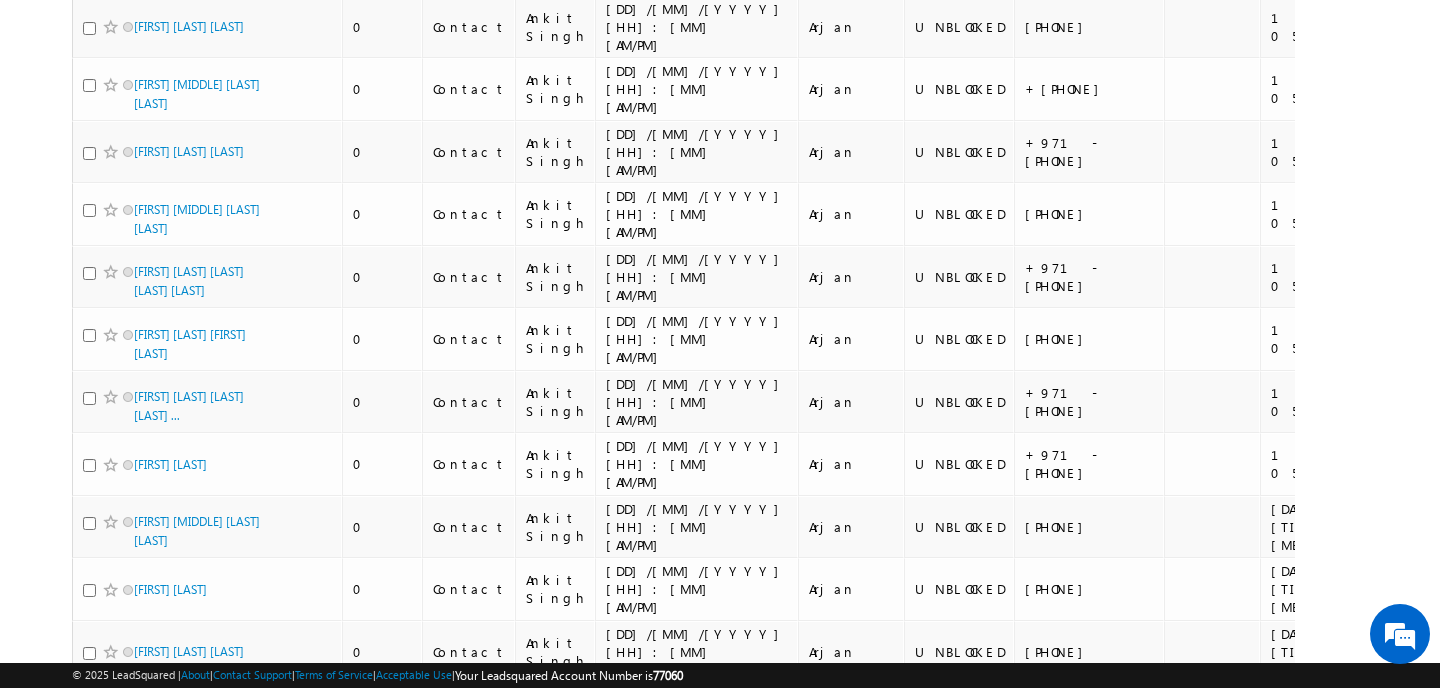 scroll, scrollTop: 10507, scrollLeft: 0, axis: vertical 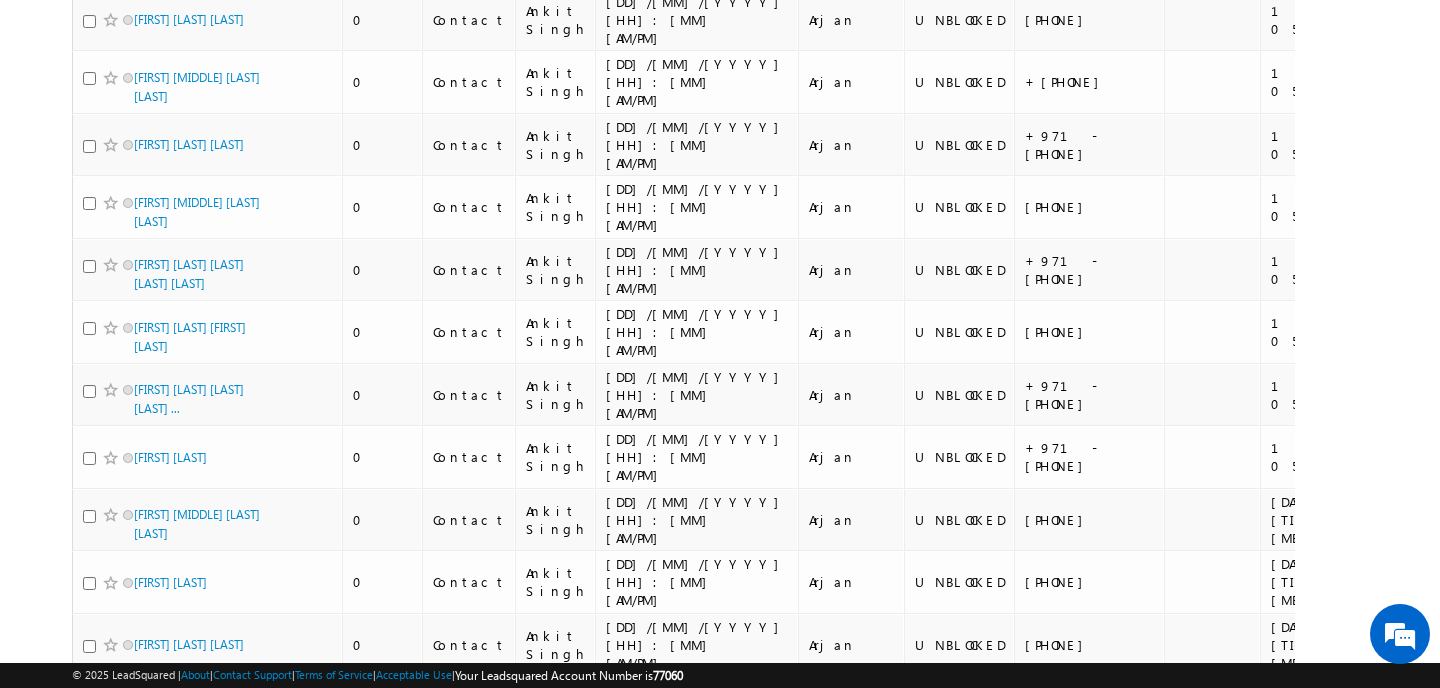 click on "..." at bounding box center (1233, 2339) 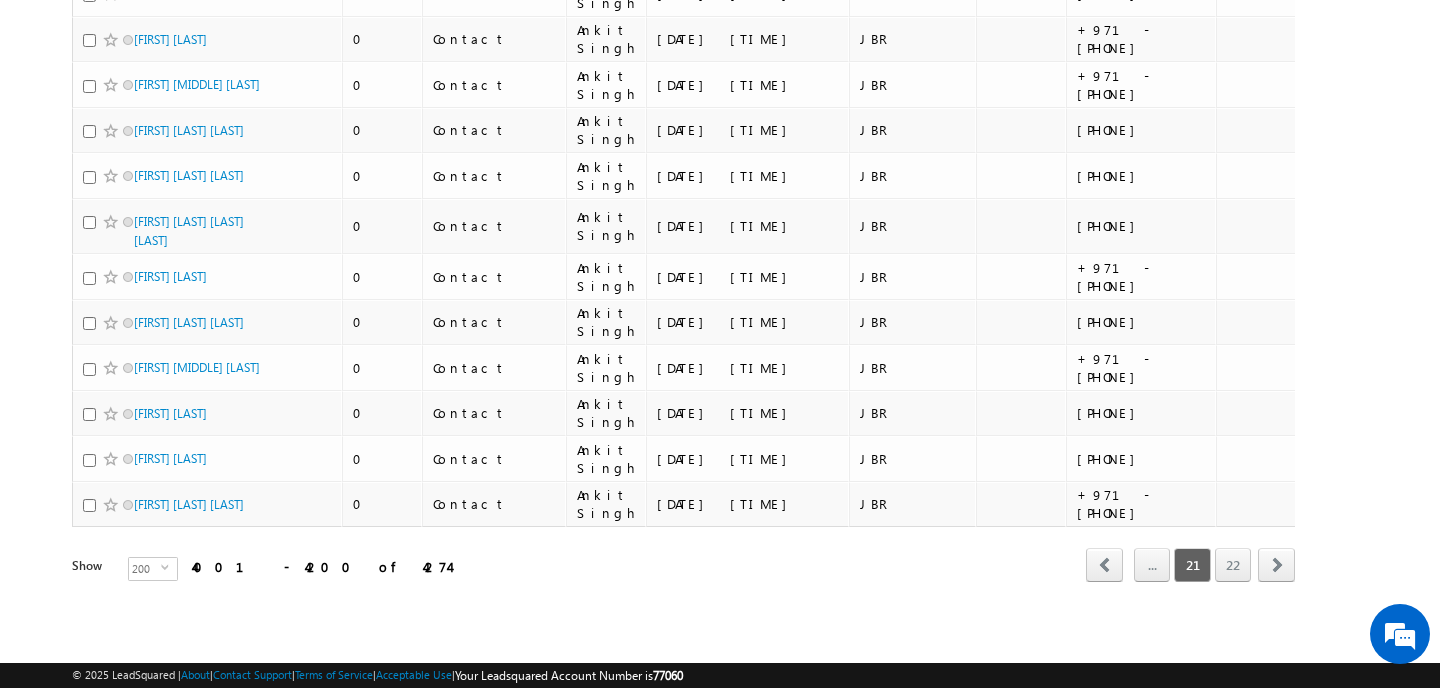scroll, scrollTop: 10410, scrollLeft: 0, axis: vertical 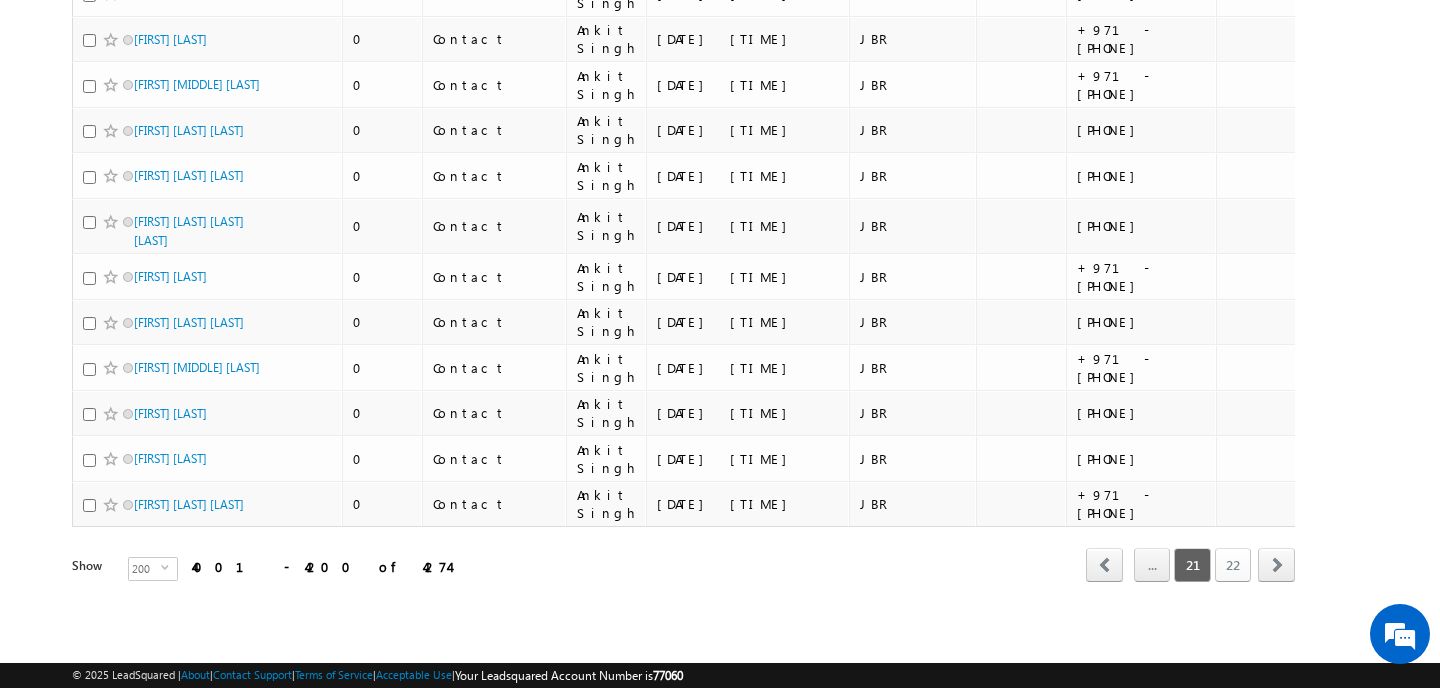 click on "22" at bounding box center [1233, 565] 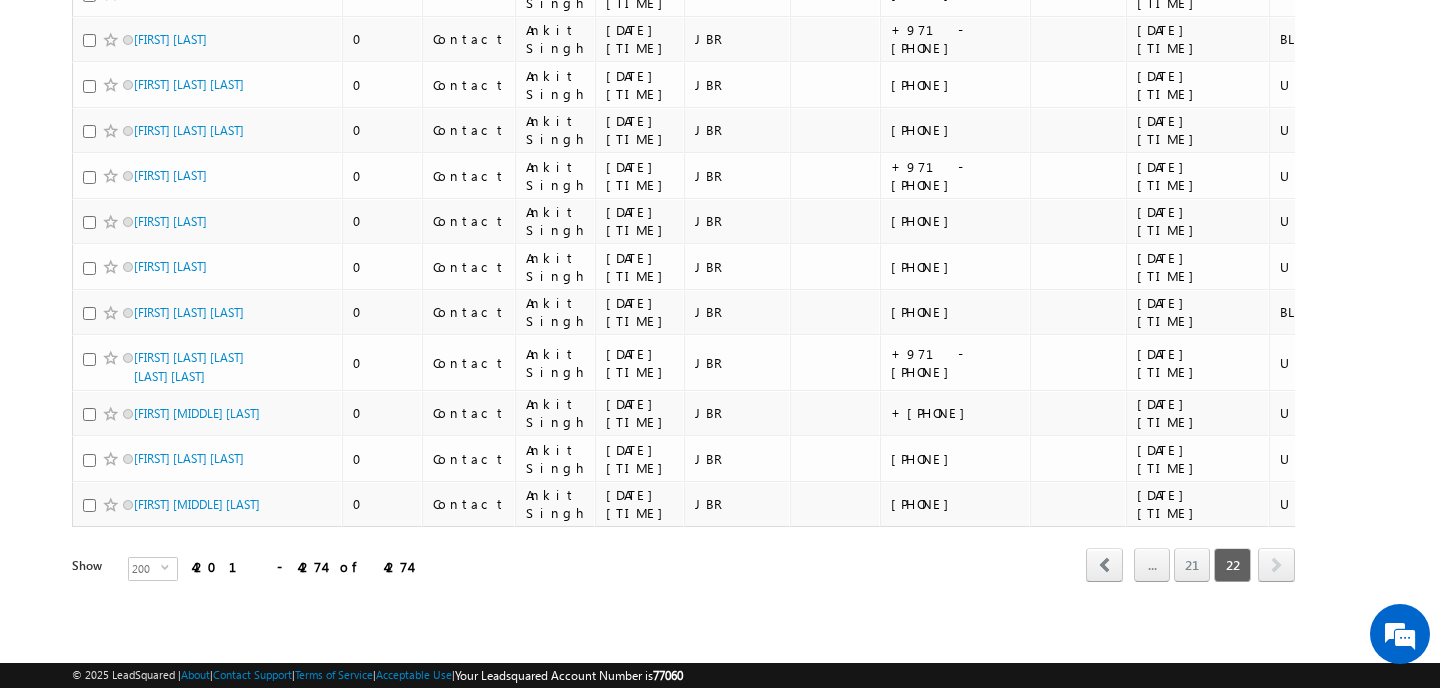 scroll, scrollTop: 3393, scrollLeft: 0, axis: vertical 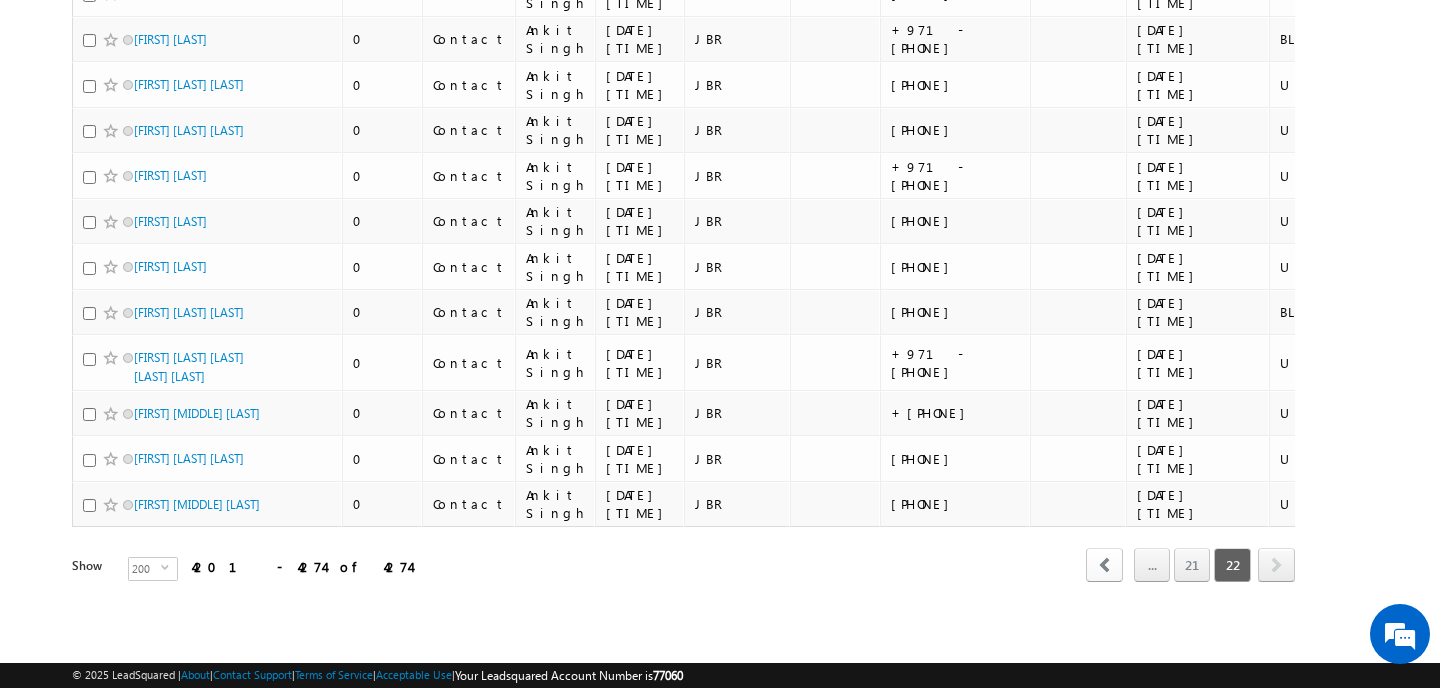 click on "prev" at bounding box center [1104, 565] 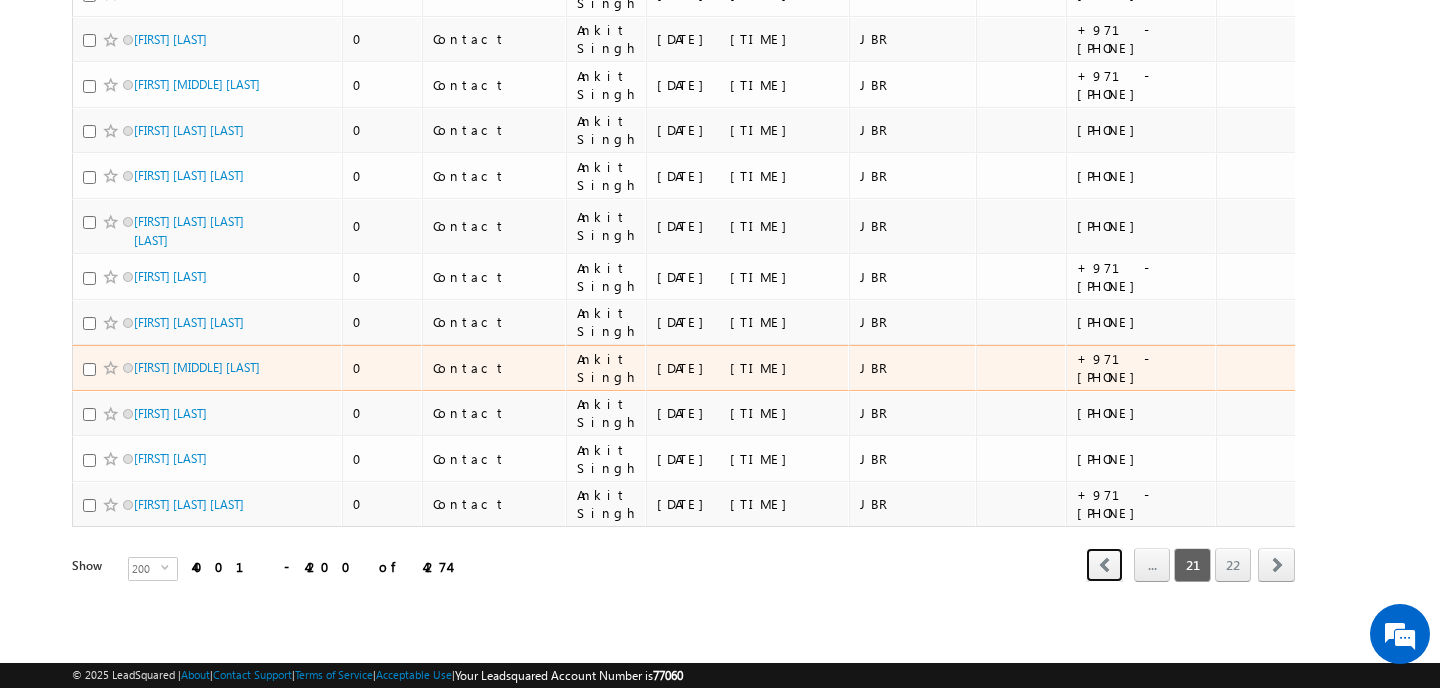 scroll, scrollTop: 10410, scrollLeft: 0, axis: vertical 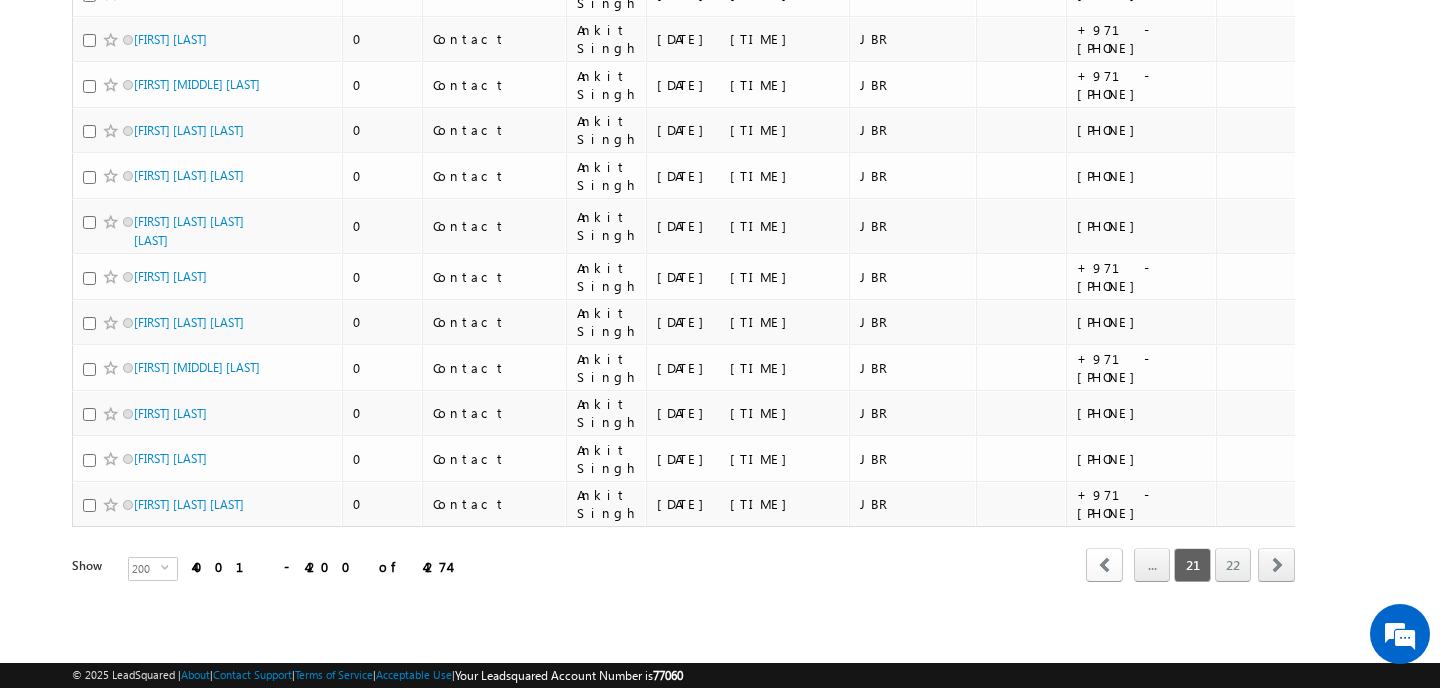 click on "prev" at bounding box center [1104, 565] 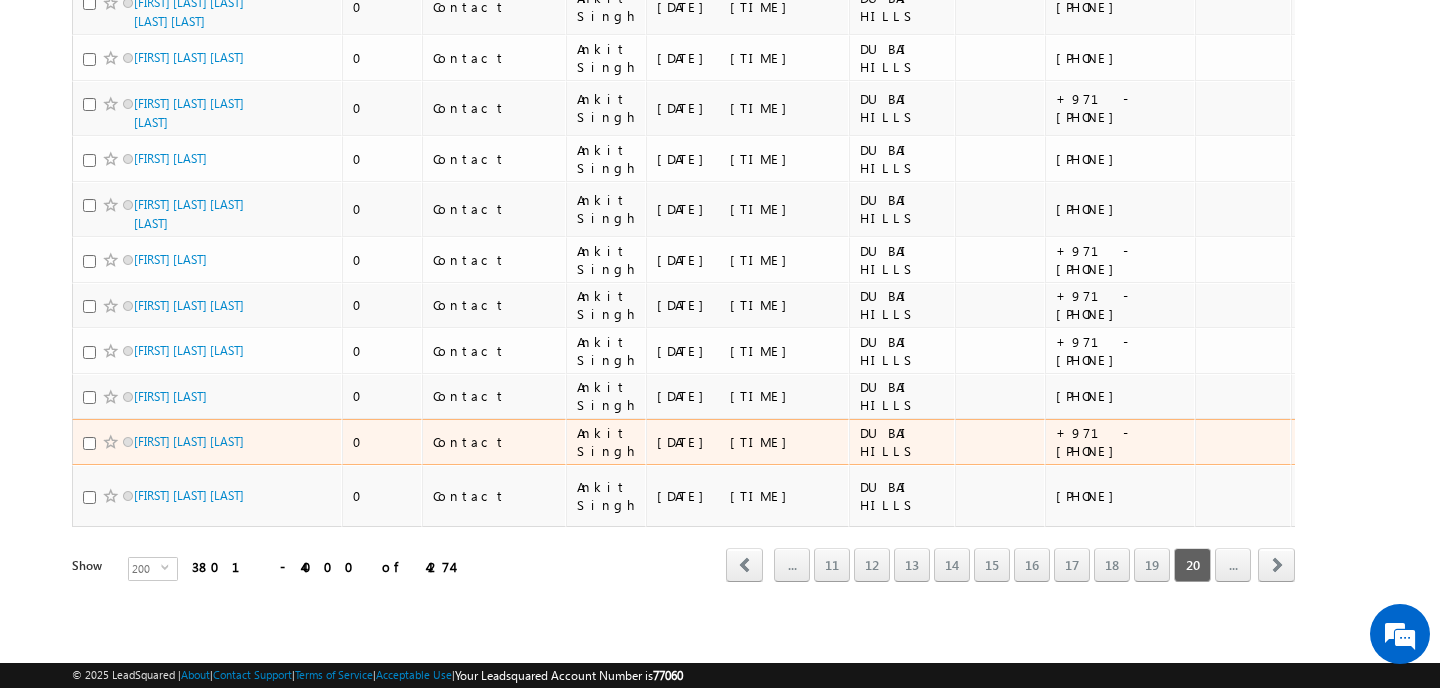scroll, scrollTop: 10527, scrollLeft: 0, axis: vertical 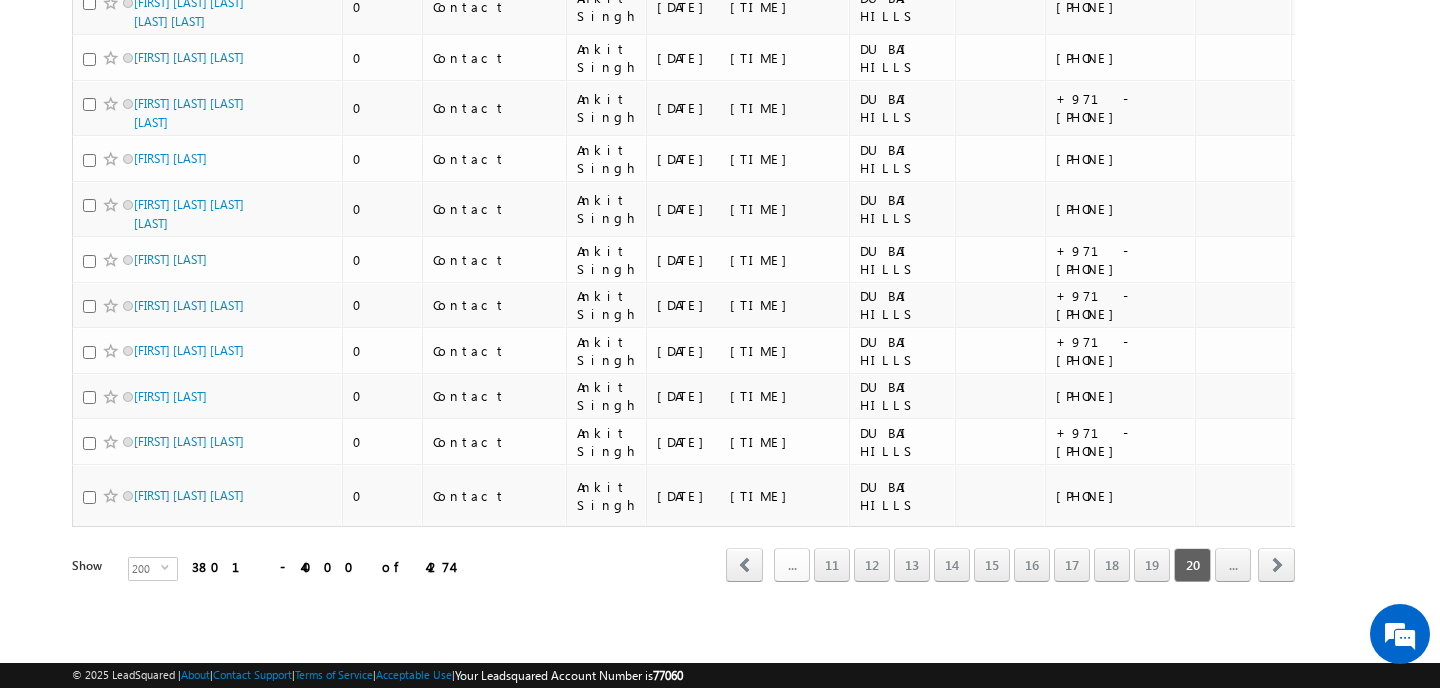 click on "..." at bounding box center [792, 565] 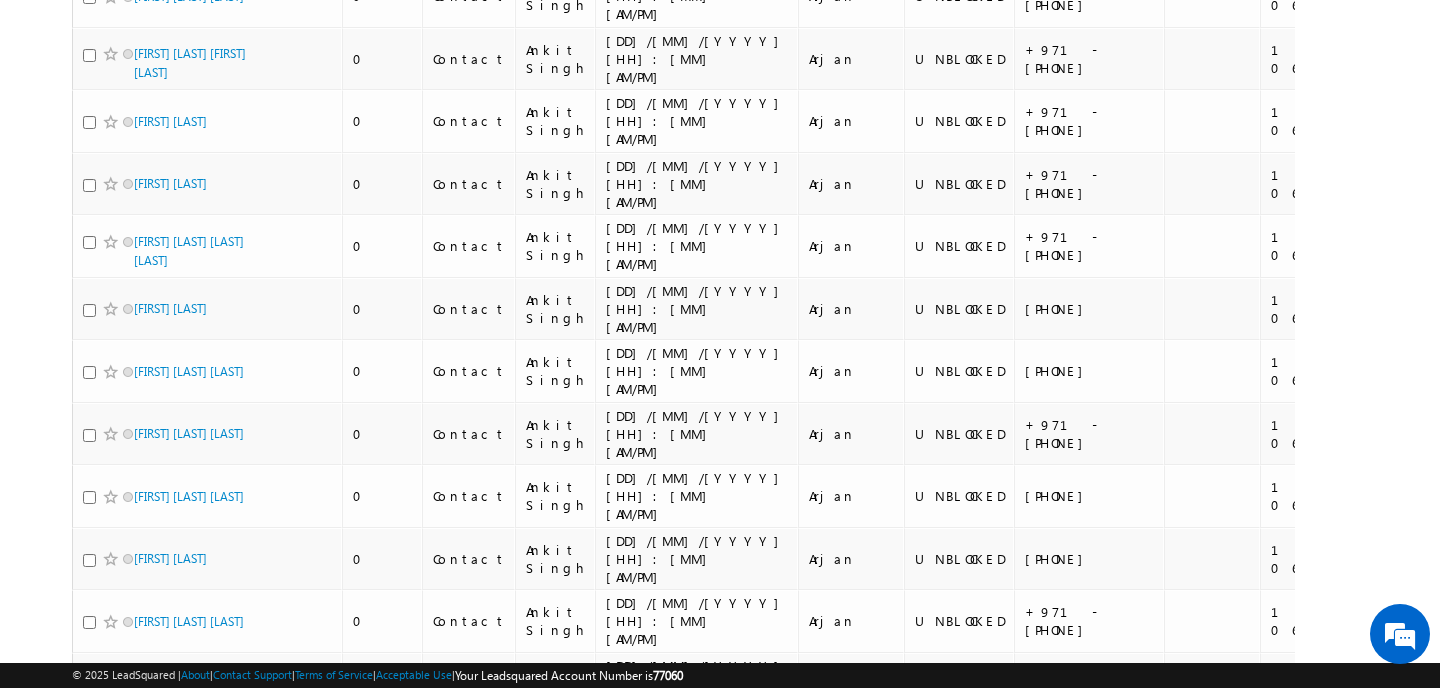scroll, scrollTop: 11082, scrollLeft: 0, axis: vertical 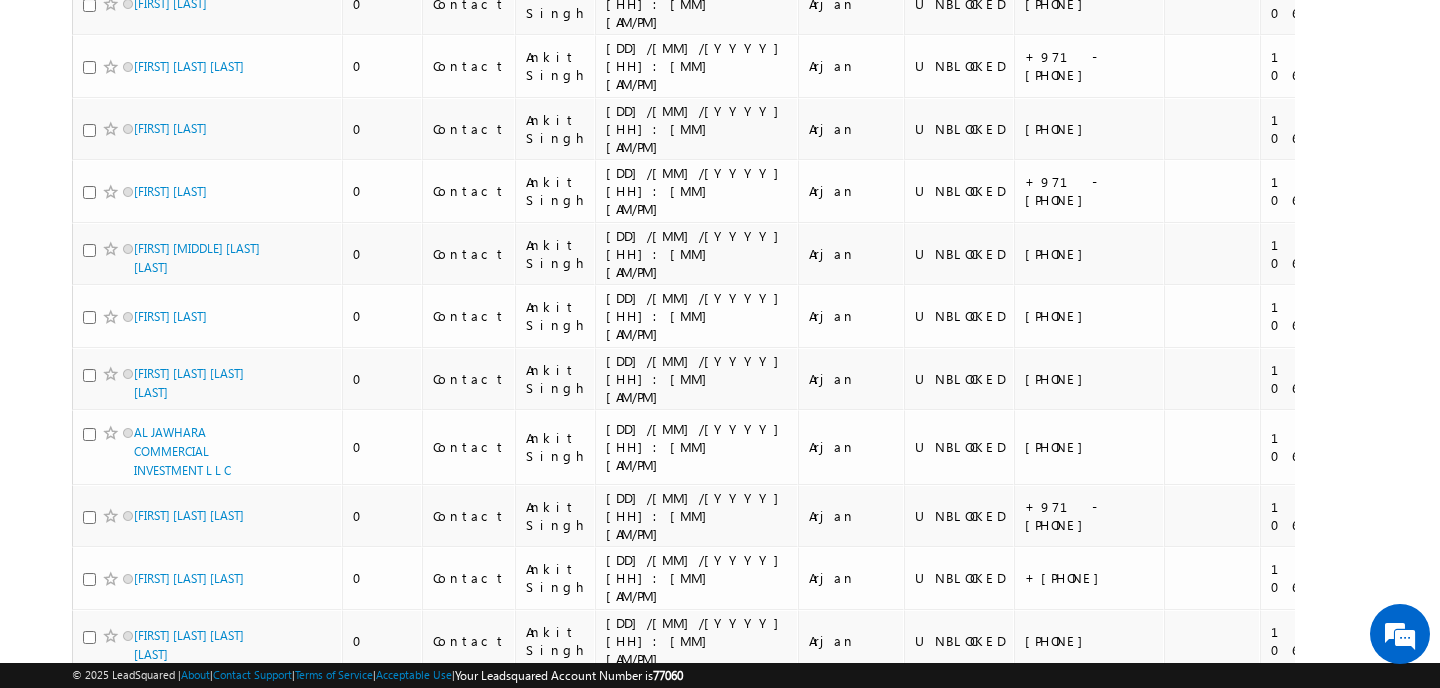 click on "1" at bounding box center (832, 1710) 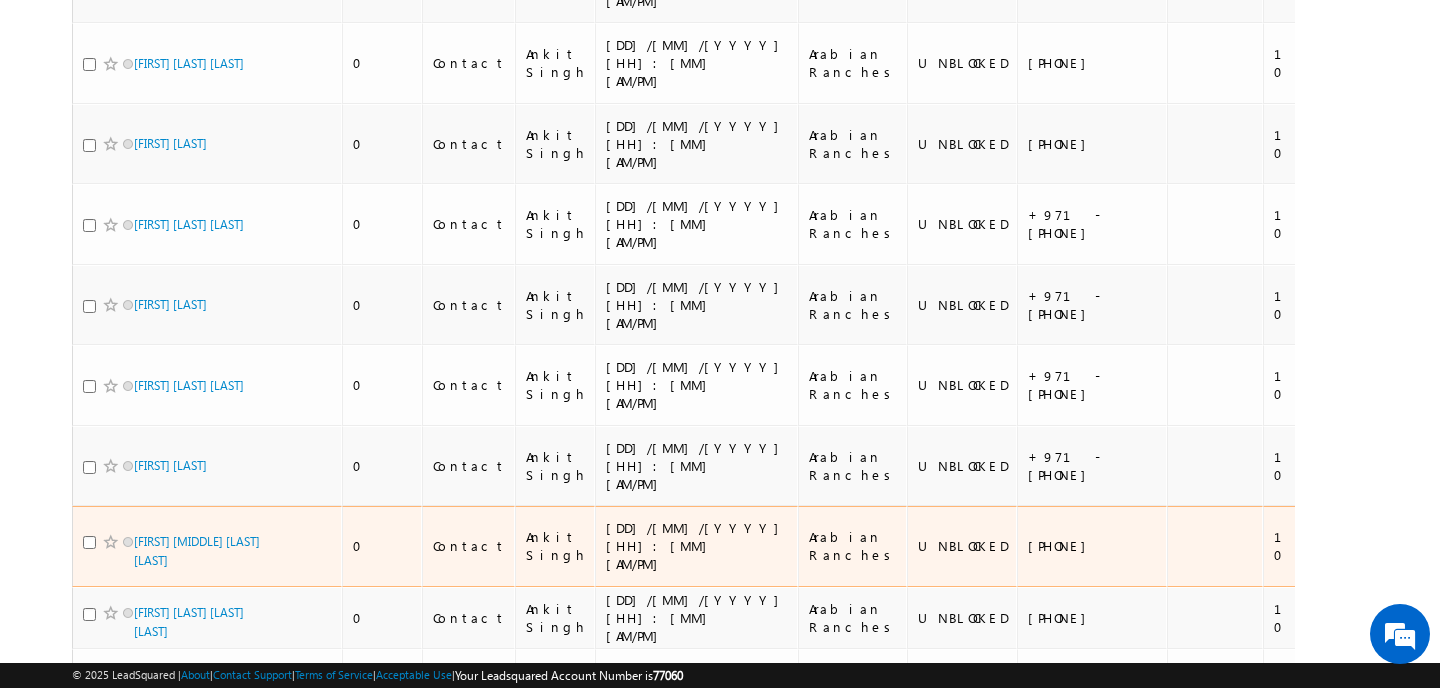 scroll, scrollTop: 0, scrollLeft: 0, axis: both 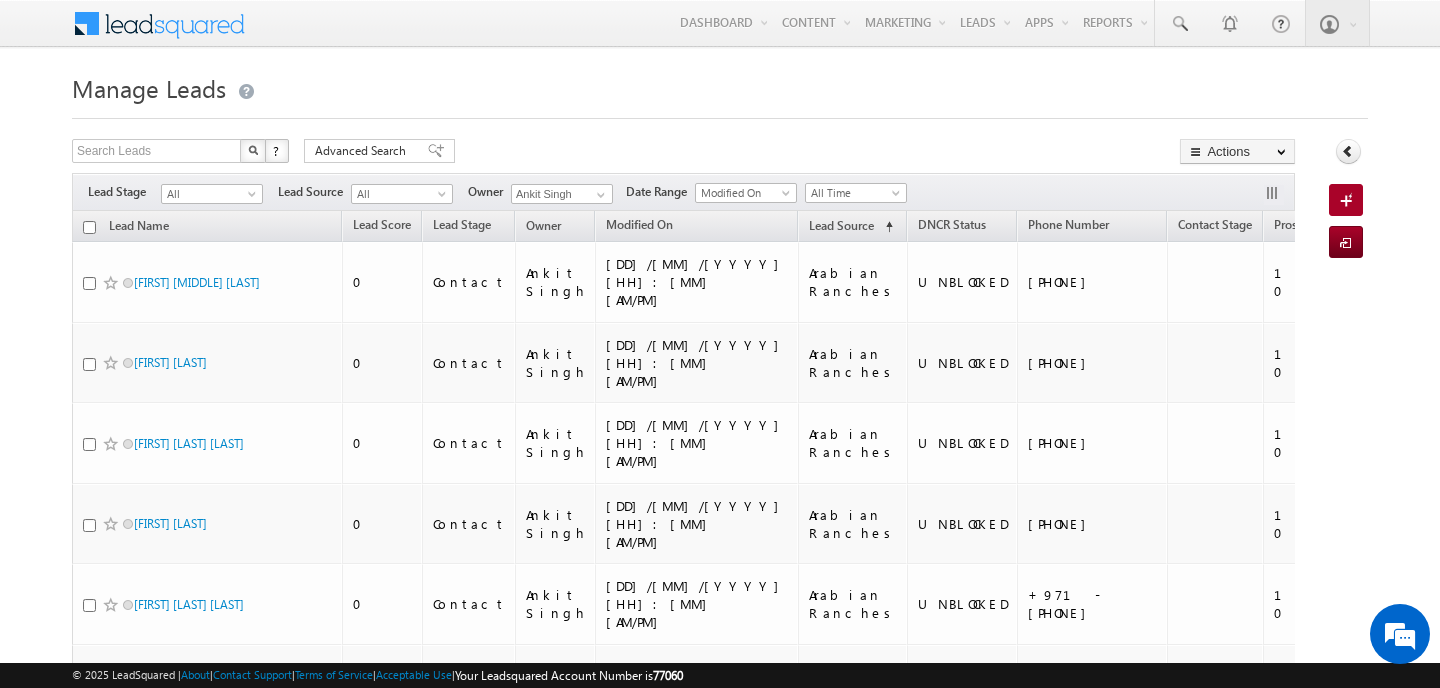 click at bounding box center (89, 227) 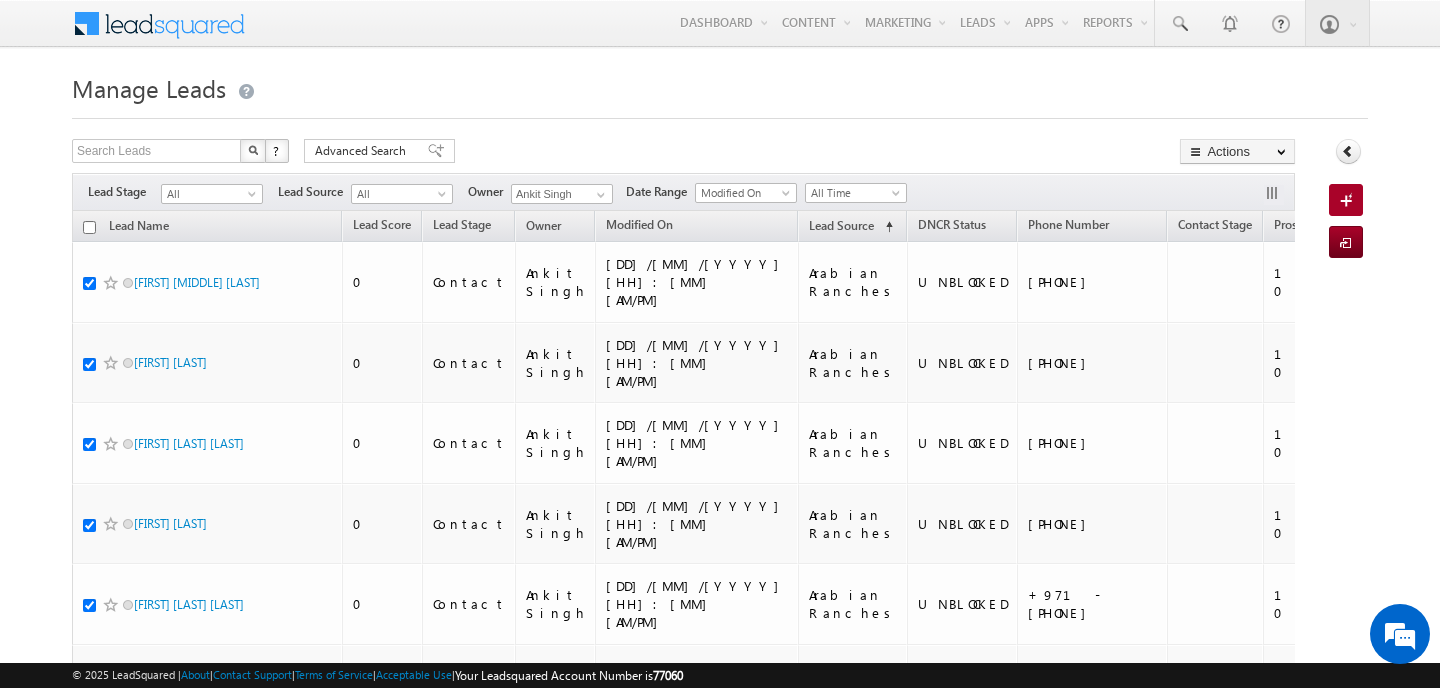 checkbox on "true" 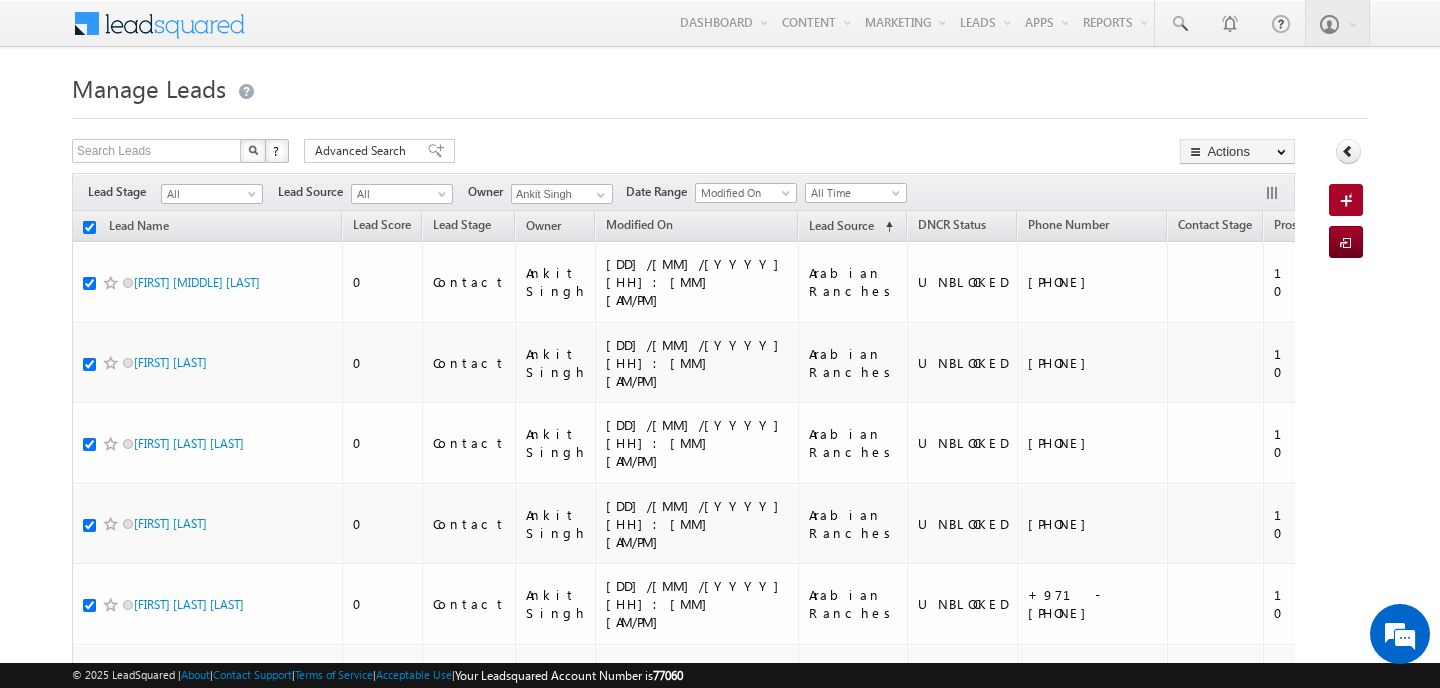 checkbox on "true" 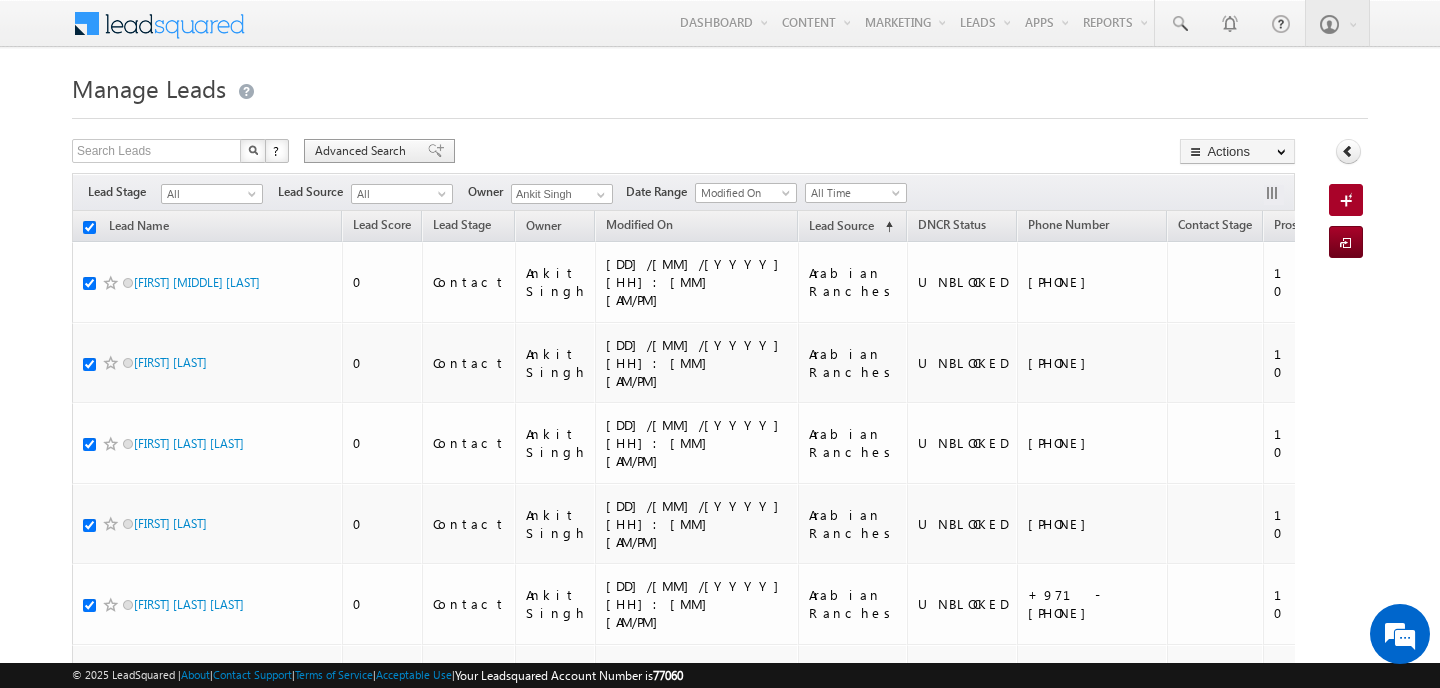 click on "Advanced Search" at bounding box center [363, 151] 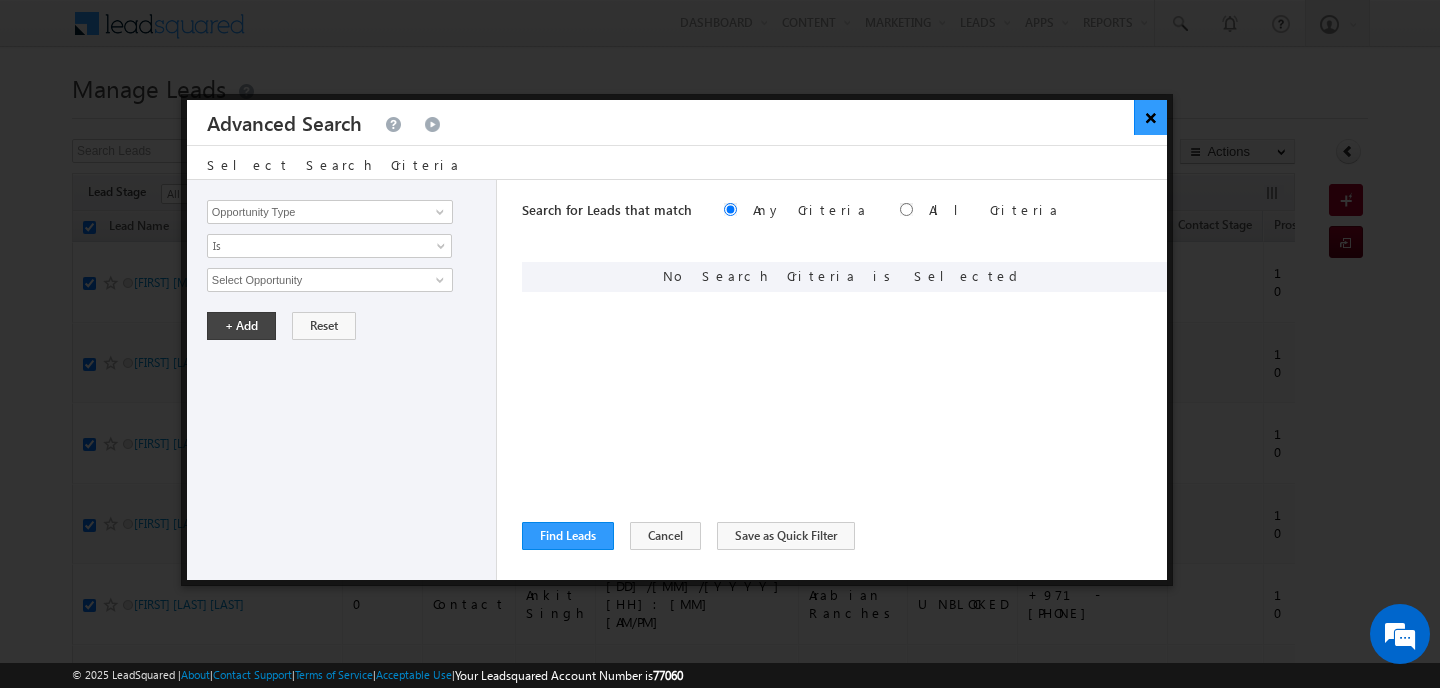 click on "×" at bounding box center (1150, 117) 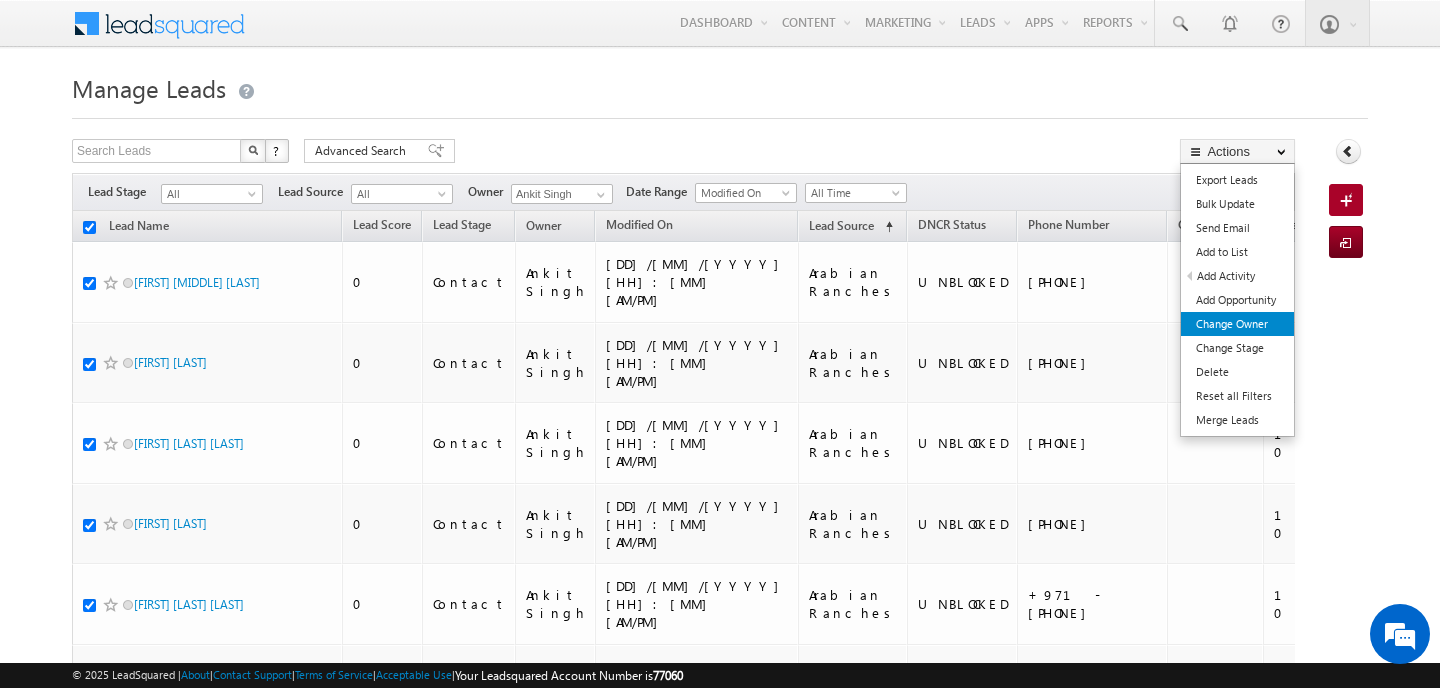 click on "Change Owner" at bounding box center (1237, 324) 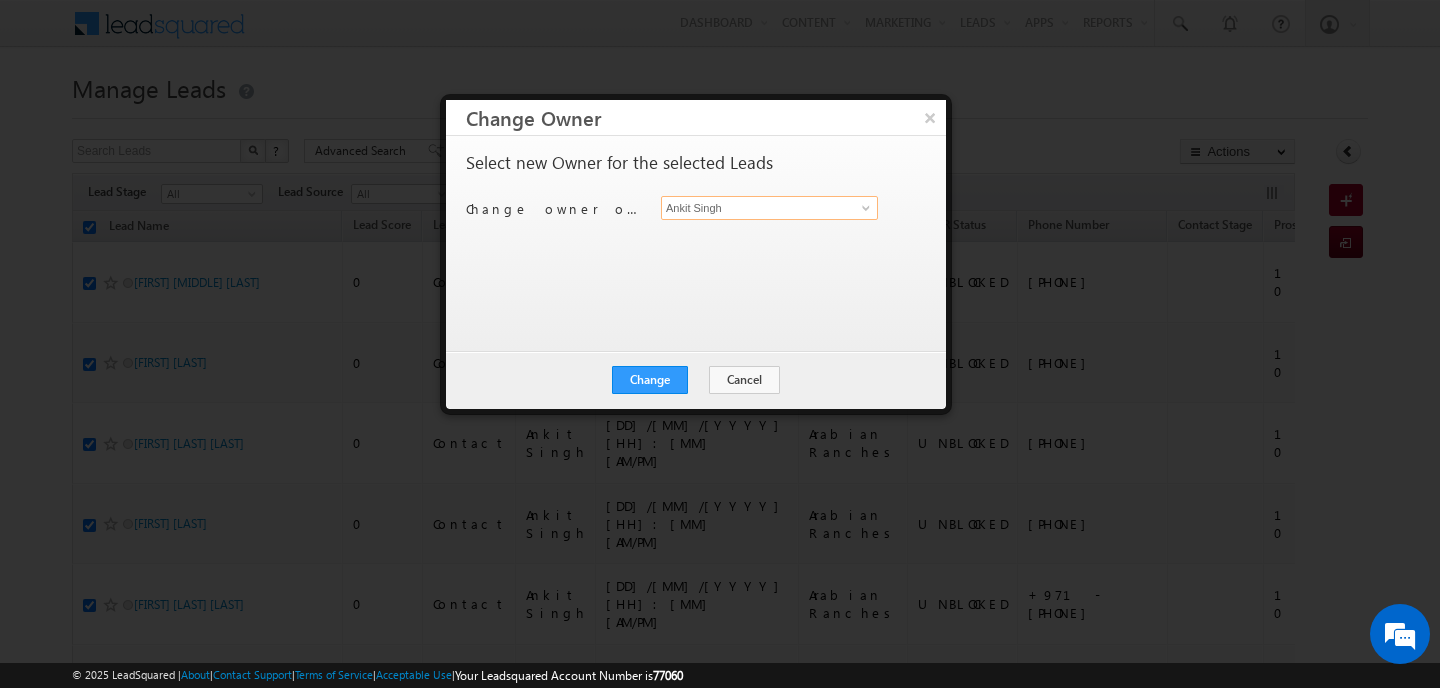 click on "Ankit Singh" at bounding box center (769, 208) 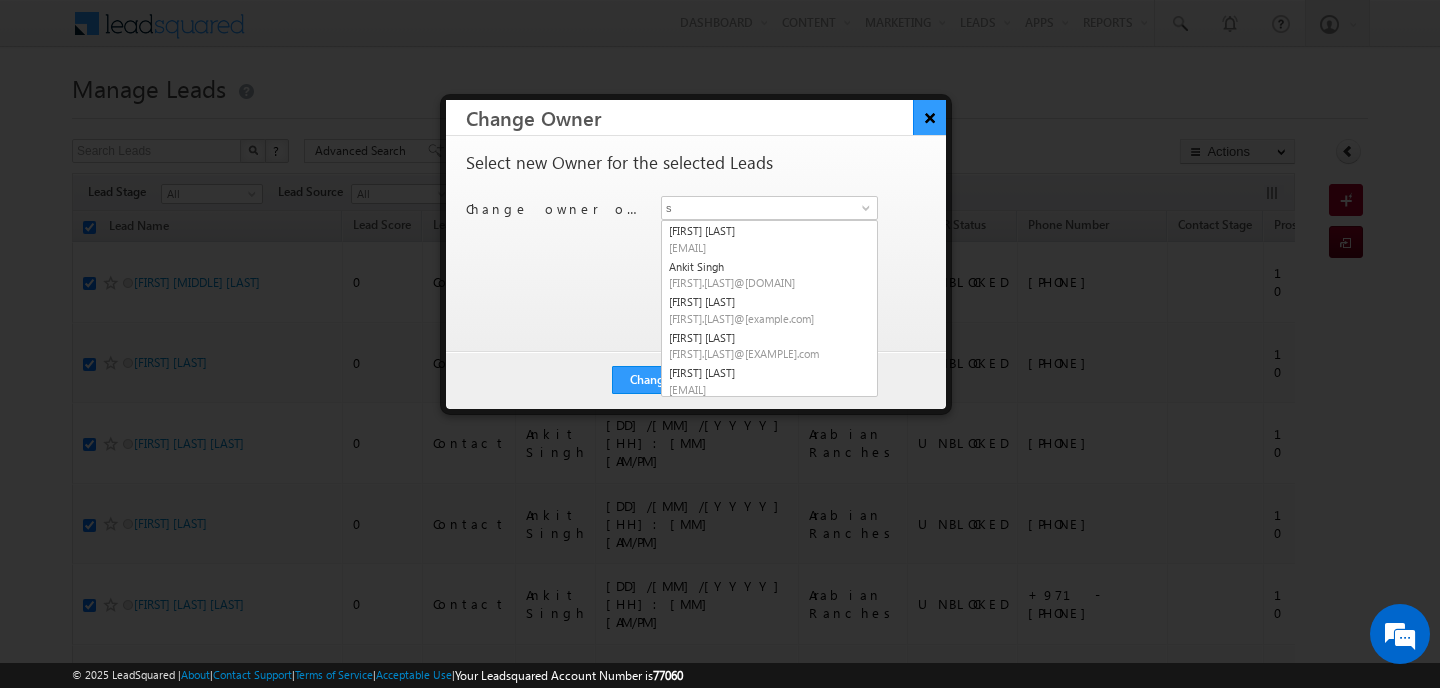 click on "×" at bounding box center (929, 117) 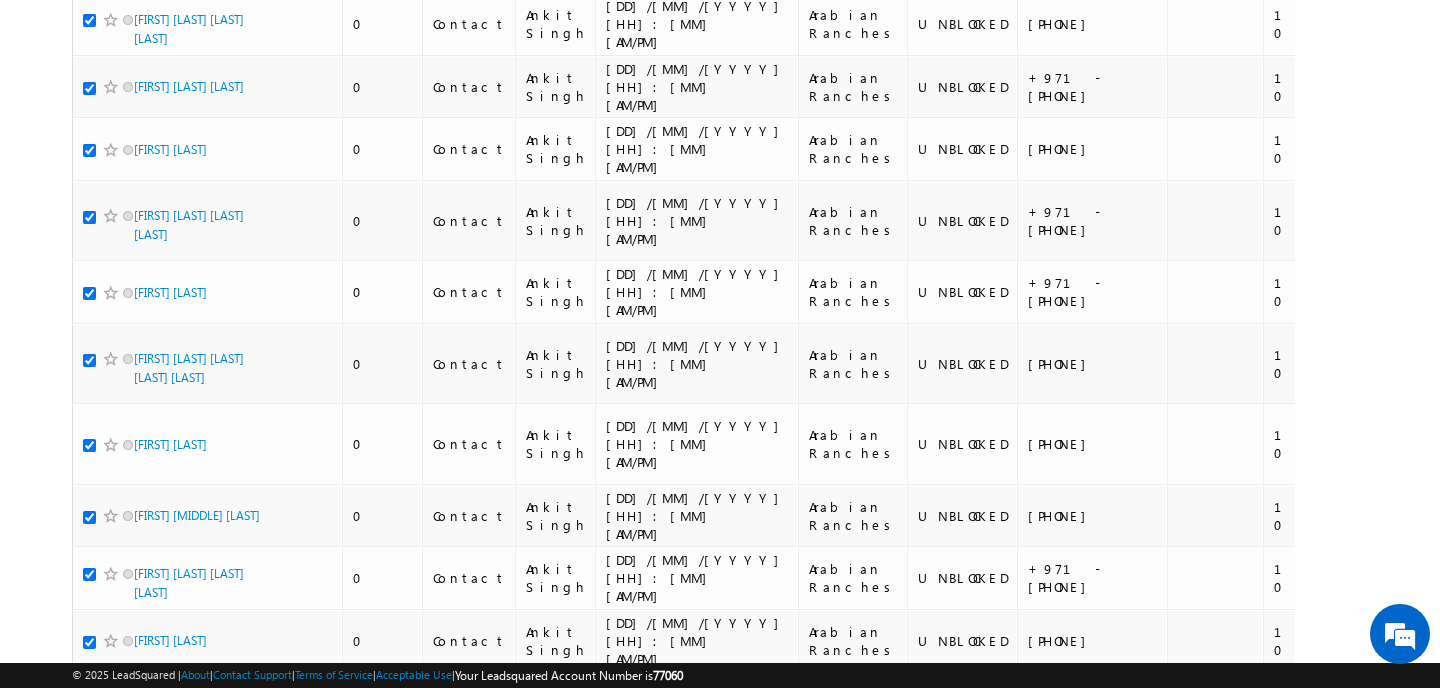 scroll, scrollTop: 12271, scrollLeft: 0, axis: vertical 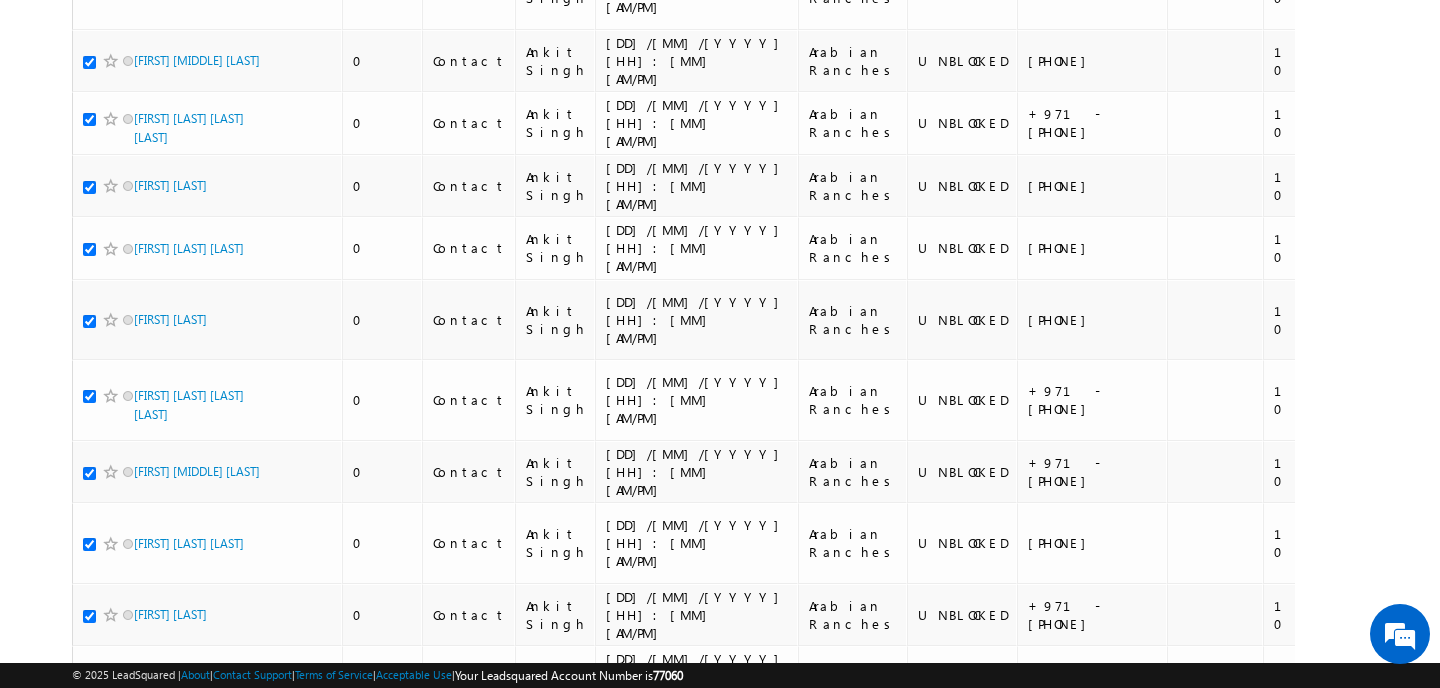 click on "4" at bounding box center [953, 2543] 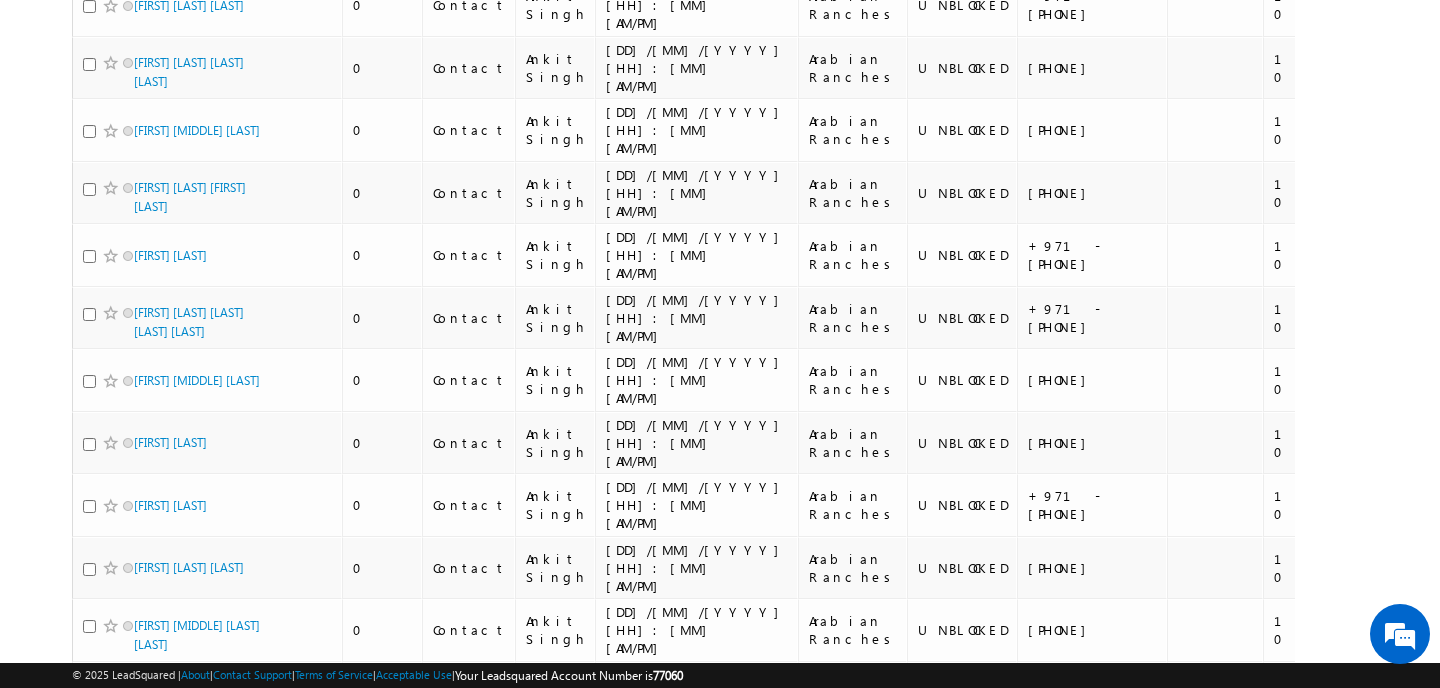 click on "1" at bounding box center (832, 887) 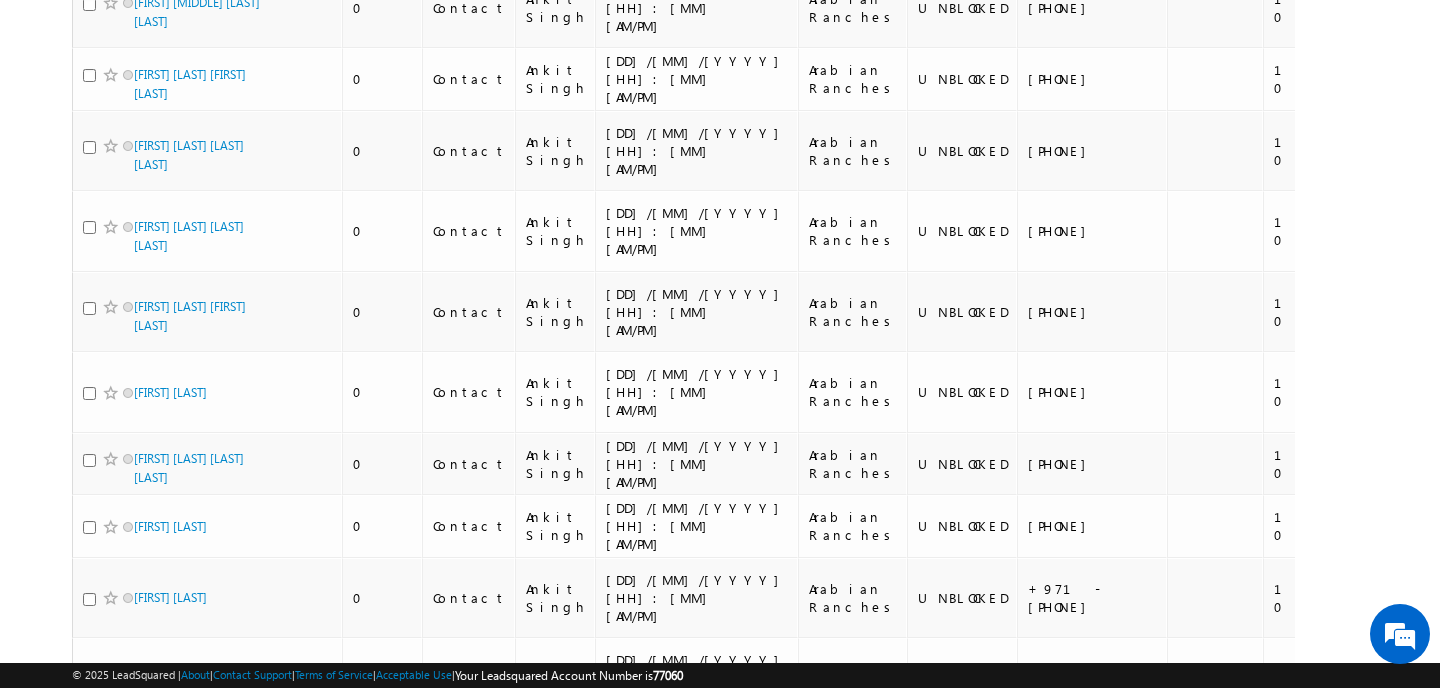 scroll, scrollTop: 0, scrollLeft: 0, axis: both 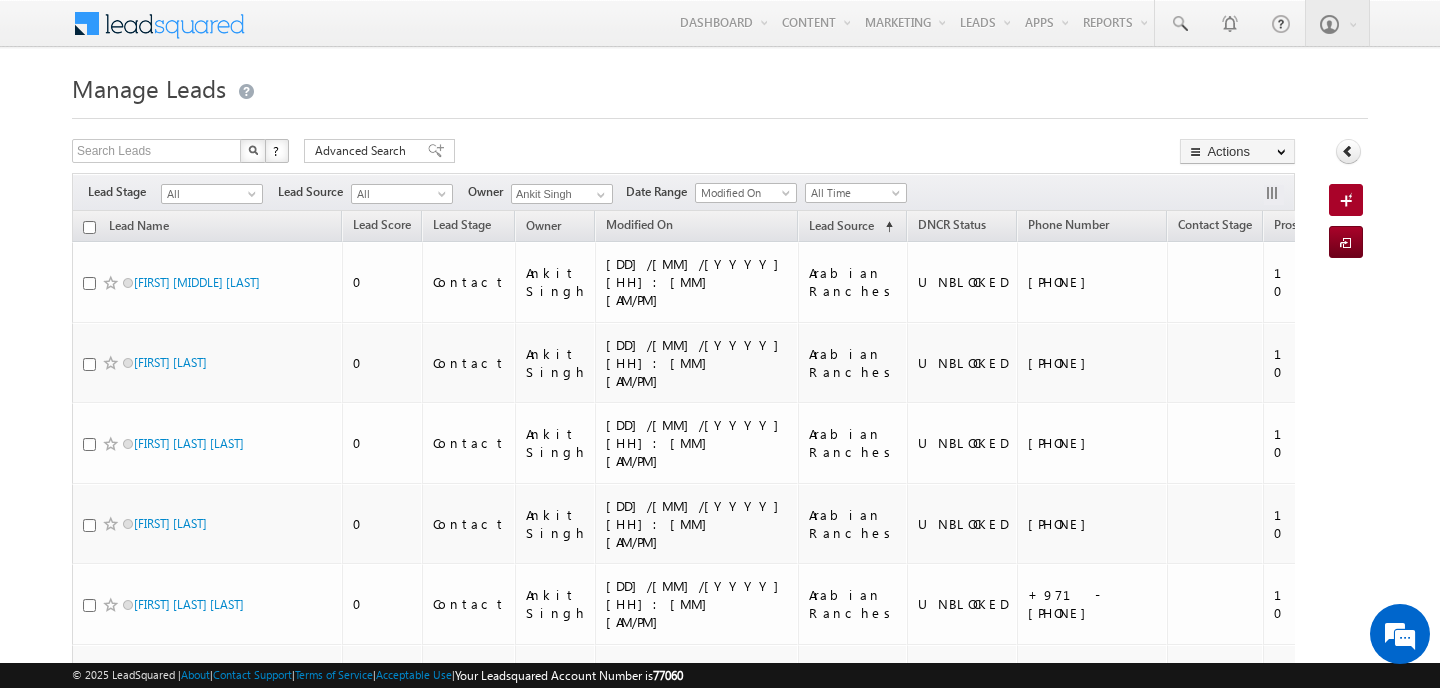 click at bounding box center [89, 227] 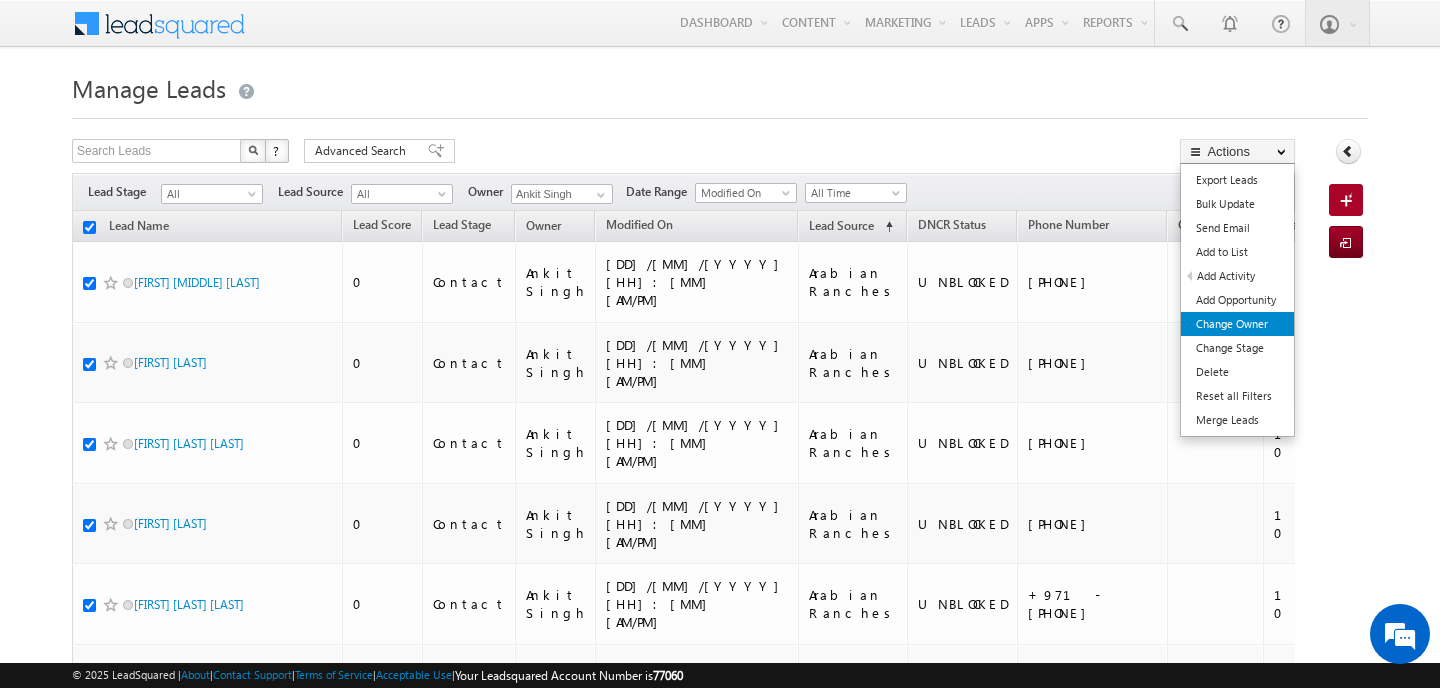 click on "Change Owner" at bounding box center [1237, 324] 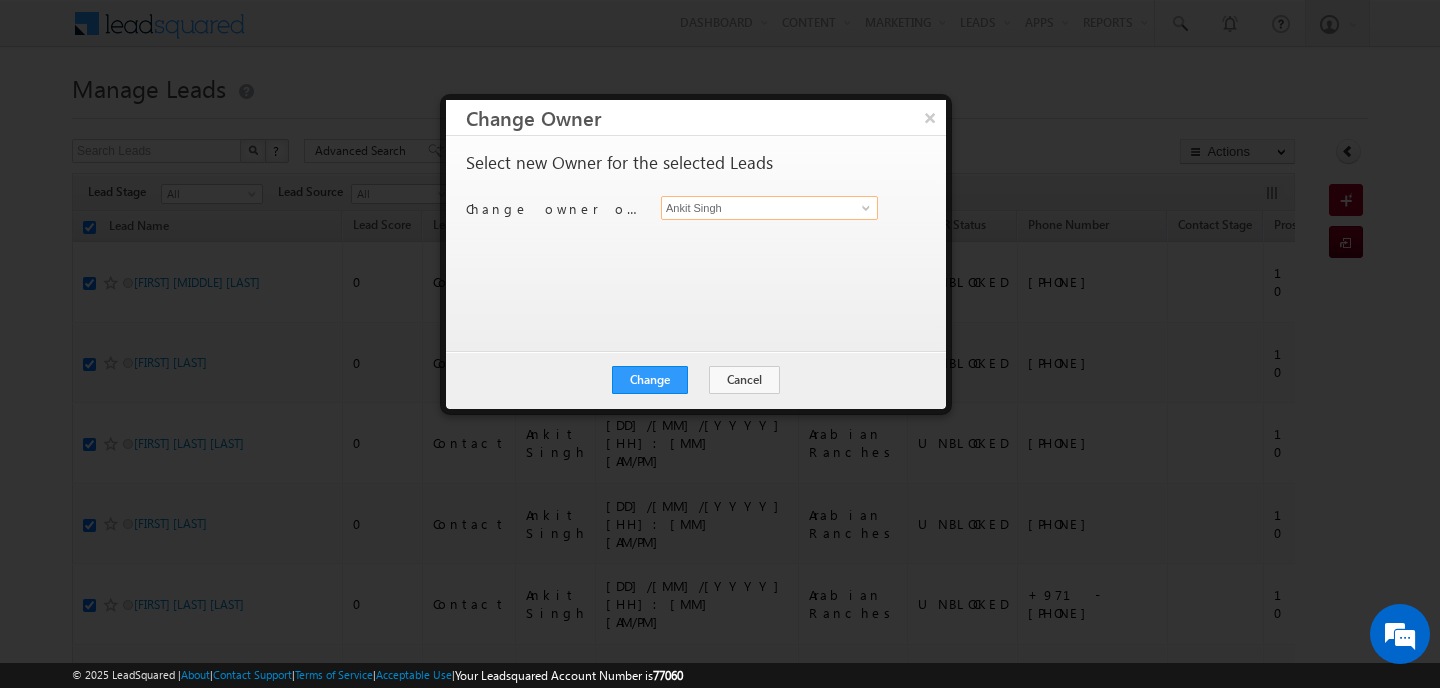 click on "Ankit Singh" at bounding box center (769, 208) 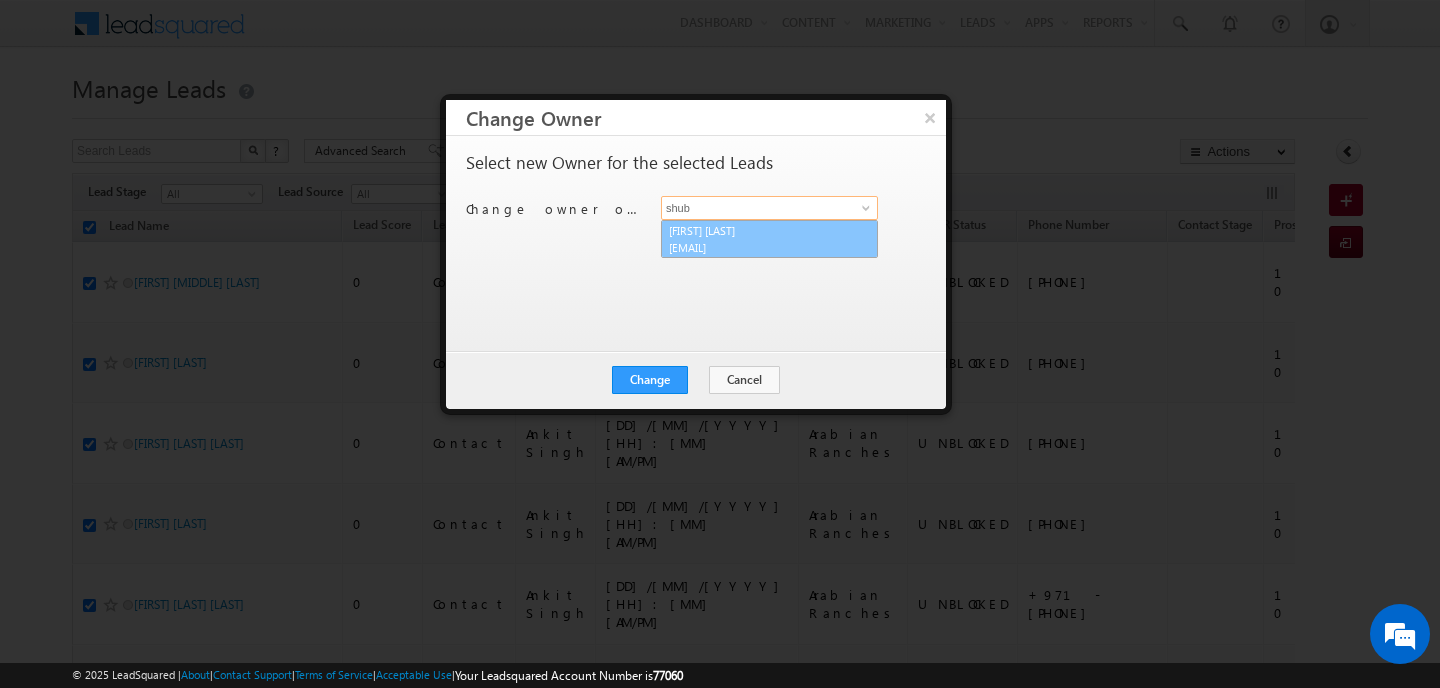 click on "[FIRST] [LAST] [EMAIL]" at bounding box center [769, 239] 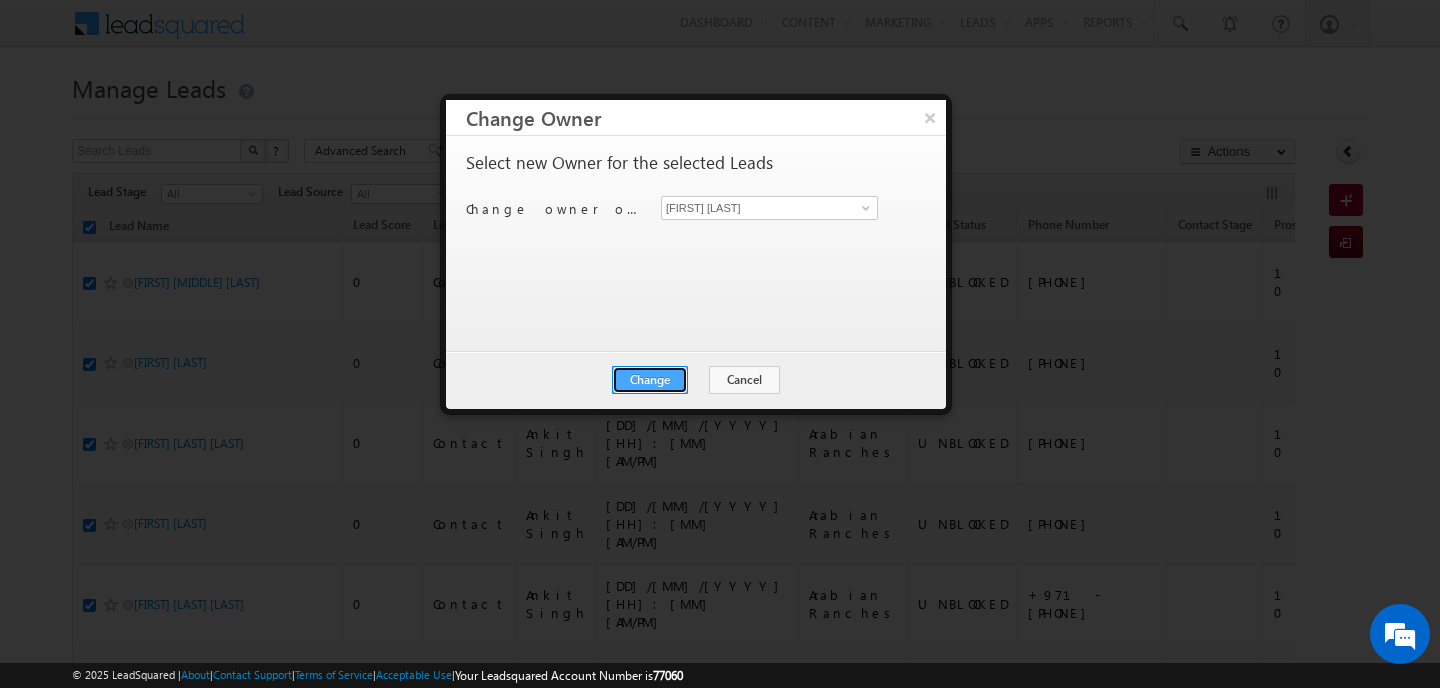 click on "Change" at bounding box center (650, 380) 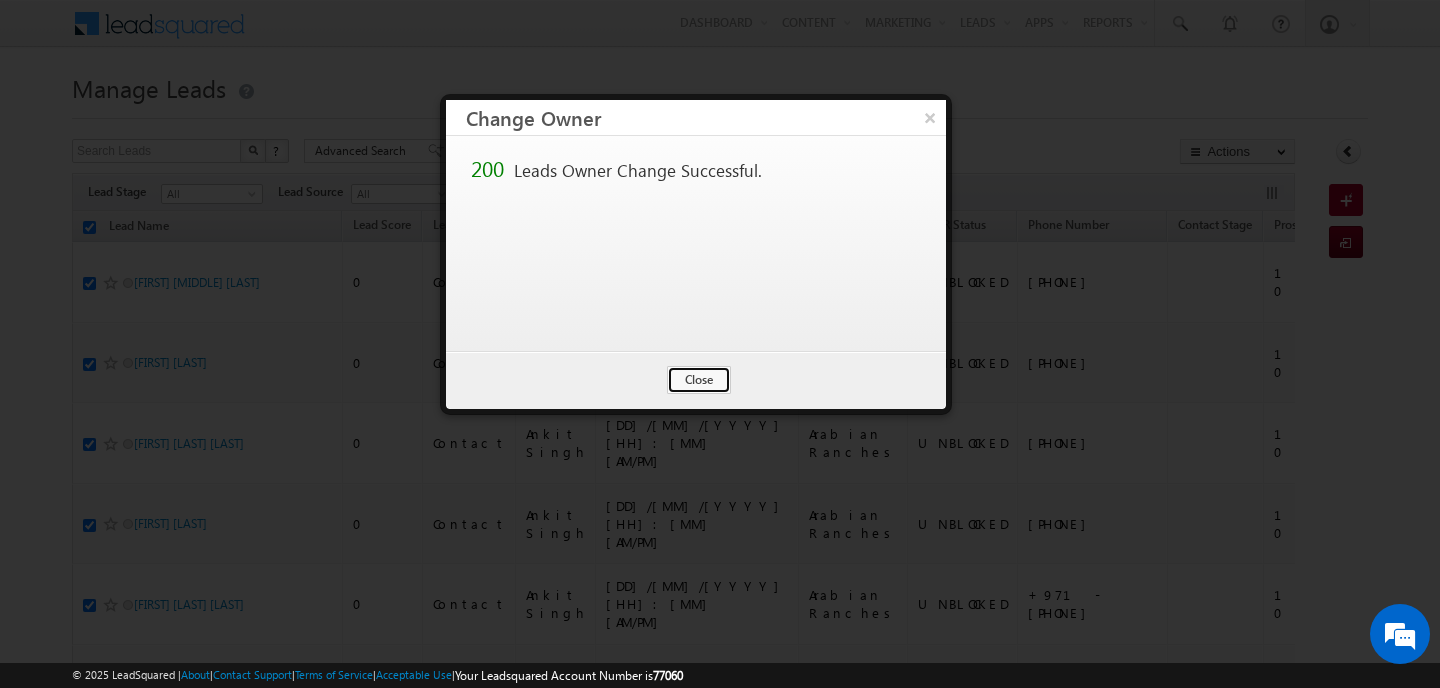 click on "Close" at bounding box center (699, 380) 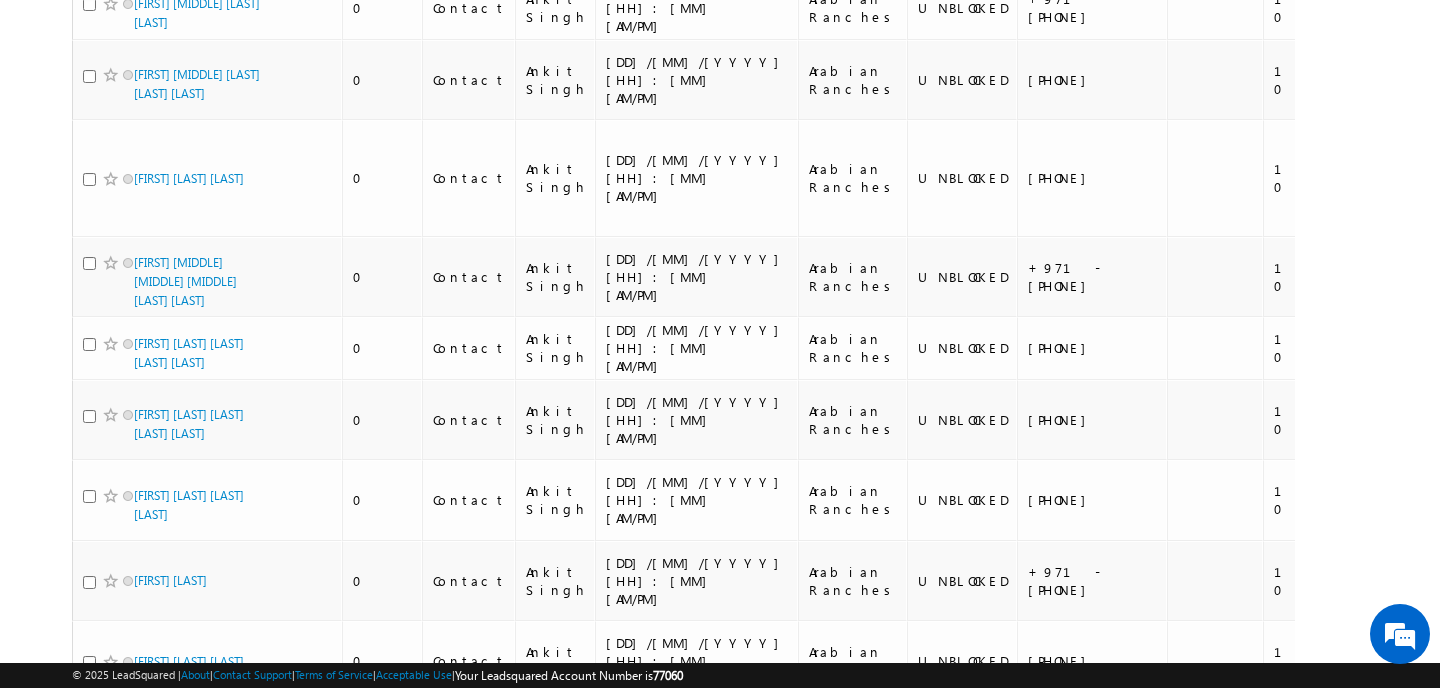 scroll, scrollTop: 0, scrollLeft: 0, axis: both 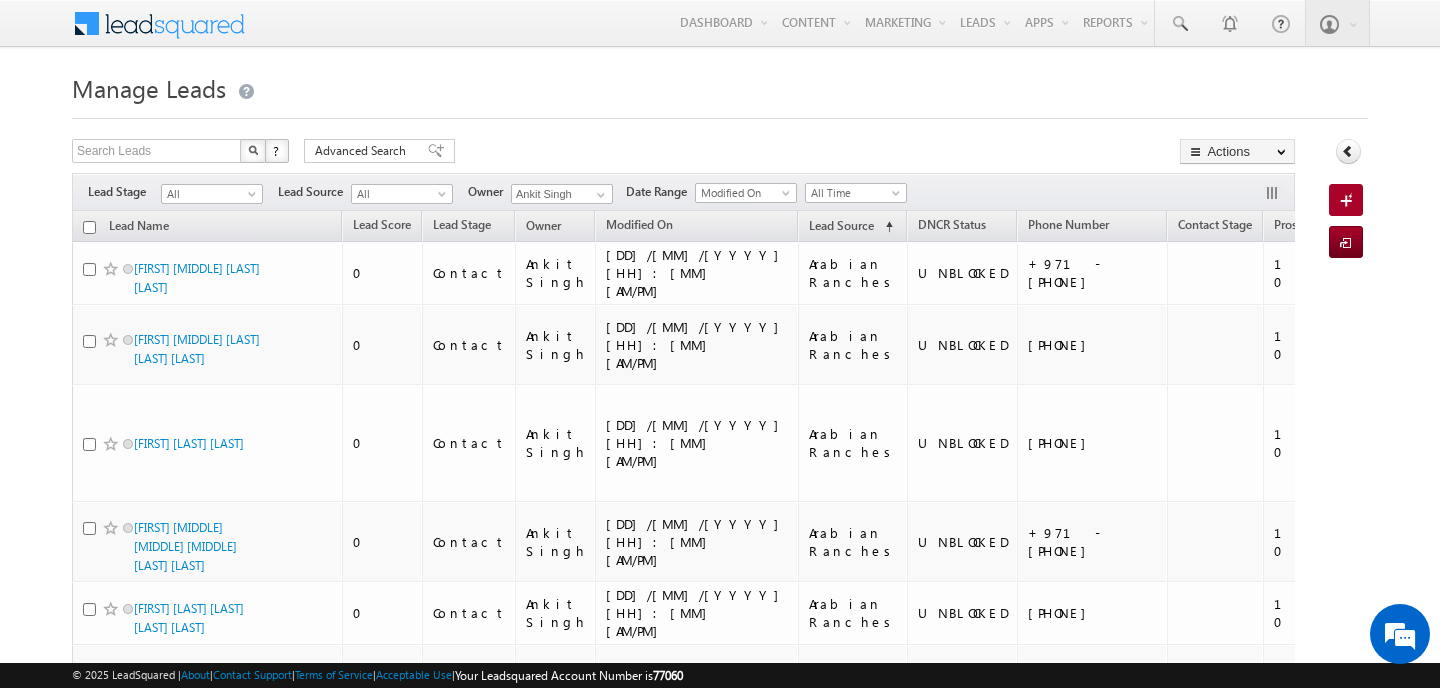 click at bounding box center [89, 227] 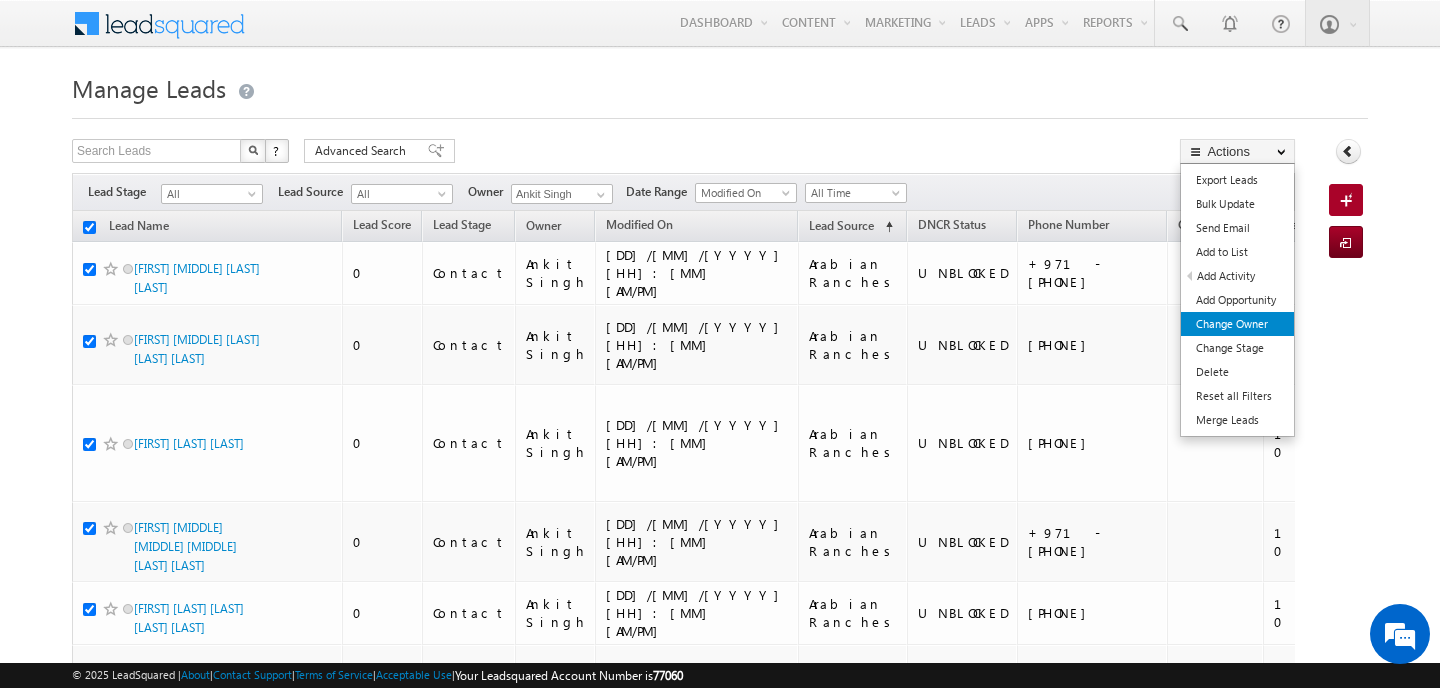 click on "Change Owner" at bounding box center [1237, 324] 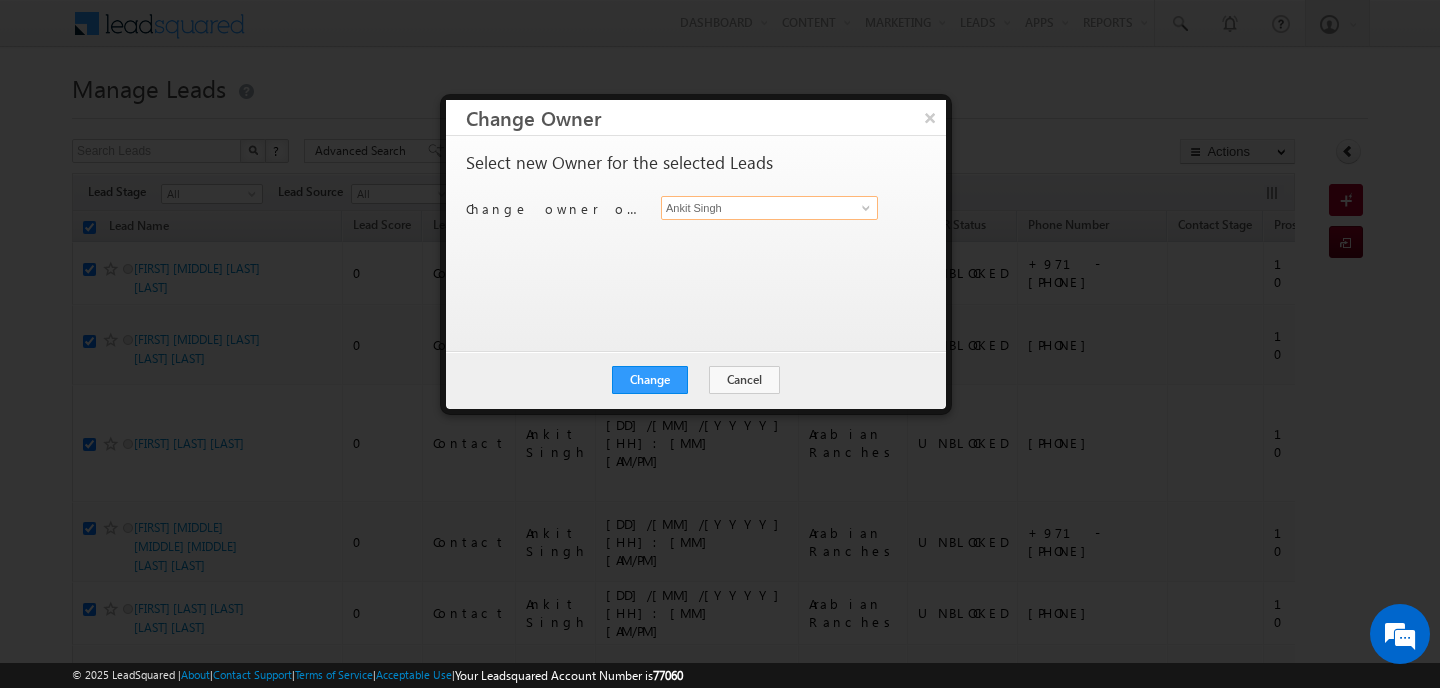 click on "Ankit Singh" at bounding box center (769, 208) 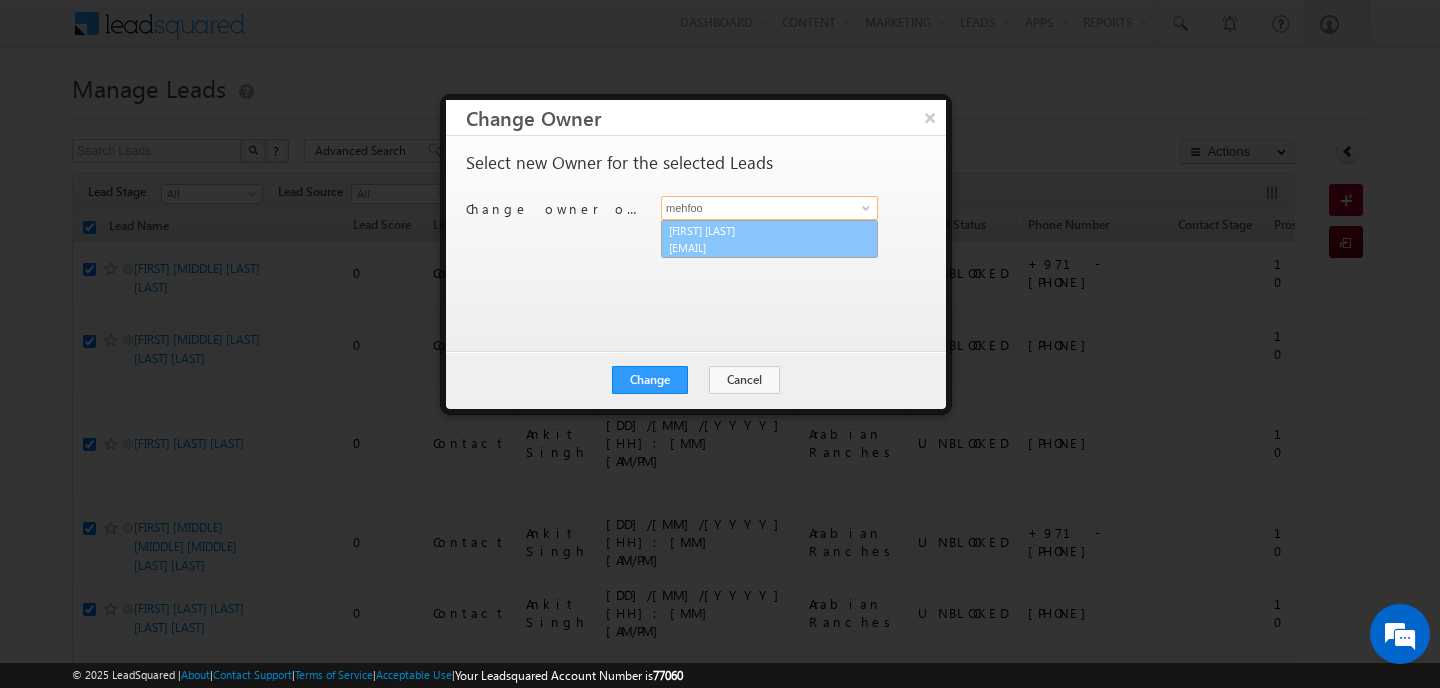 click on "[EMAIL]" at bounding box center (759, 247) 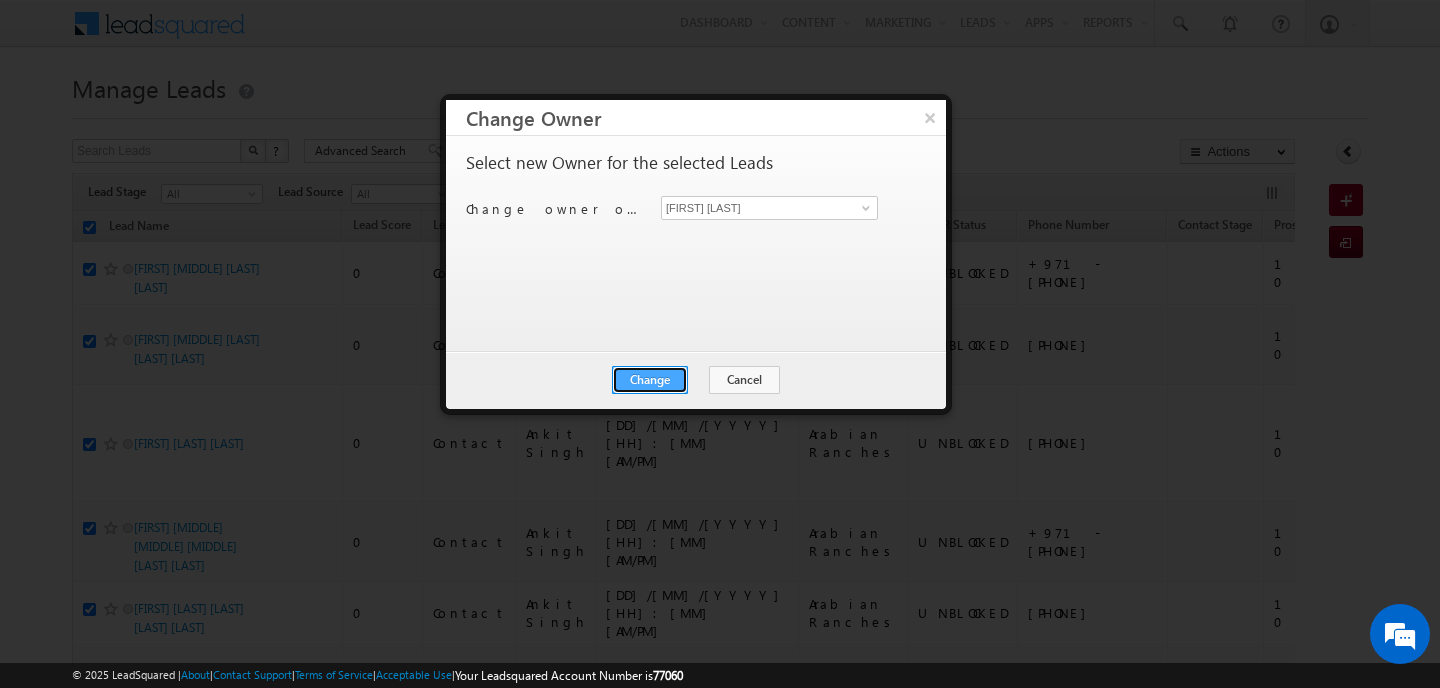 click on "Change" at bounding box center [650, 380] 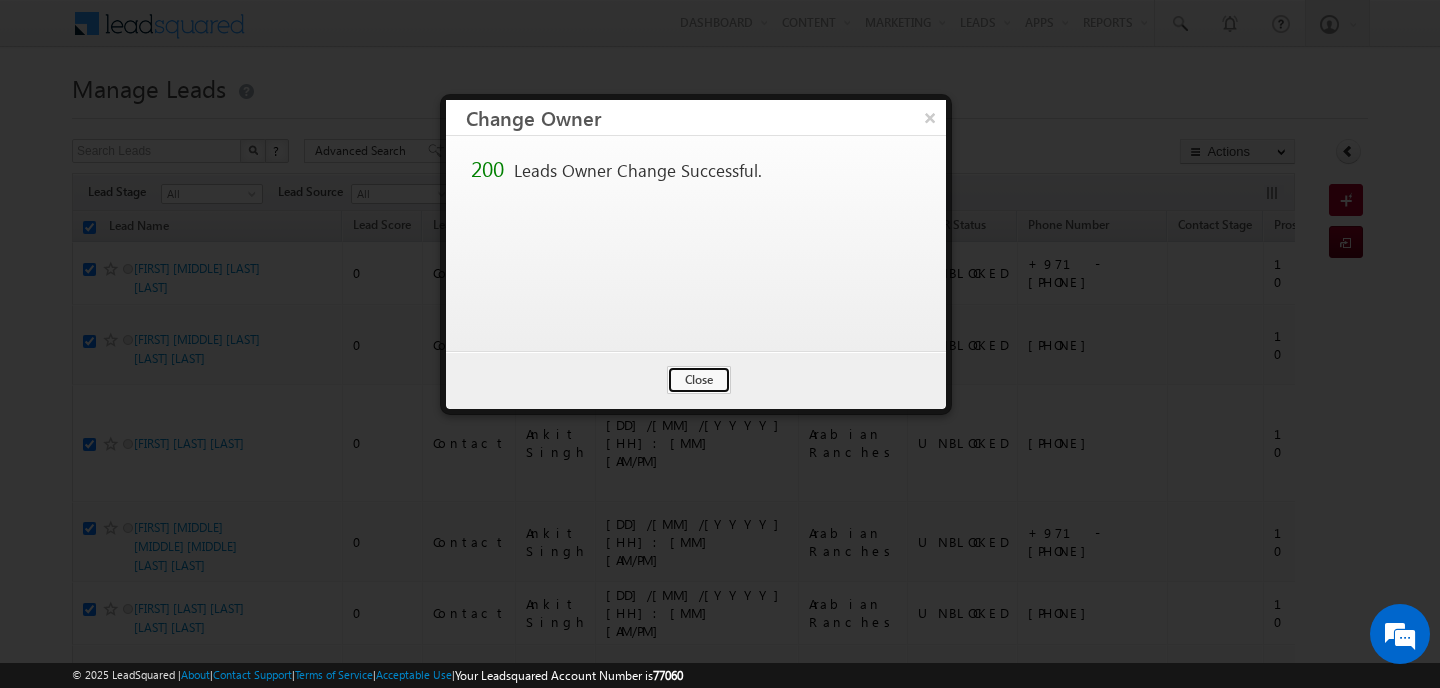 click on "Close" at bounding box center [699, 380] 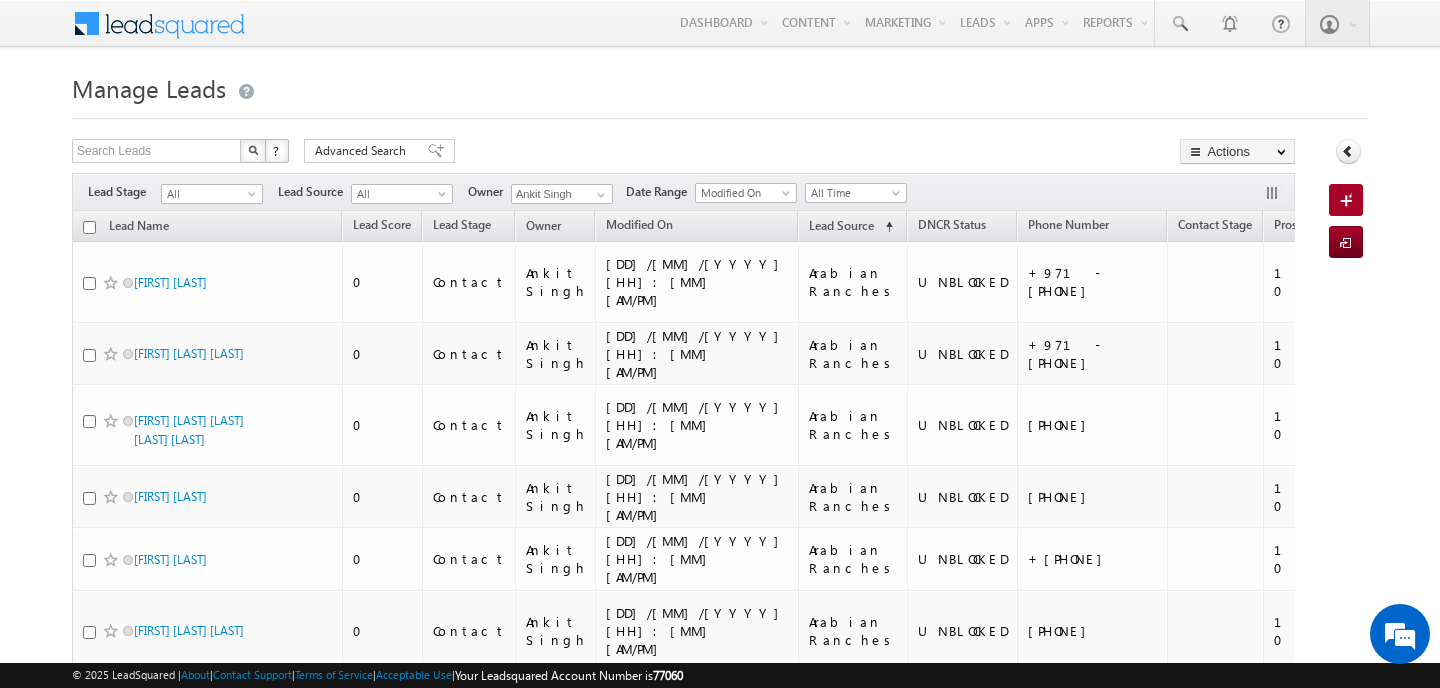 click at bounding box center (89, 227) 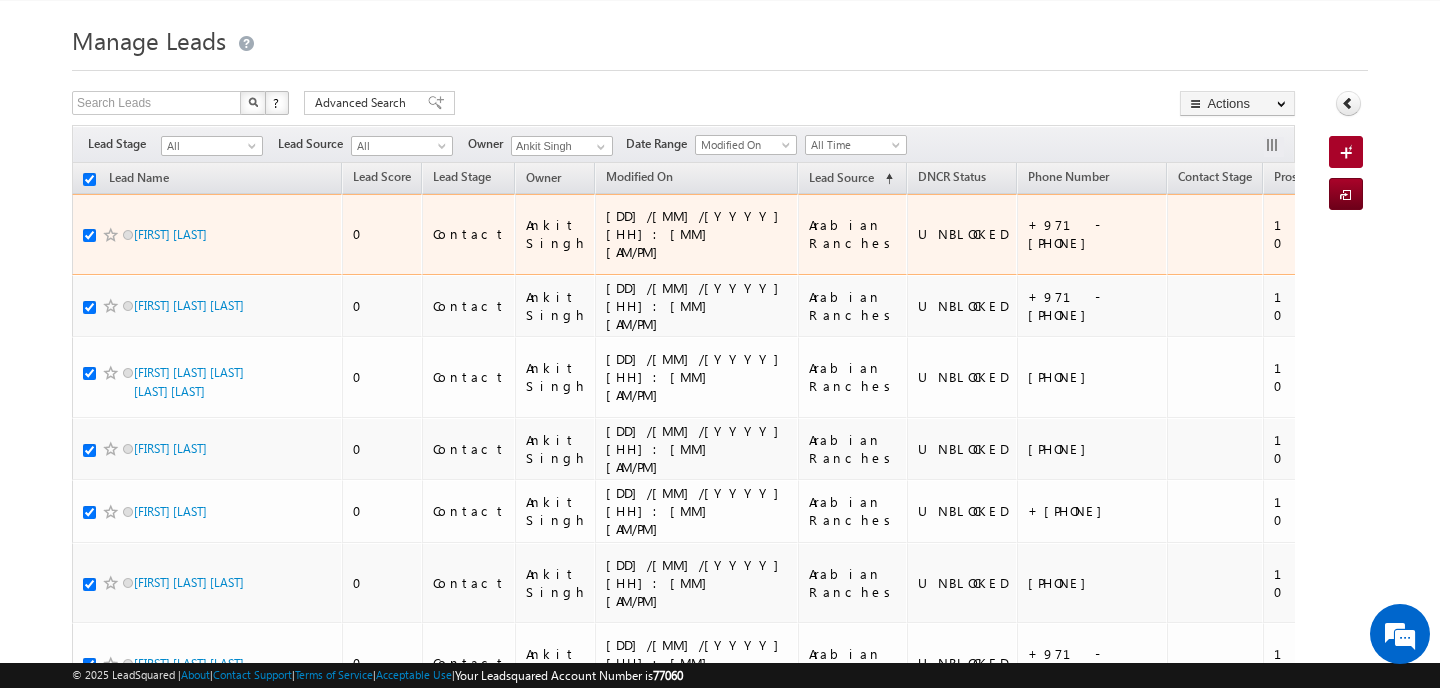 scroll, scrollTop: 0, scrollLeft: 0, axis: both 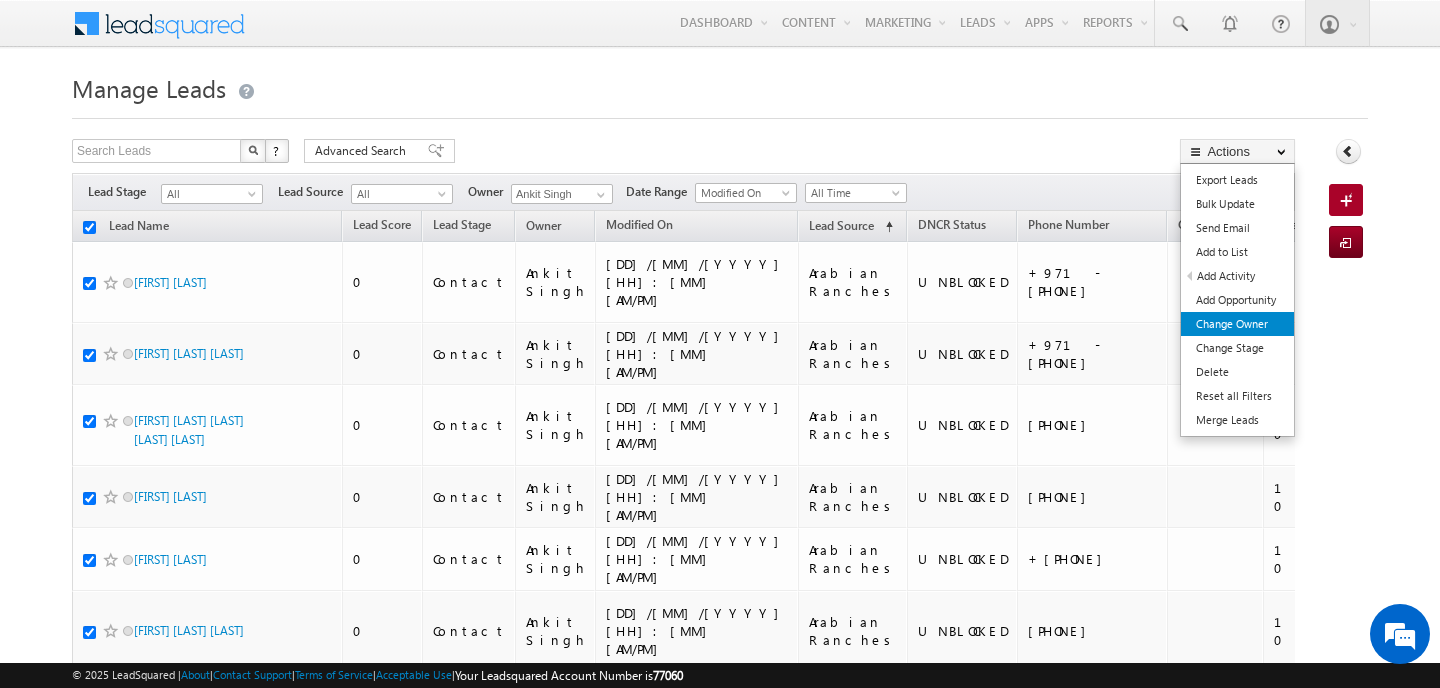 click on "Change Owner" at bounding box center (1237, 324) 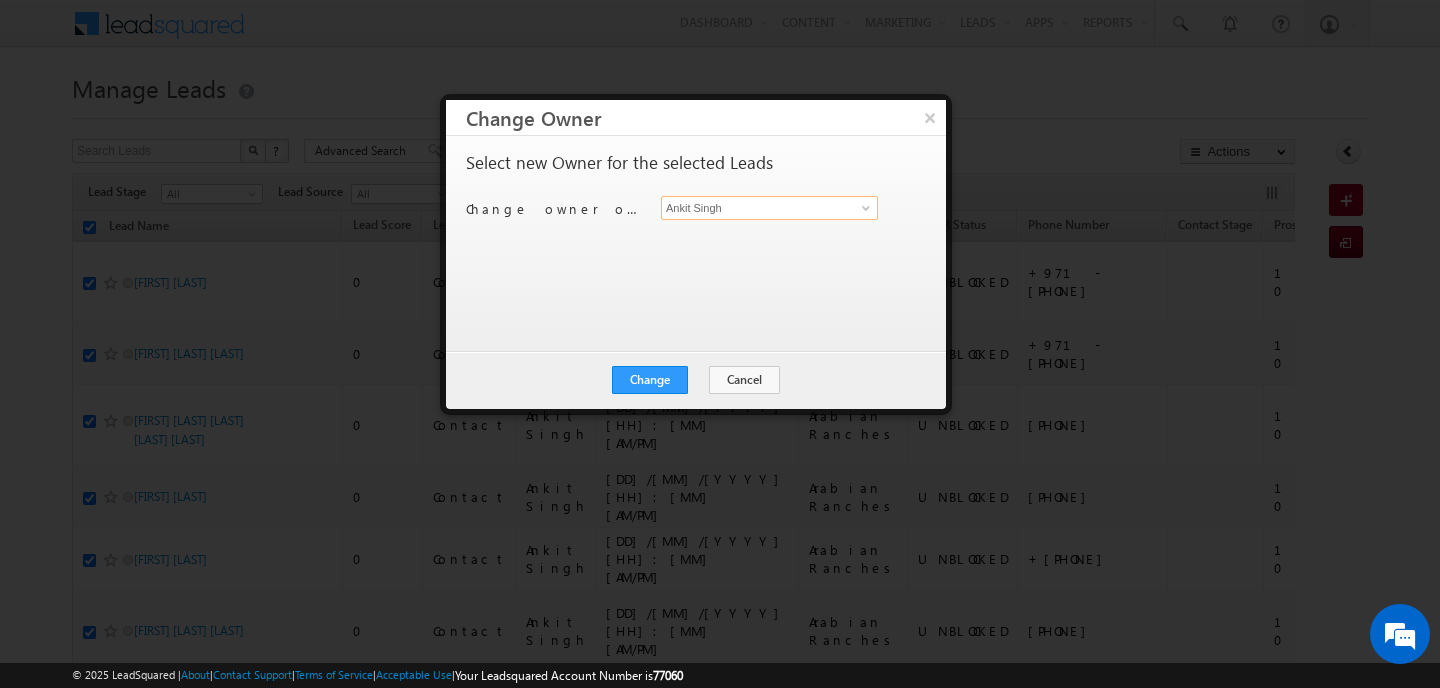 click on "Ankit Singh" at bounding box center [769, 208] 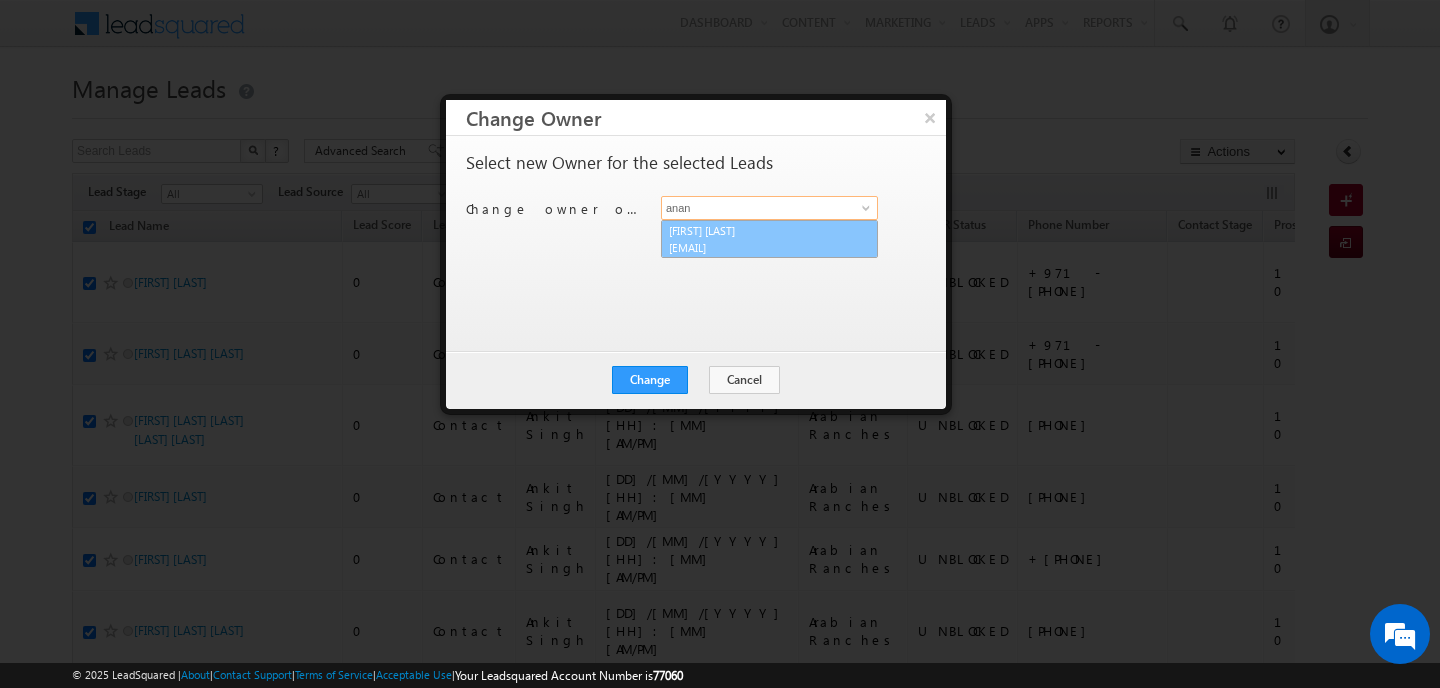 click on "[FIRST] [LAST] [EMAIL]" at bounding box center [769, 239] 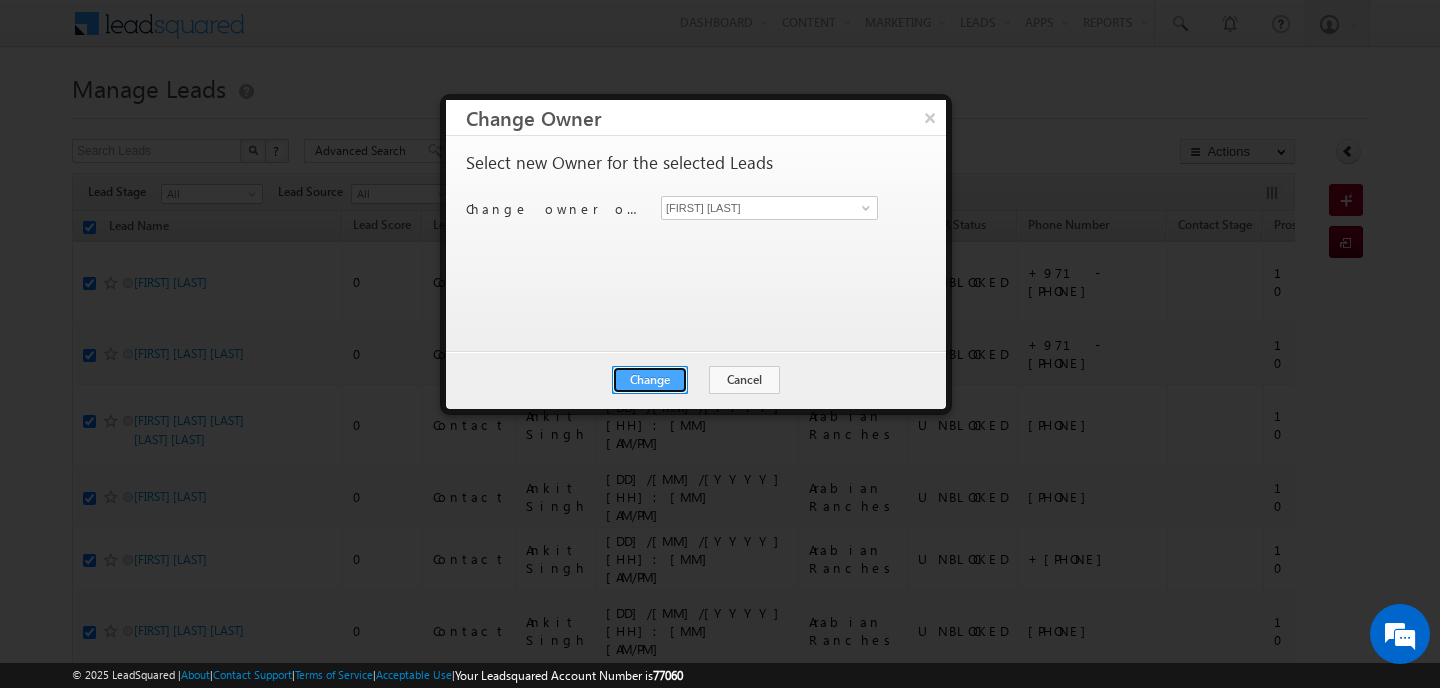 click on "Change" at bounding box center [650, 380] 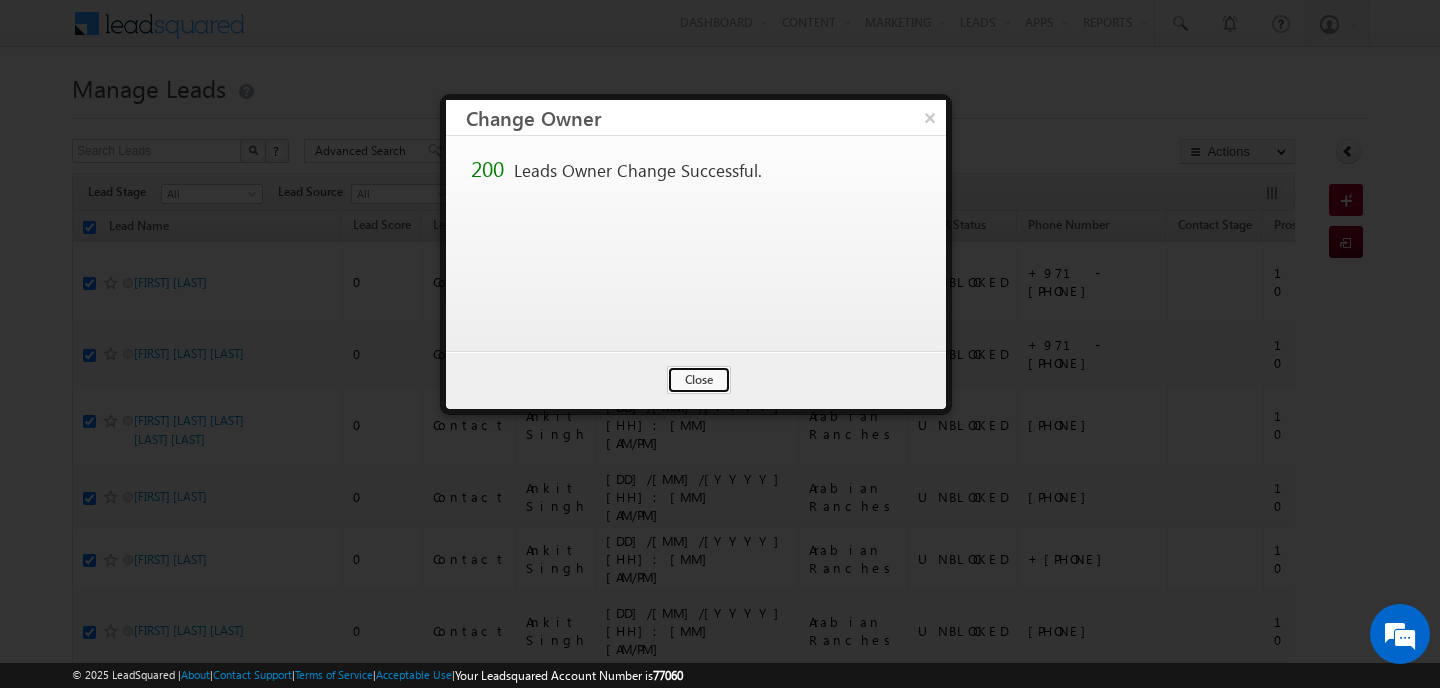 click on "Close" at bounding box center (699, 380) 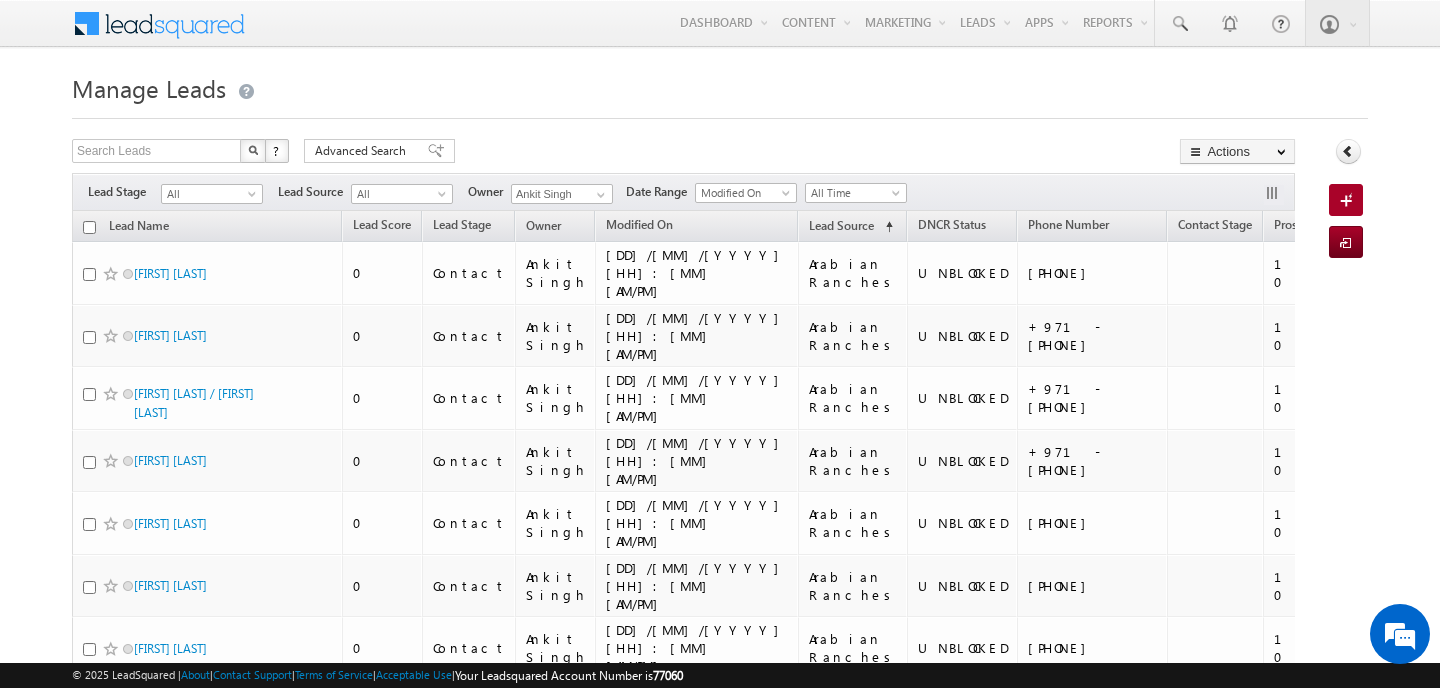 click at bounding box center [89, 227] 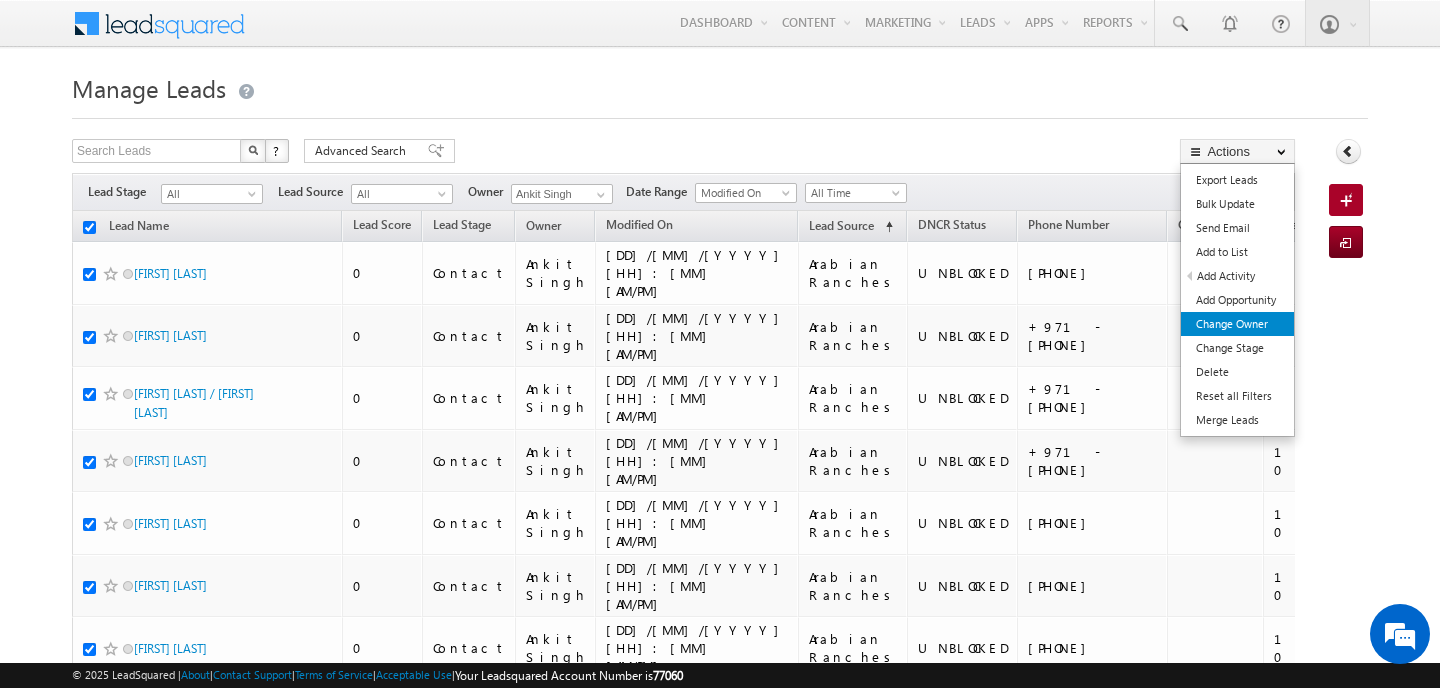 click on "Change Owner" at bounding box center [1237, 324] 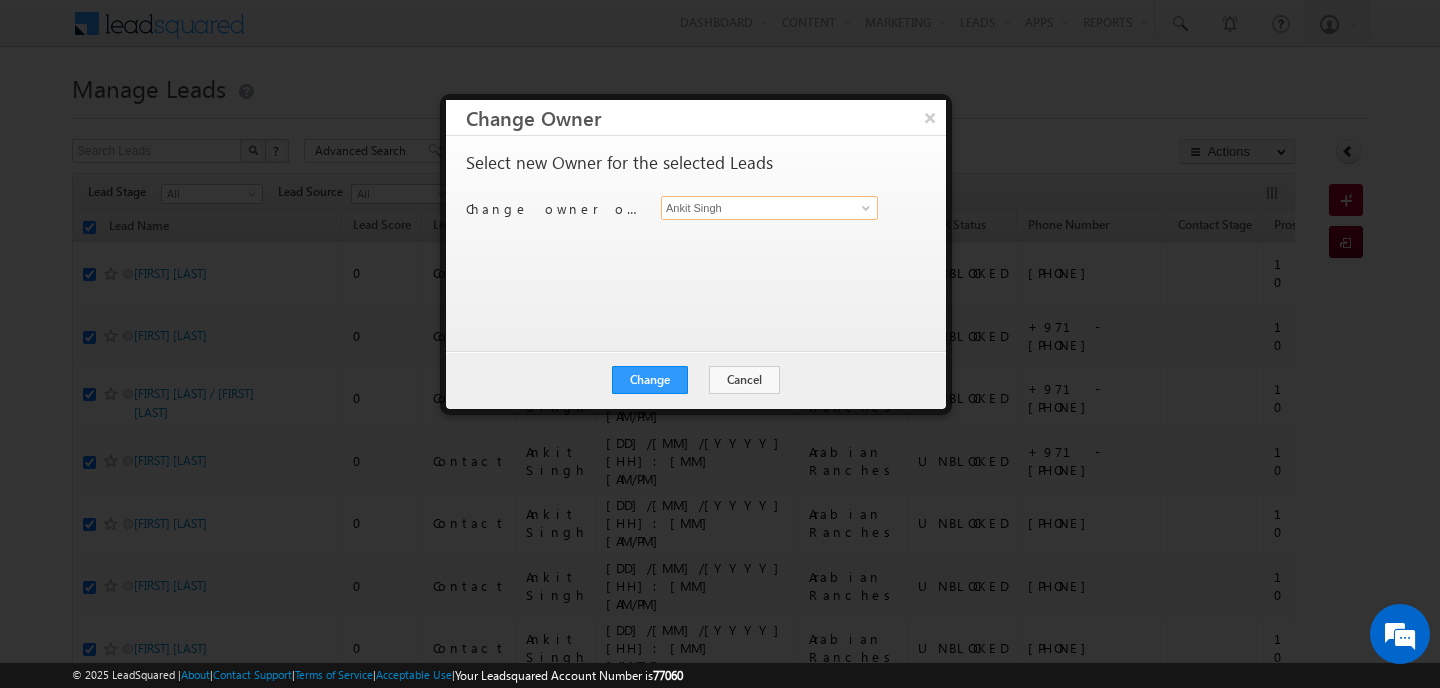 click on "Ankit Singh" at bounding box center (769, 208) 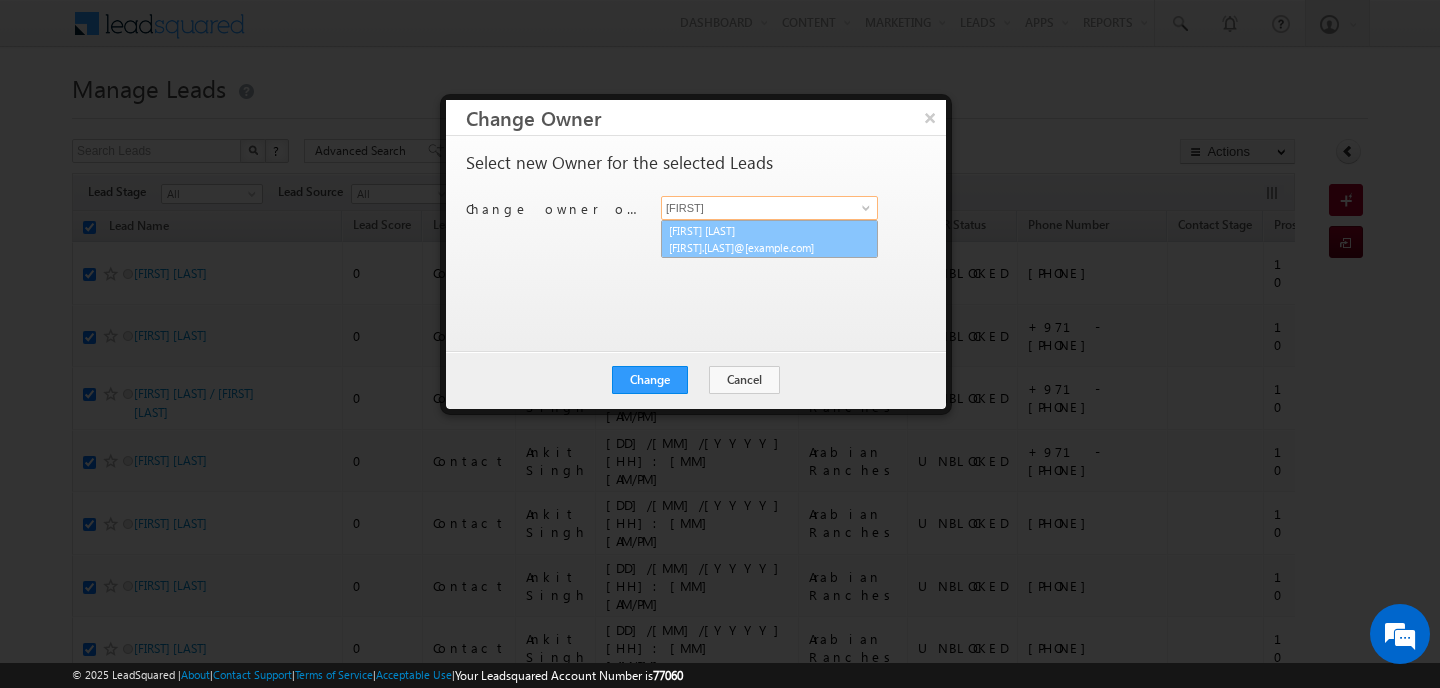 click on "[FIRST].[LAST]@[example.com]" at bounding box center (759, 247) 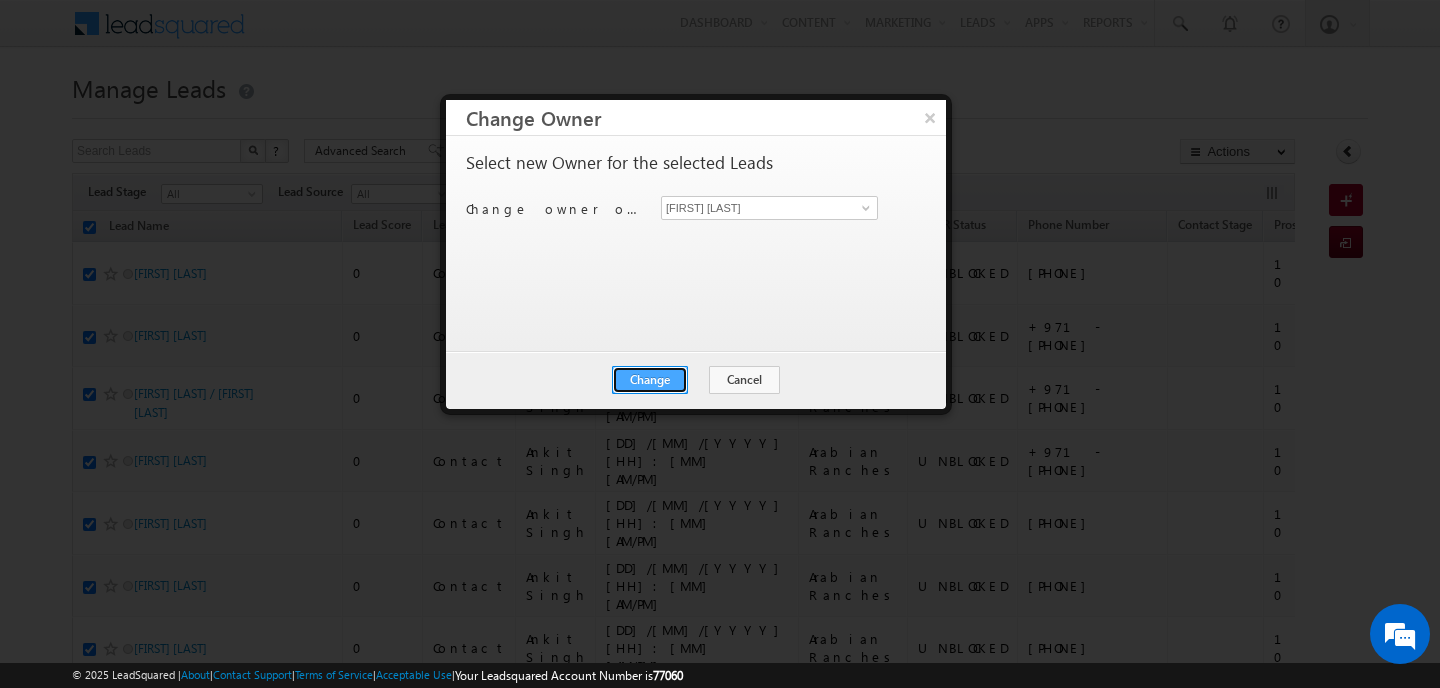 click on "Change" at bounding box center [650, 380] 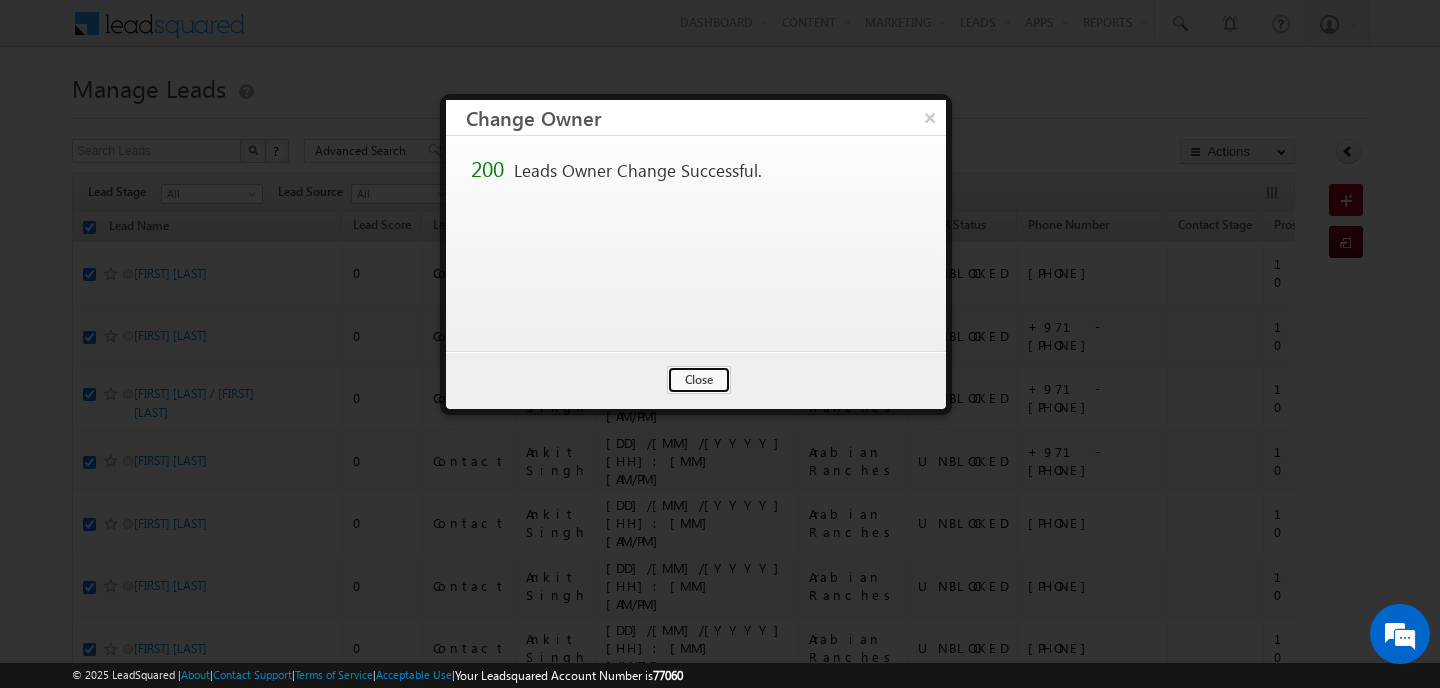 click on "Close" at bounding box center (699, 380) 